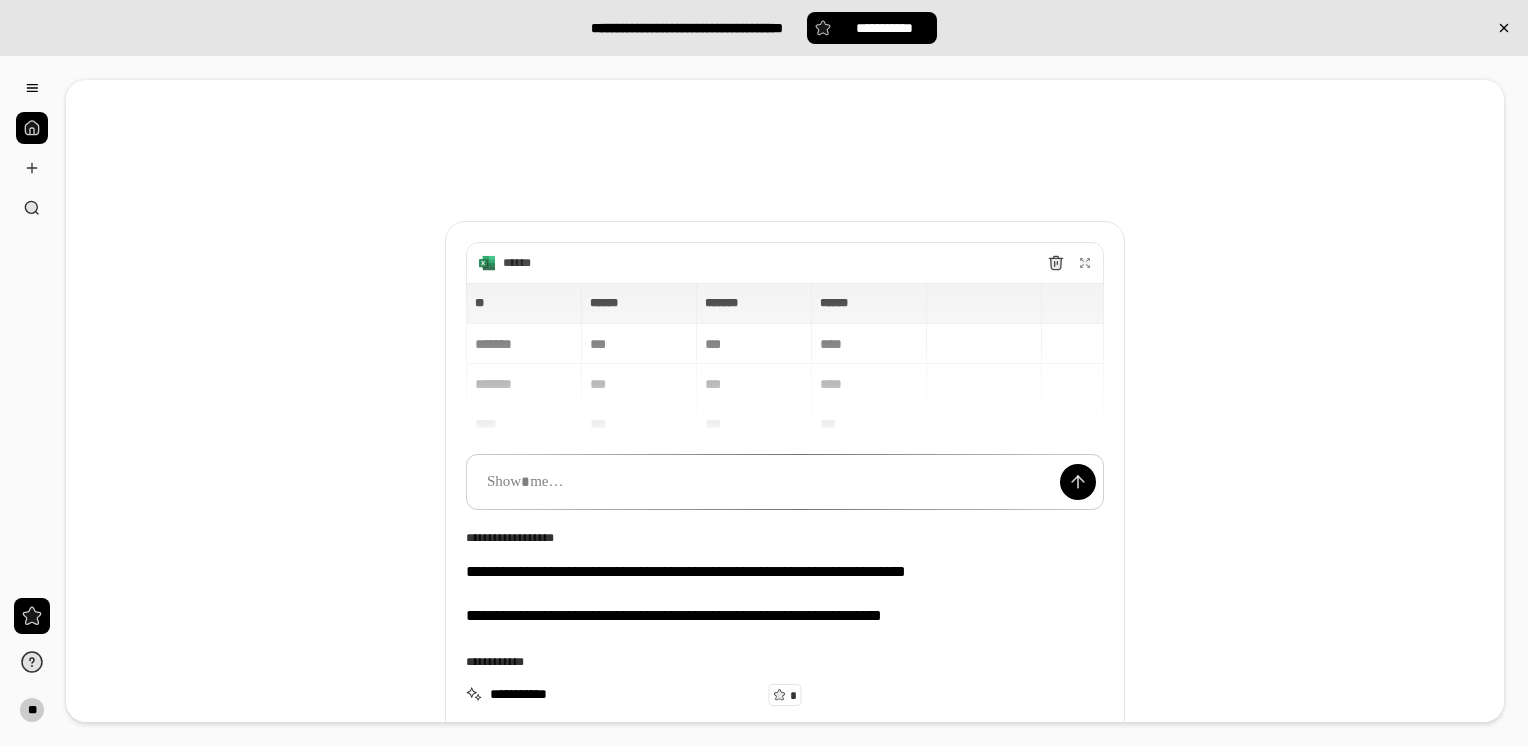 scroll, scrollTop: 0, scrollLeft: 0, axis: both 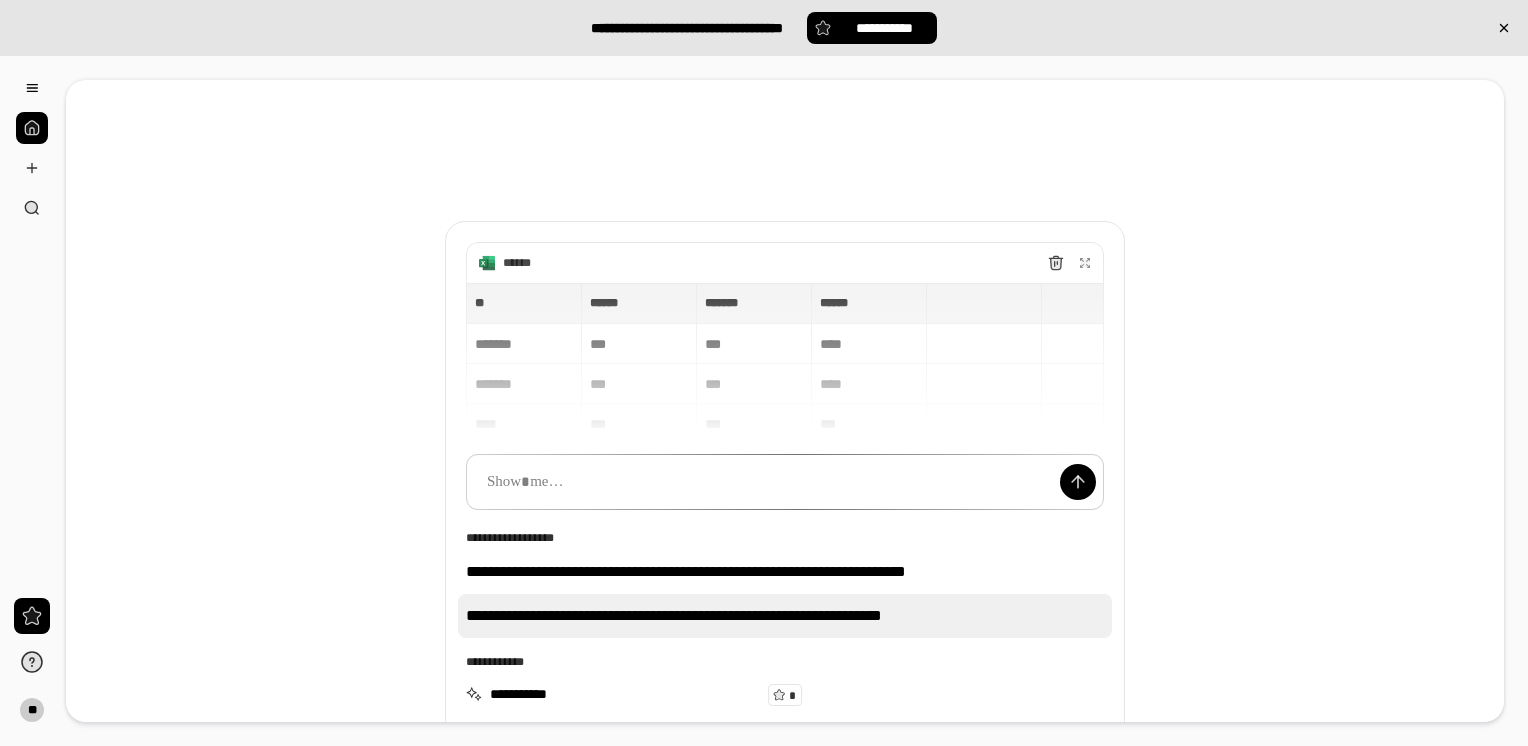 click on "**********" at bounding box center [785, 616] 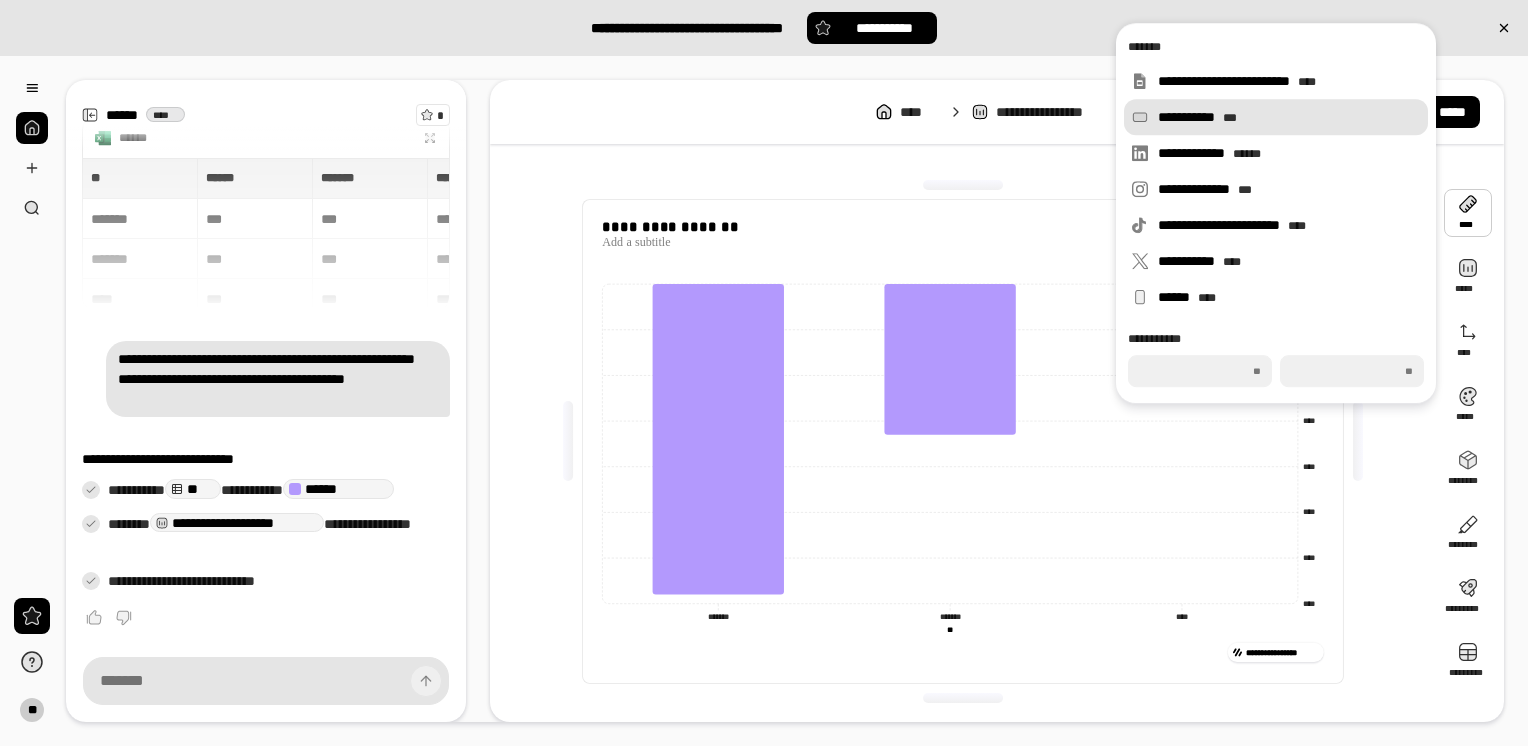 click on "**********" at bounding box center [1289, 117] 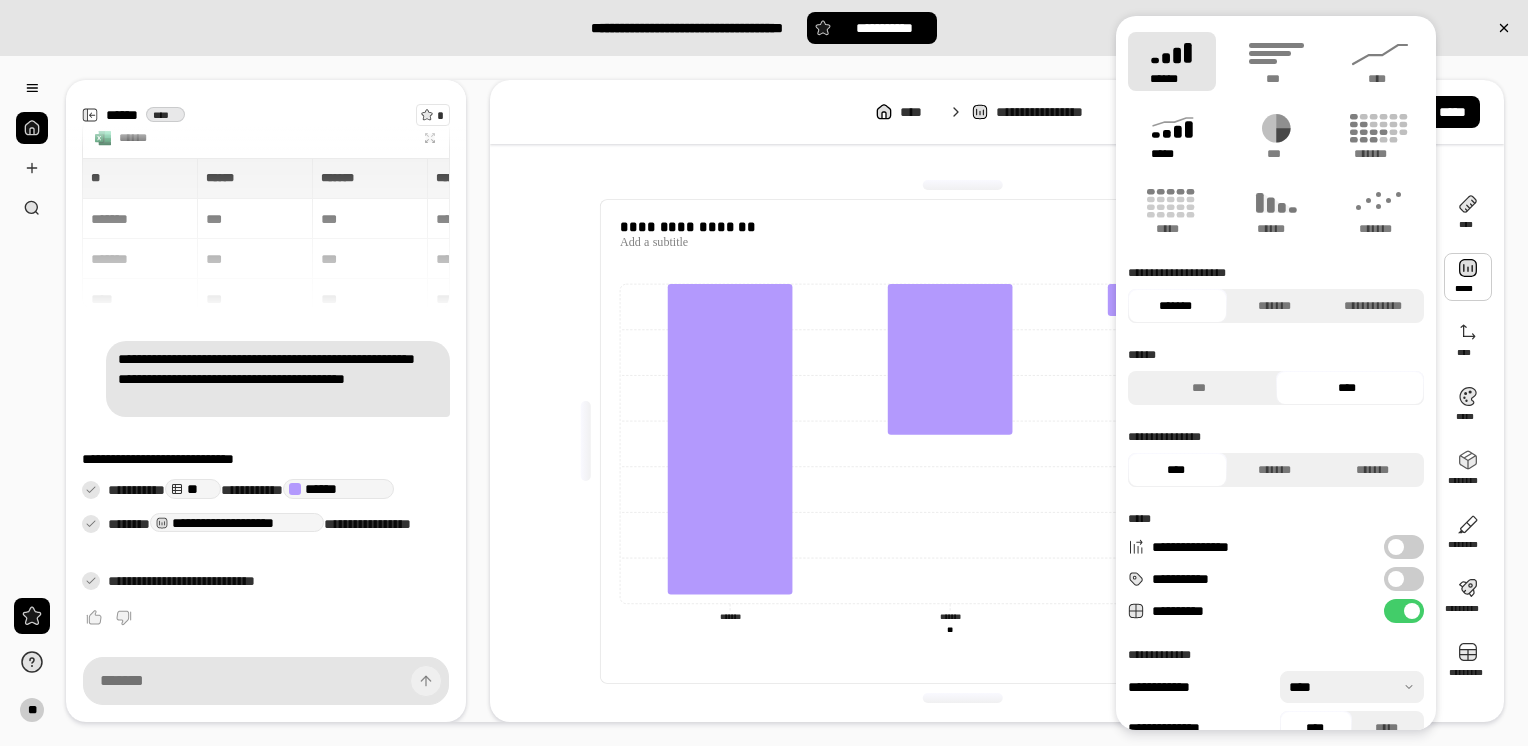 click 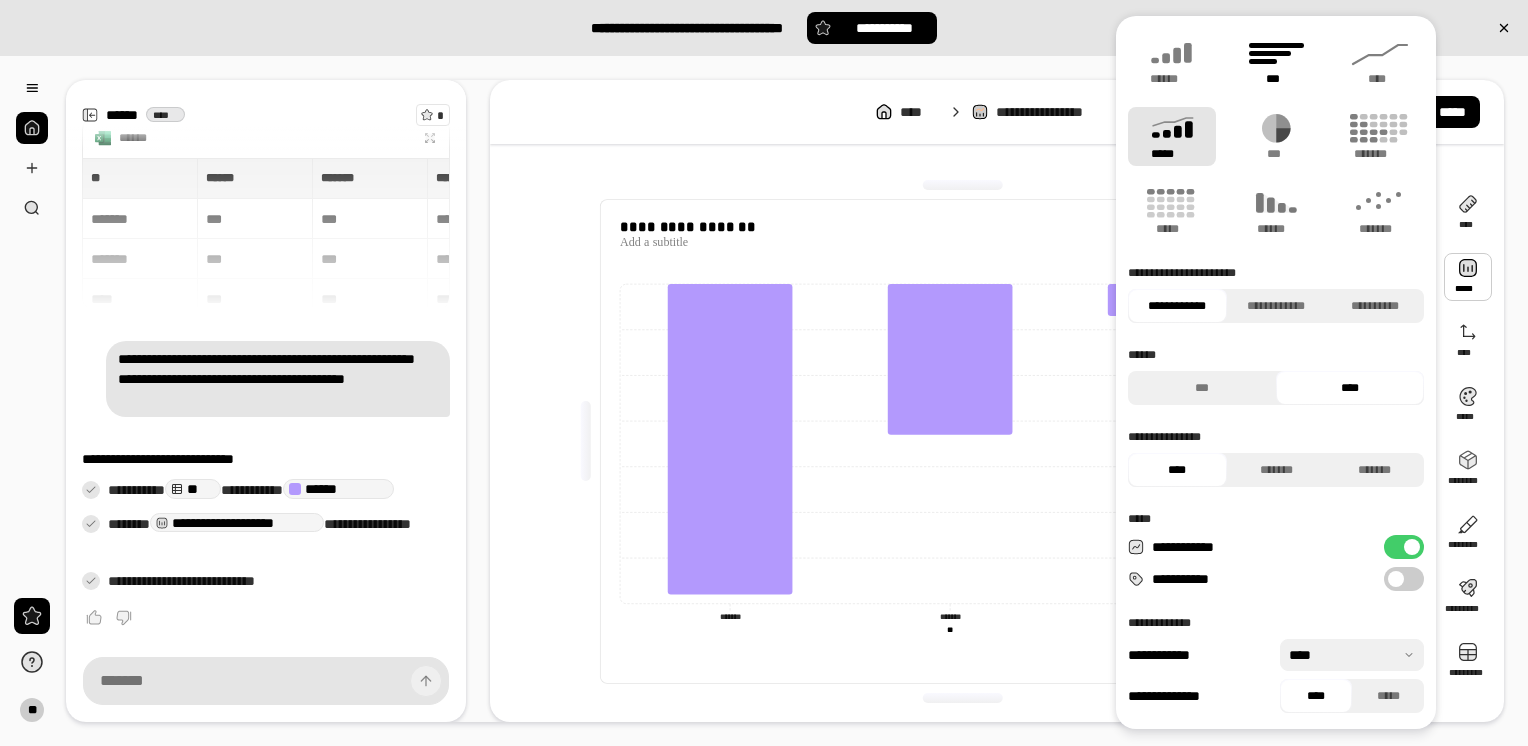 click on "***" at bounding box center [1275, 79] 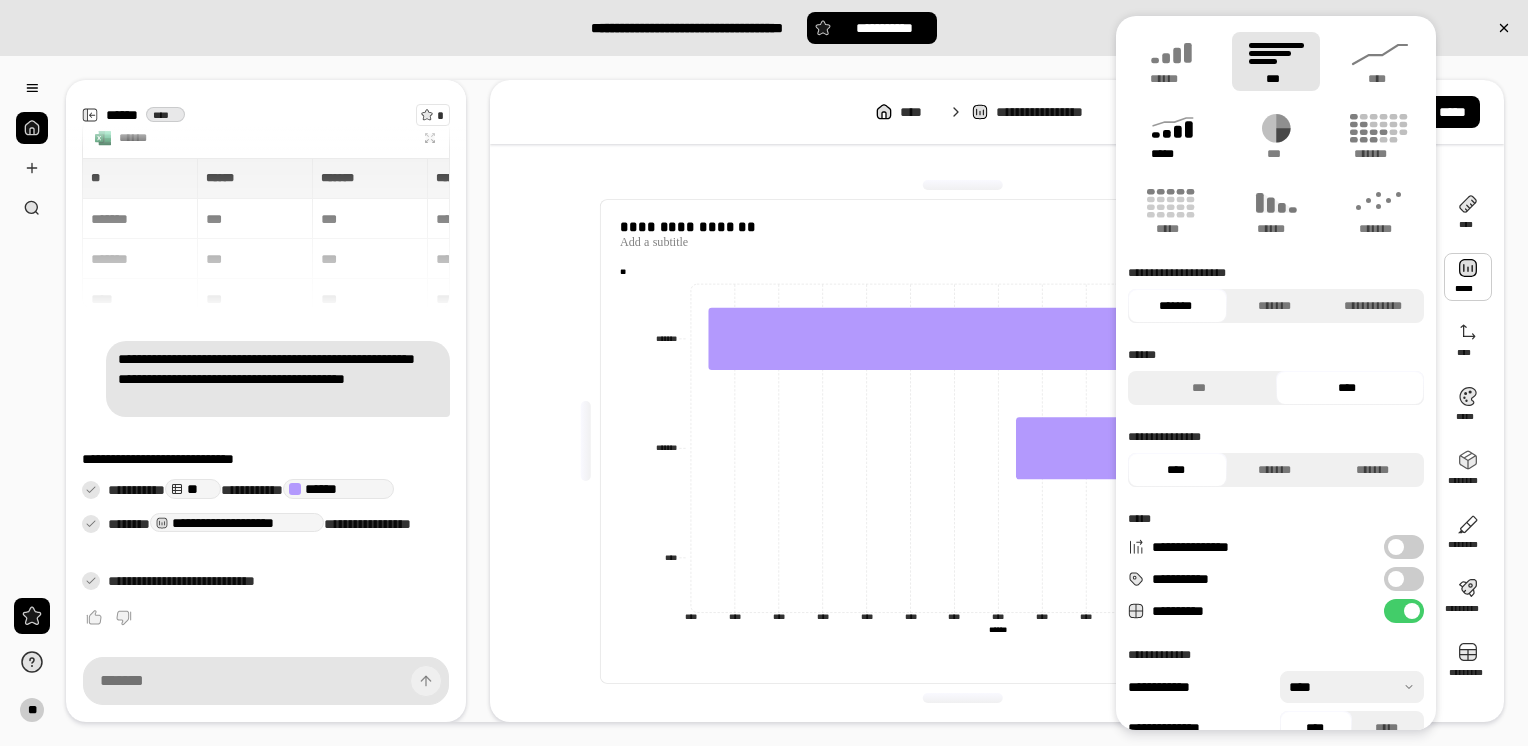 click on "*****" at bounding box center [1171, 154] 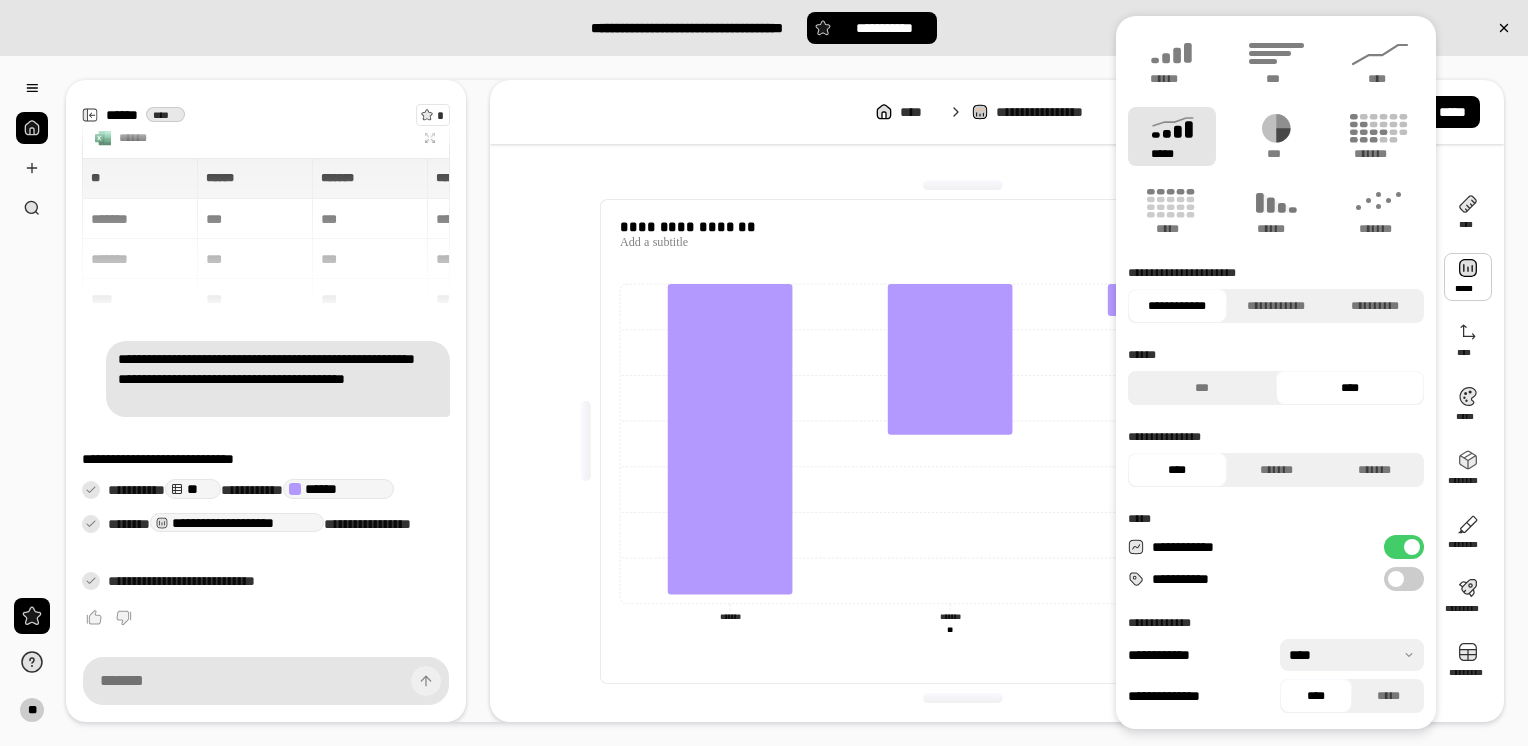 click on "**********" at bounding box center (963, 441) 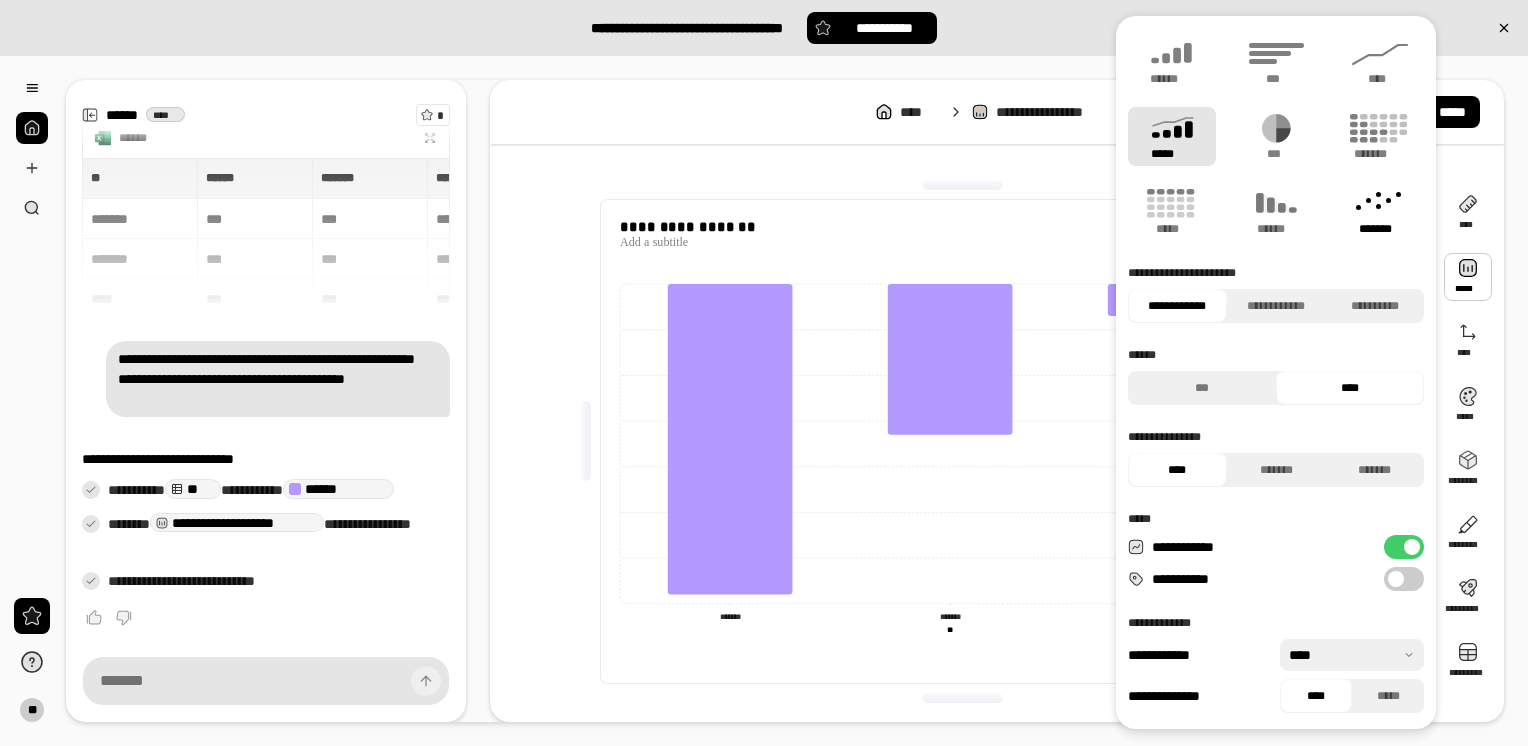 click on "*******" at bounding box center (1380, 211) 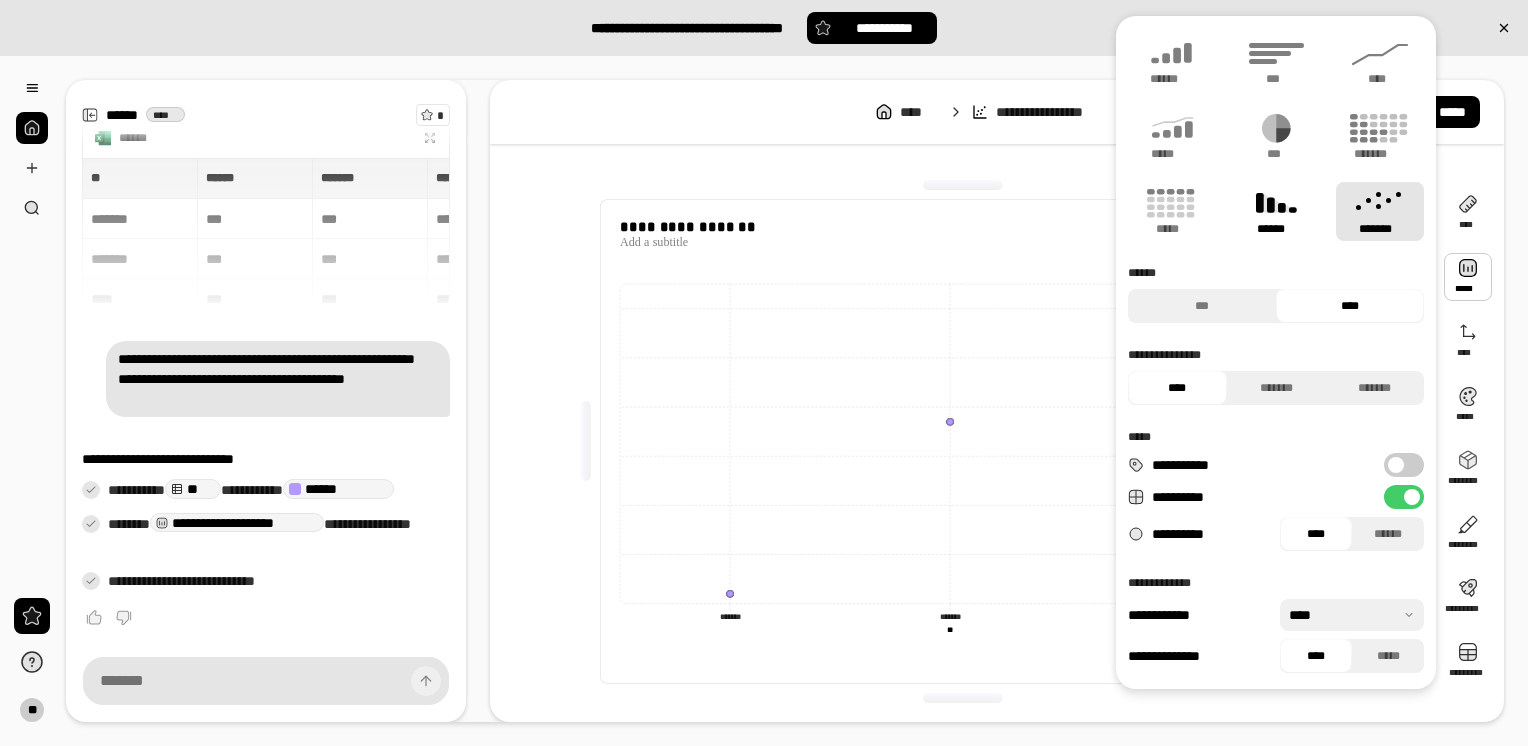 click on "******" at bounding box center (1276, 211) 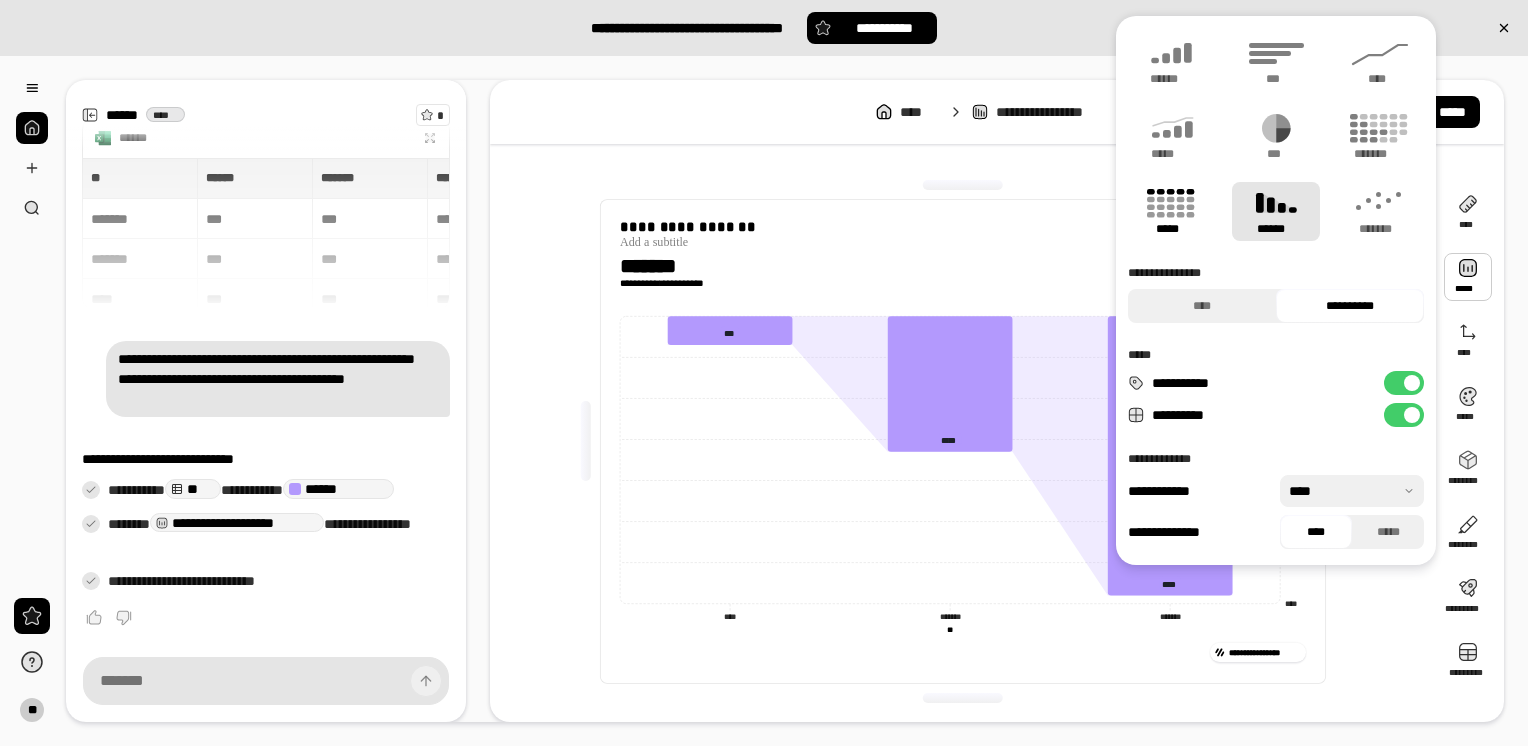 click 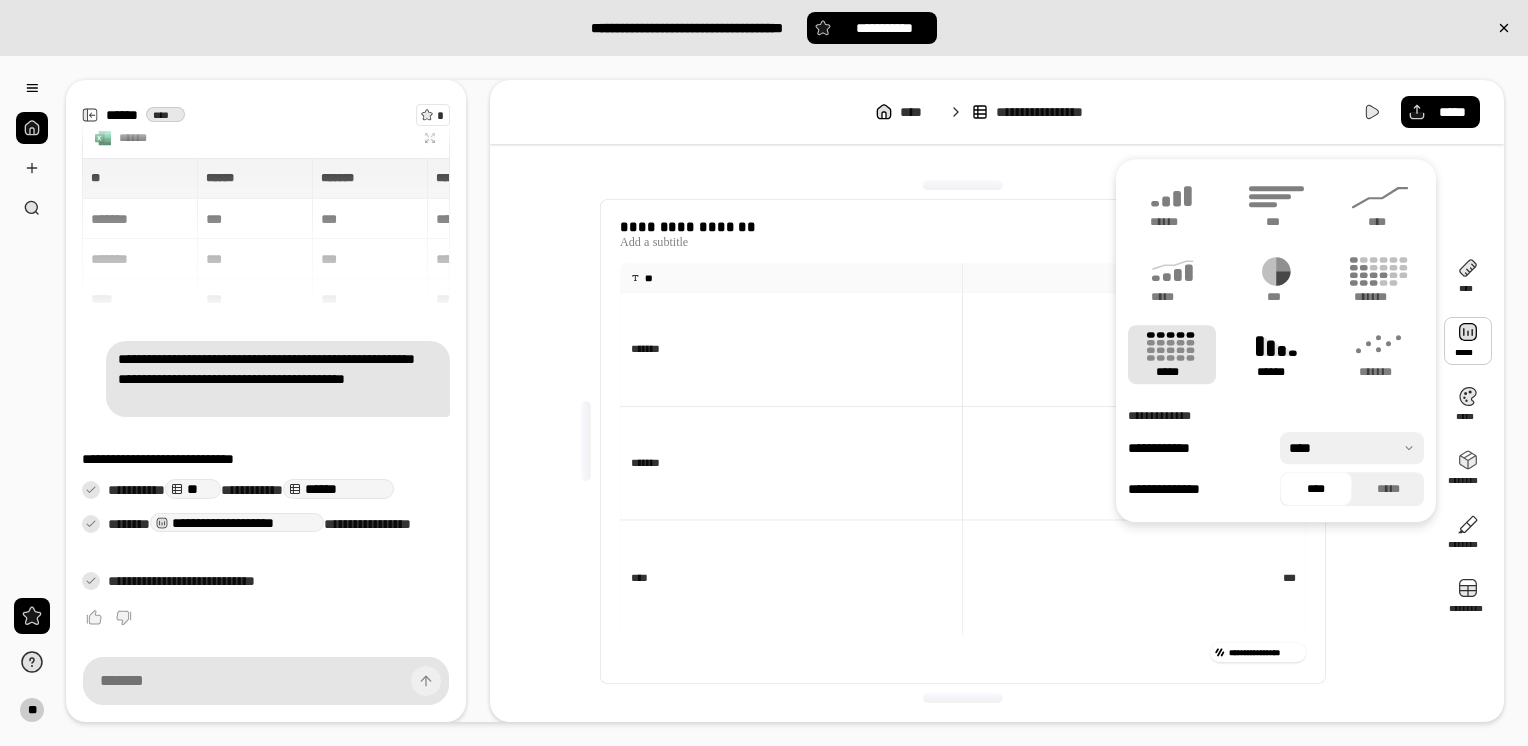 click on "******" at bounding box center [1276, 354] 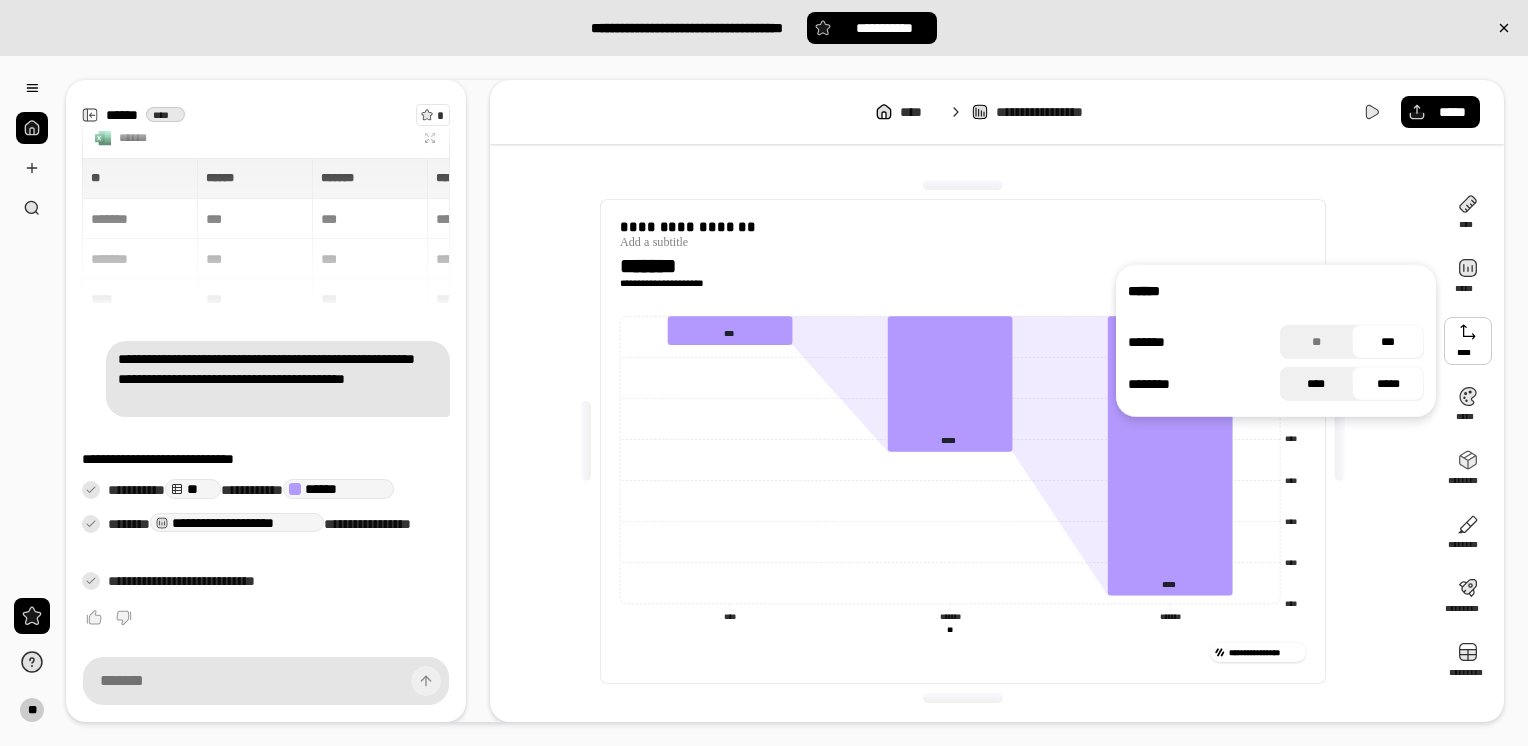 click on "****" at bounding box center (1316, 384) 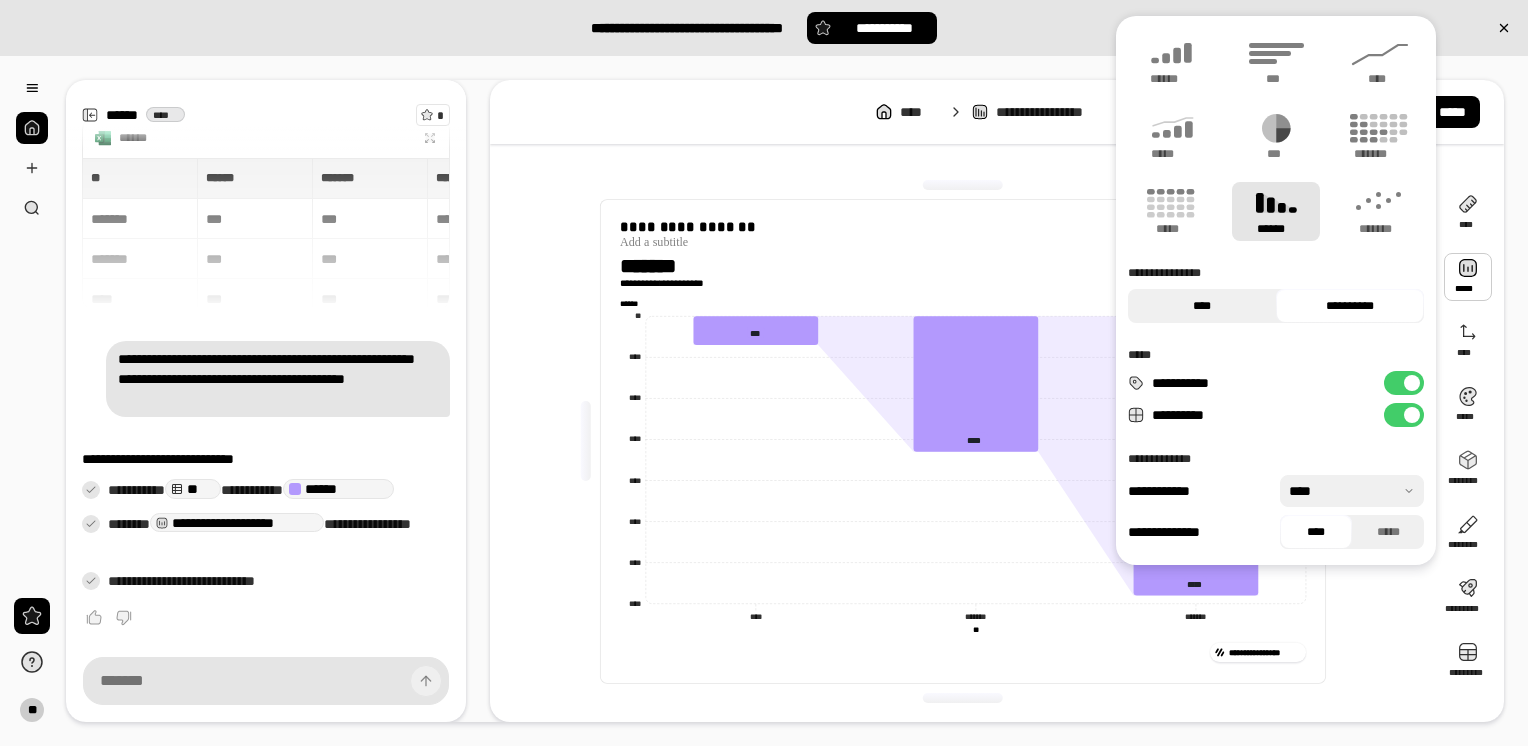 click on "****" at bounding box center (1202, 306) 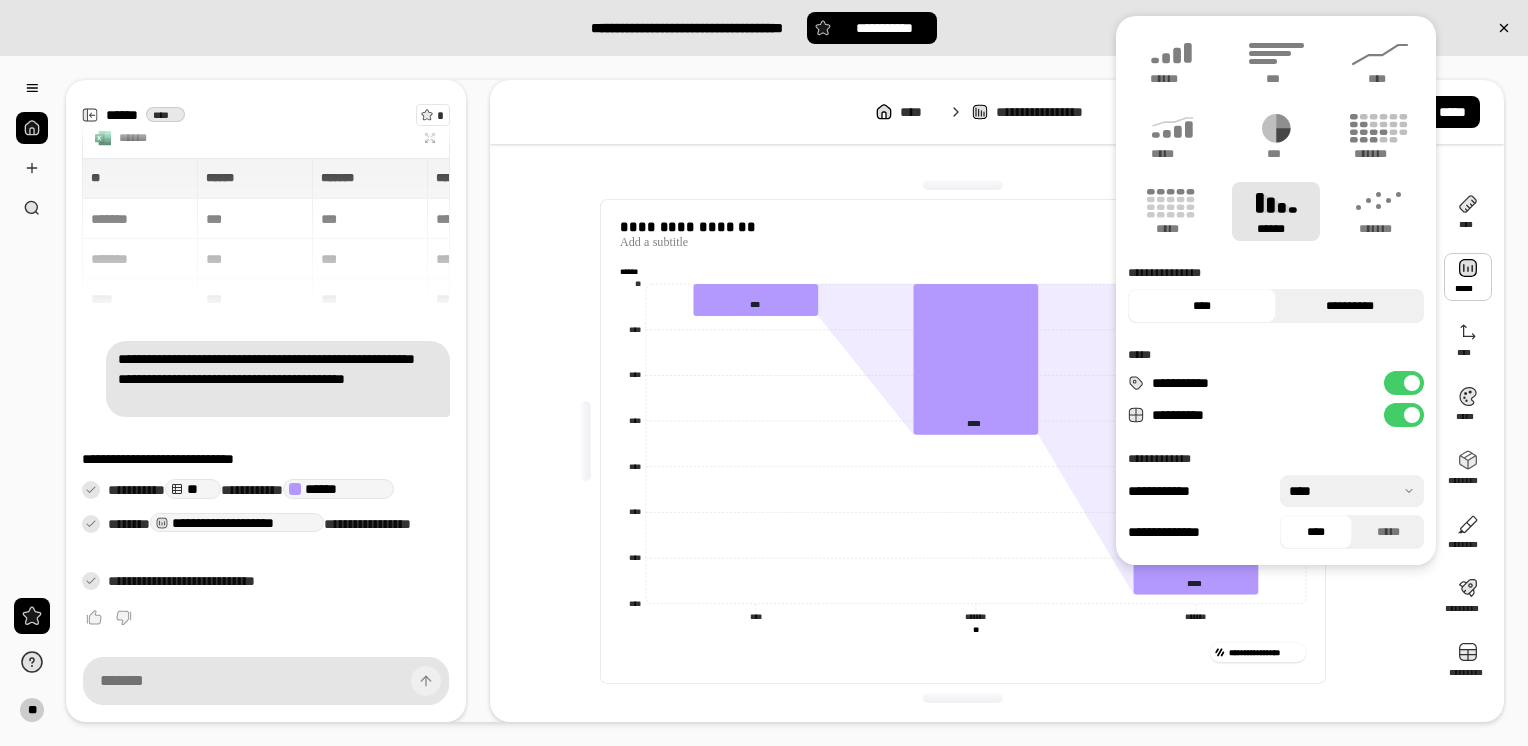 click on "**********" at bounding box center [1350, 306] 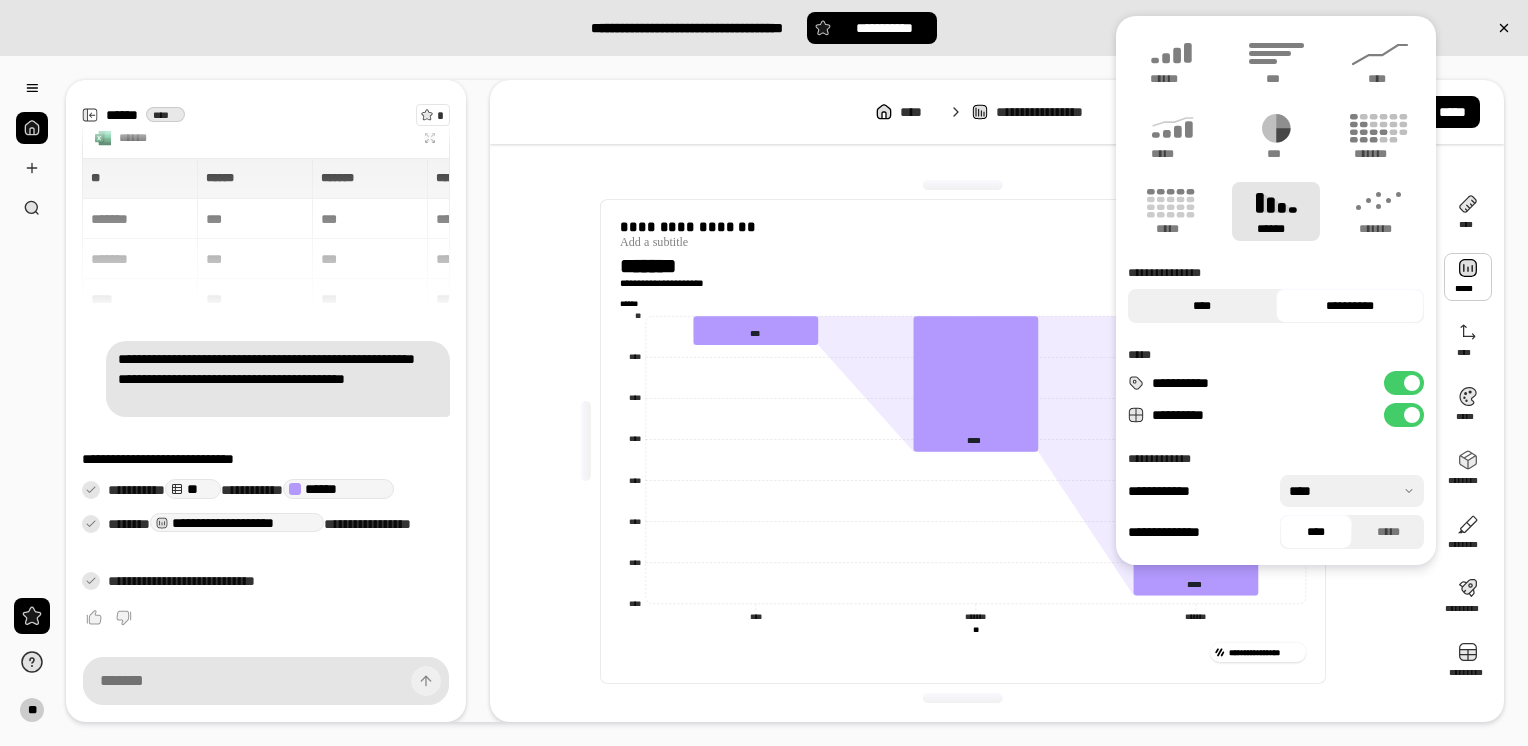click on "****" at bounding box center (1202, 306) 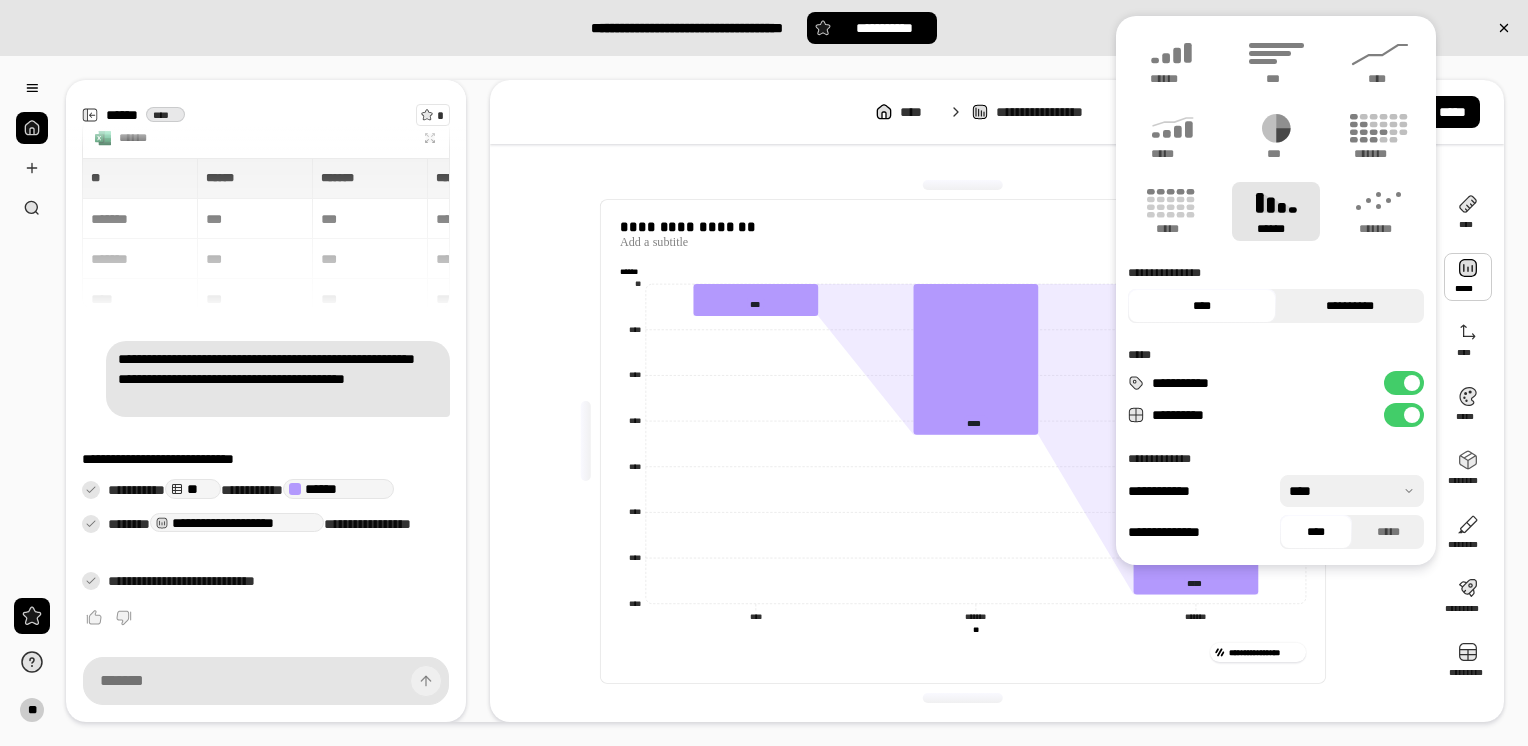 click on "**********" at bounding box center (1350, 306) 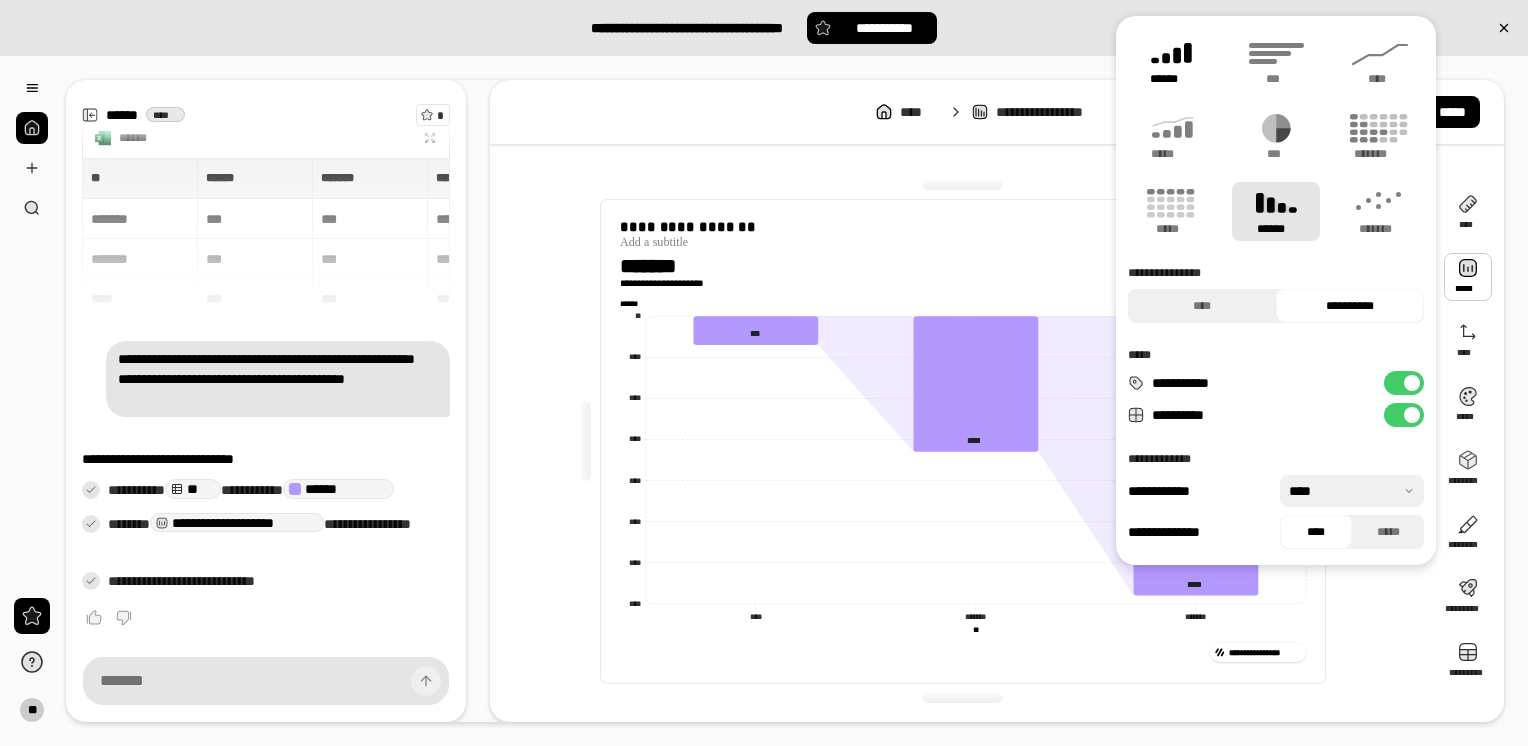 click 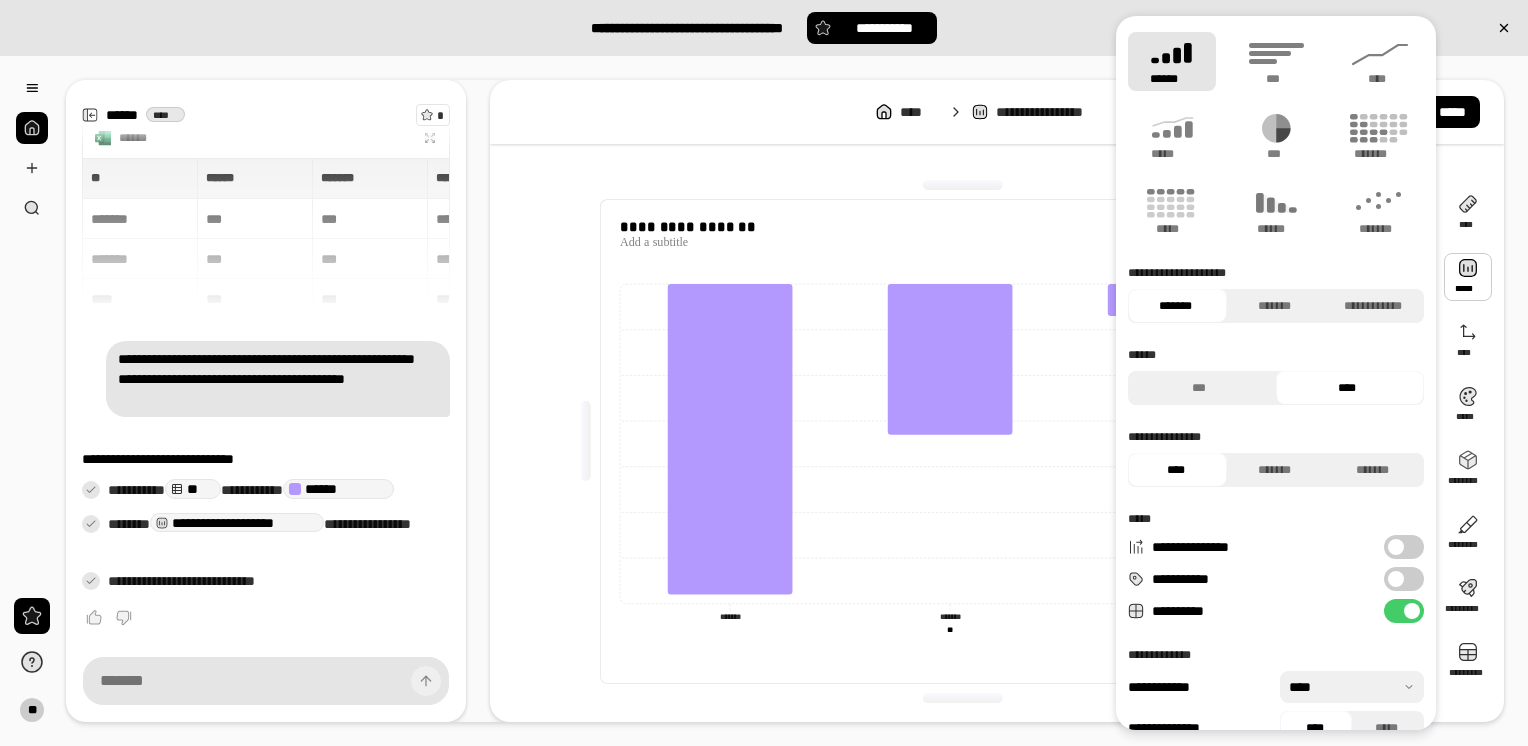 click on "**********" at bounding box center (1404, 547) 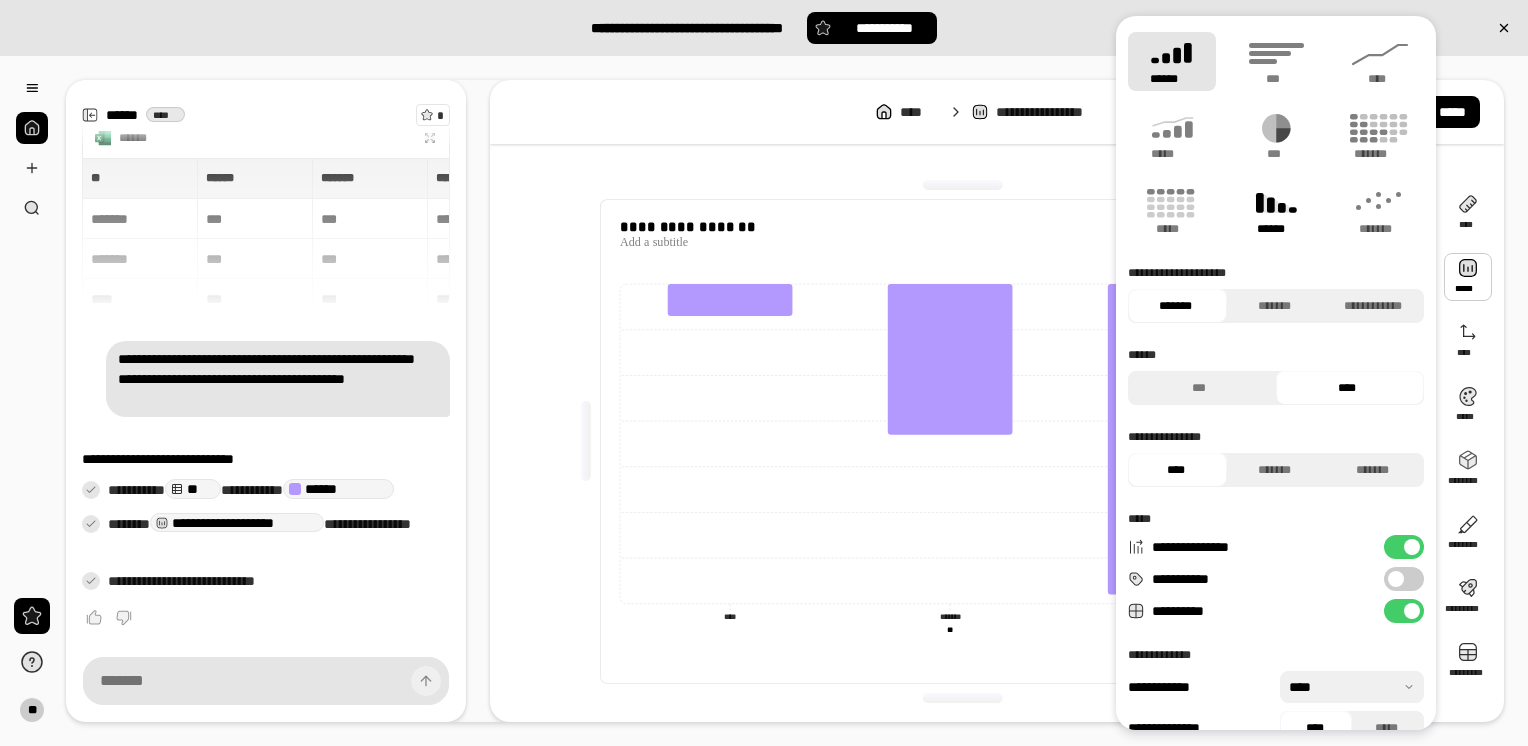 click 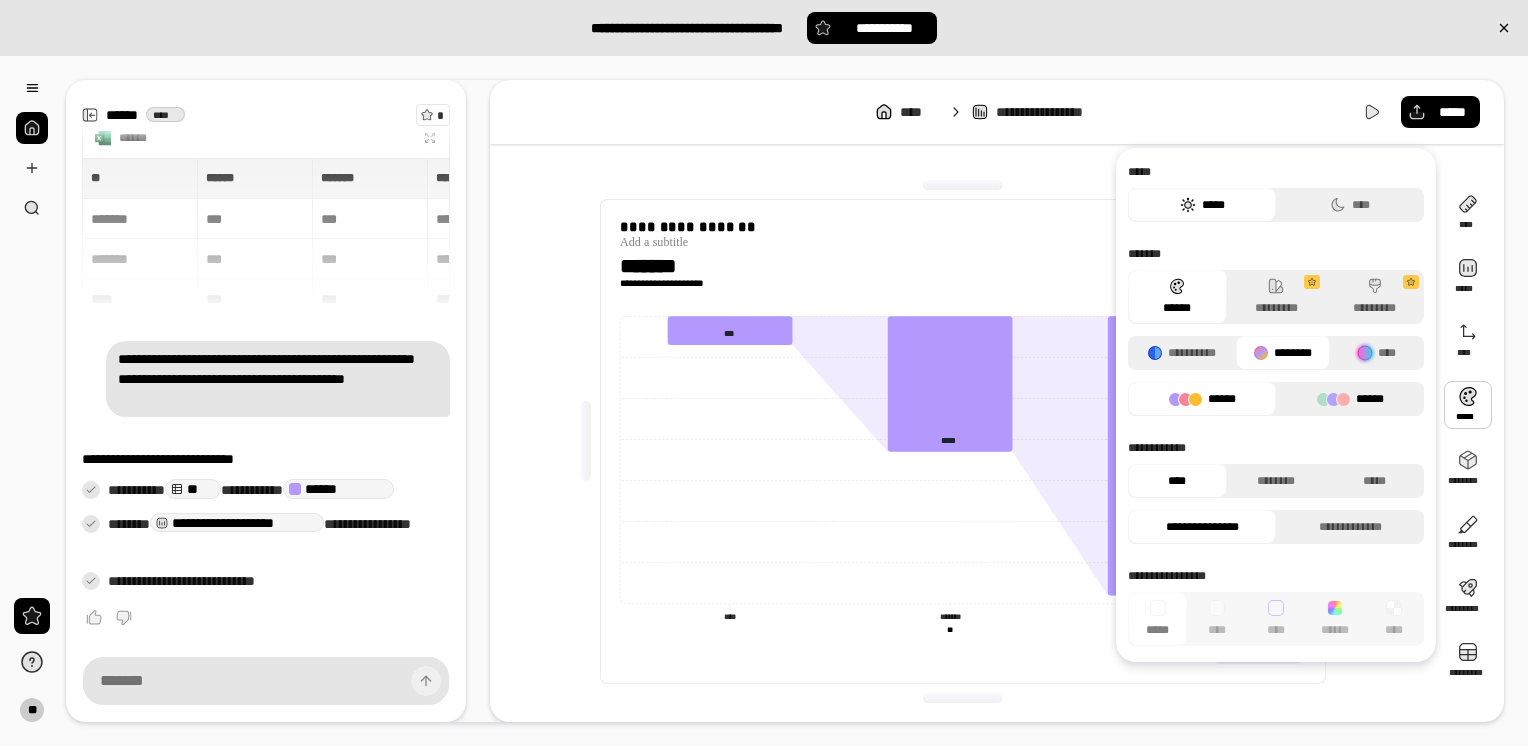 click 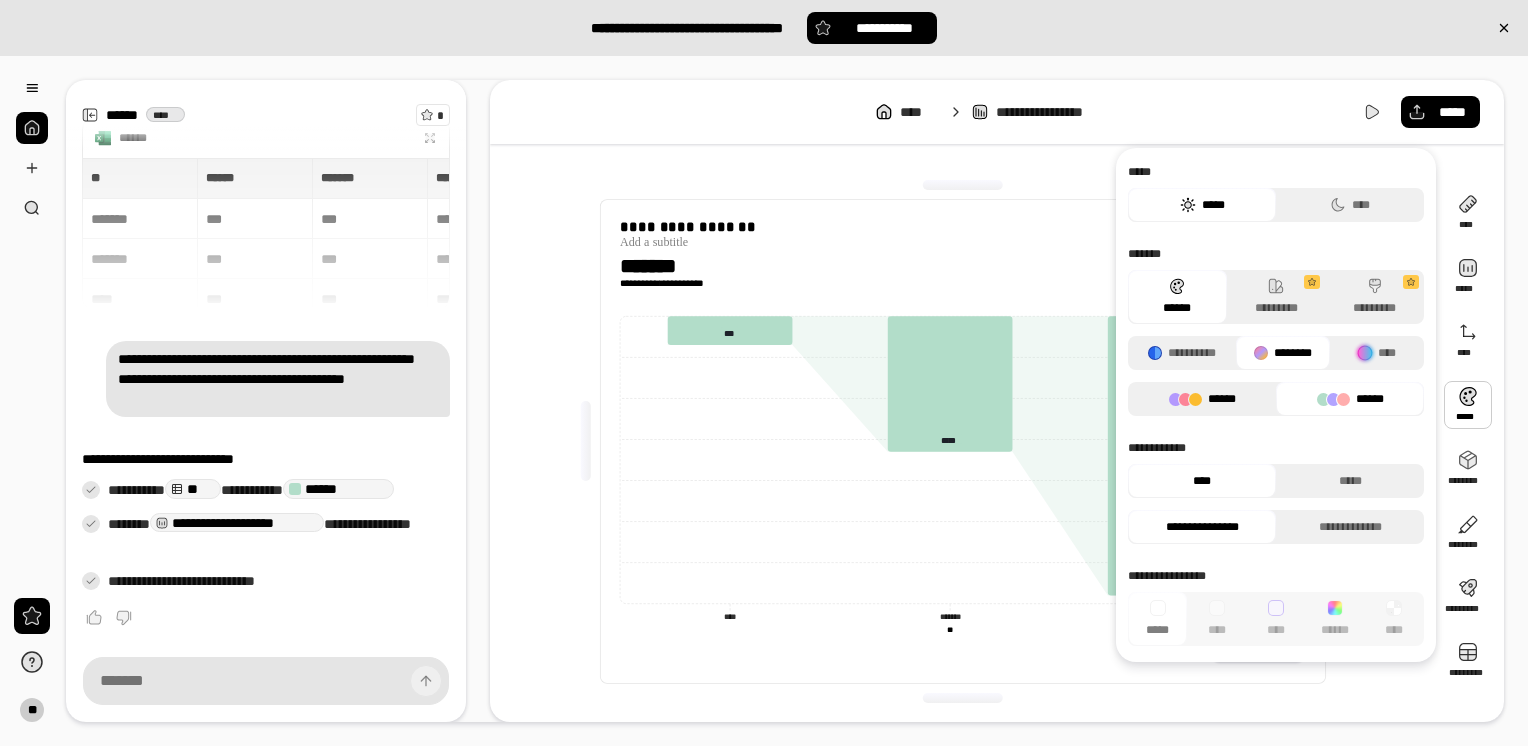 click on "******" at bounding box center (1202, 399) 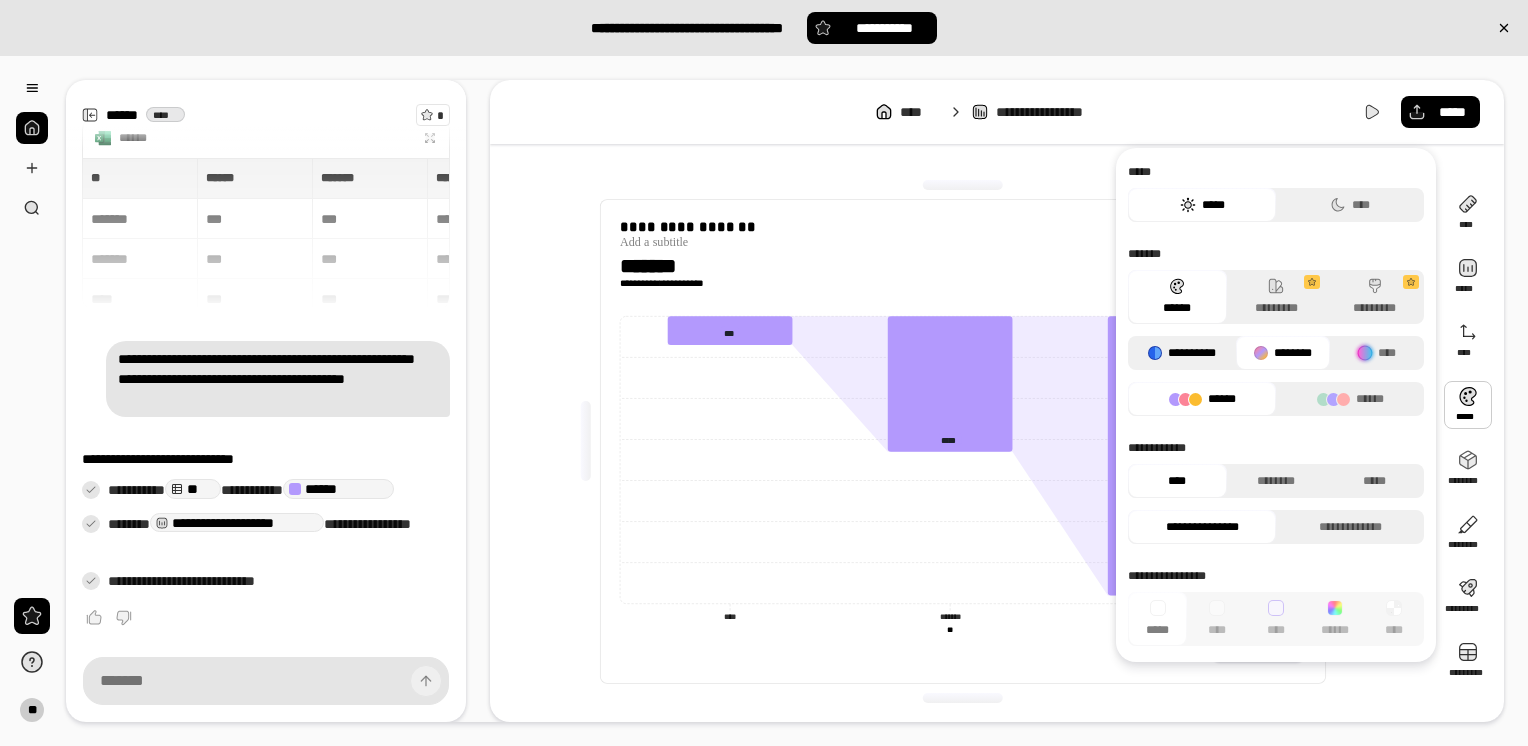 click on "**********" at bounding box center [1182, 353] 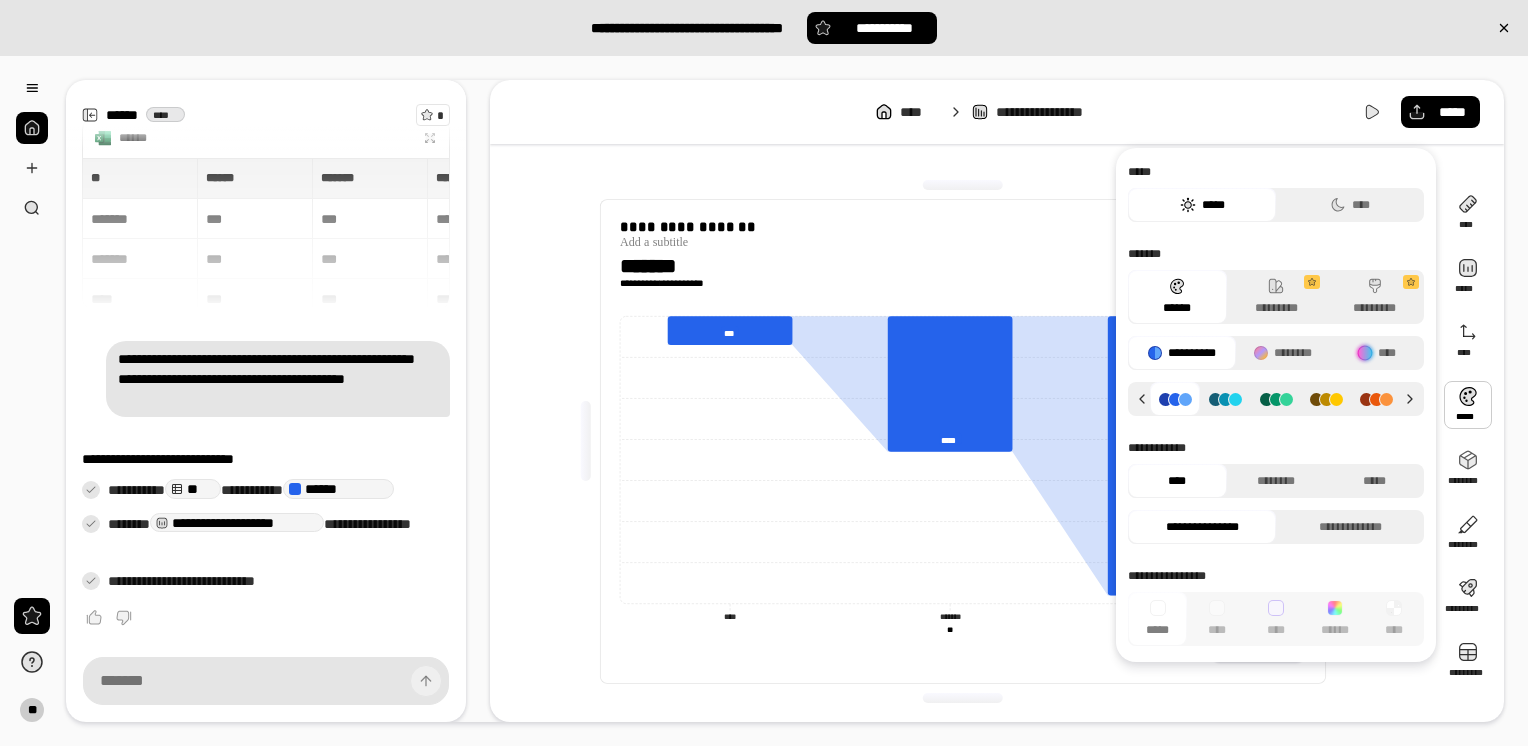 click on "**********" at bounding box center (1276, 405) 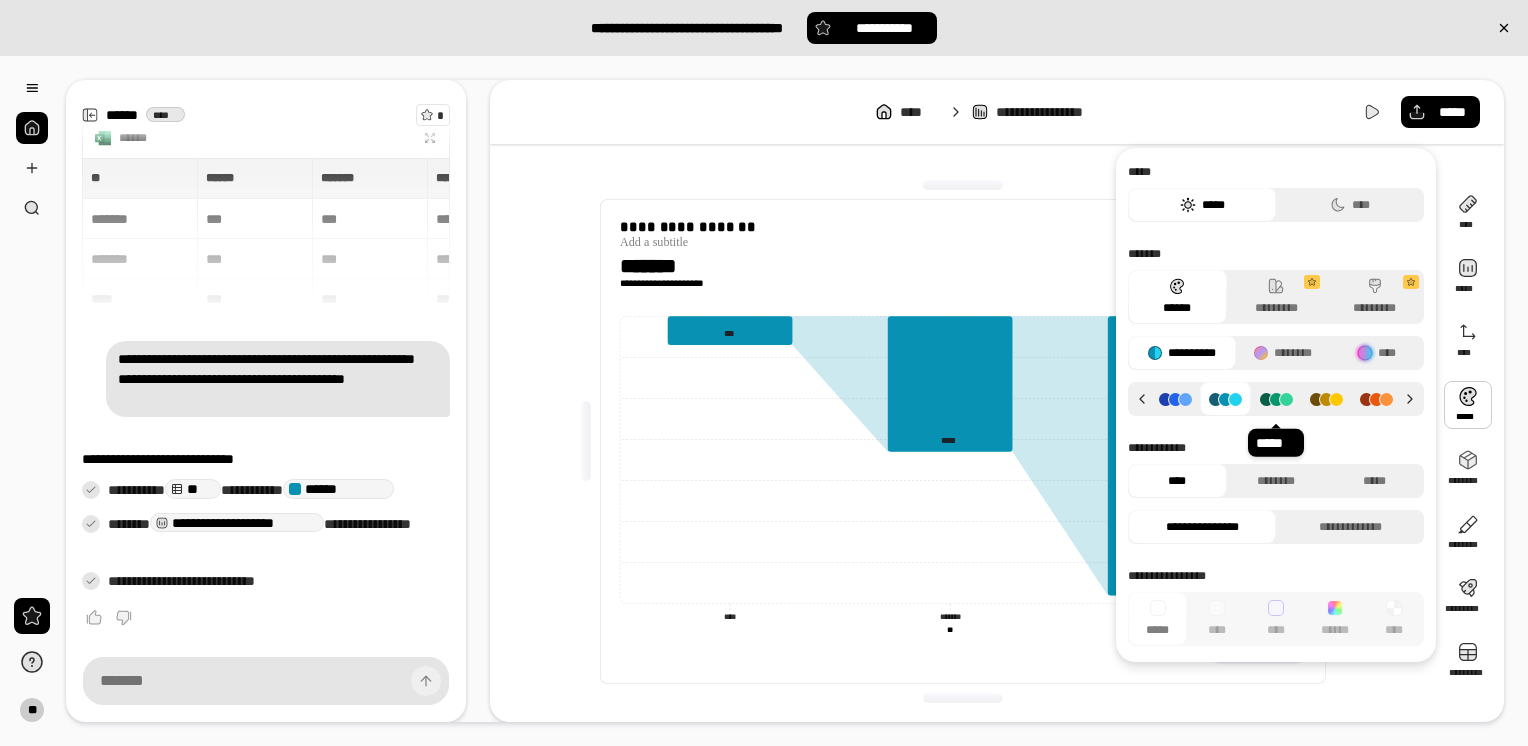 click at bounding box center (1276, 399) 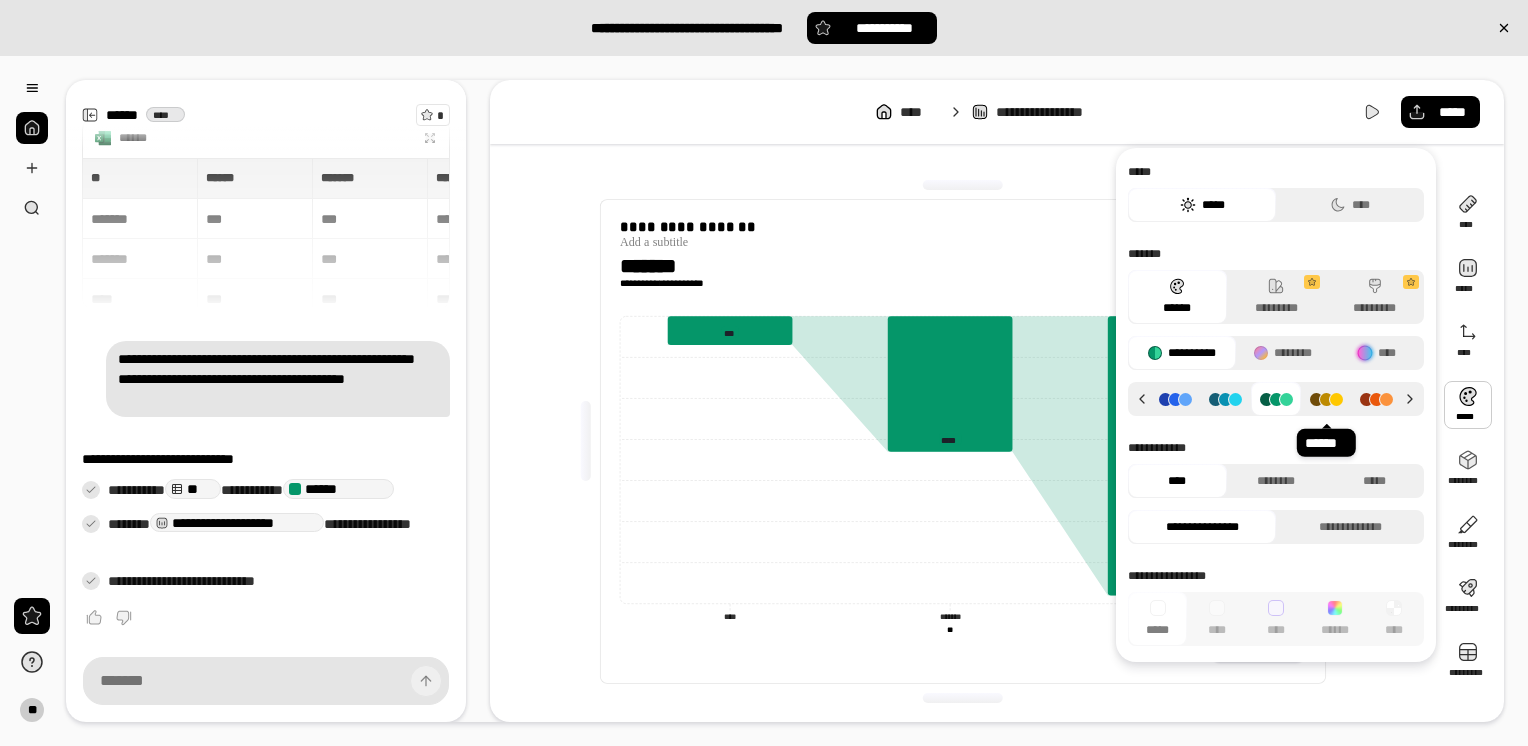 click 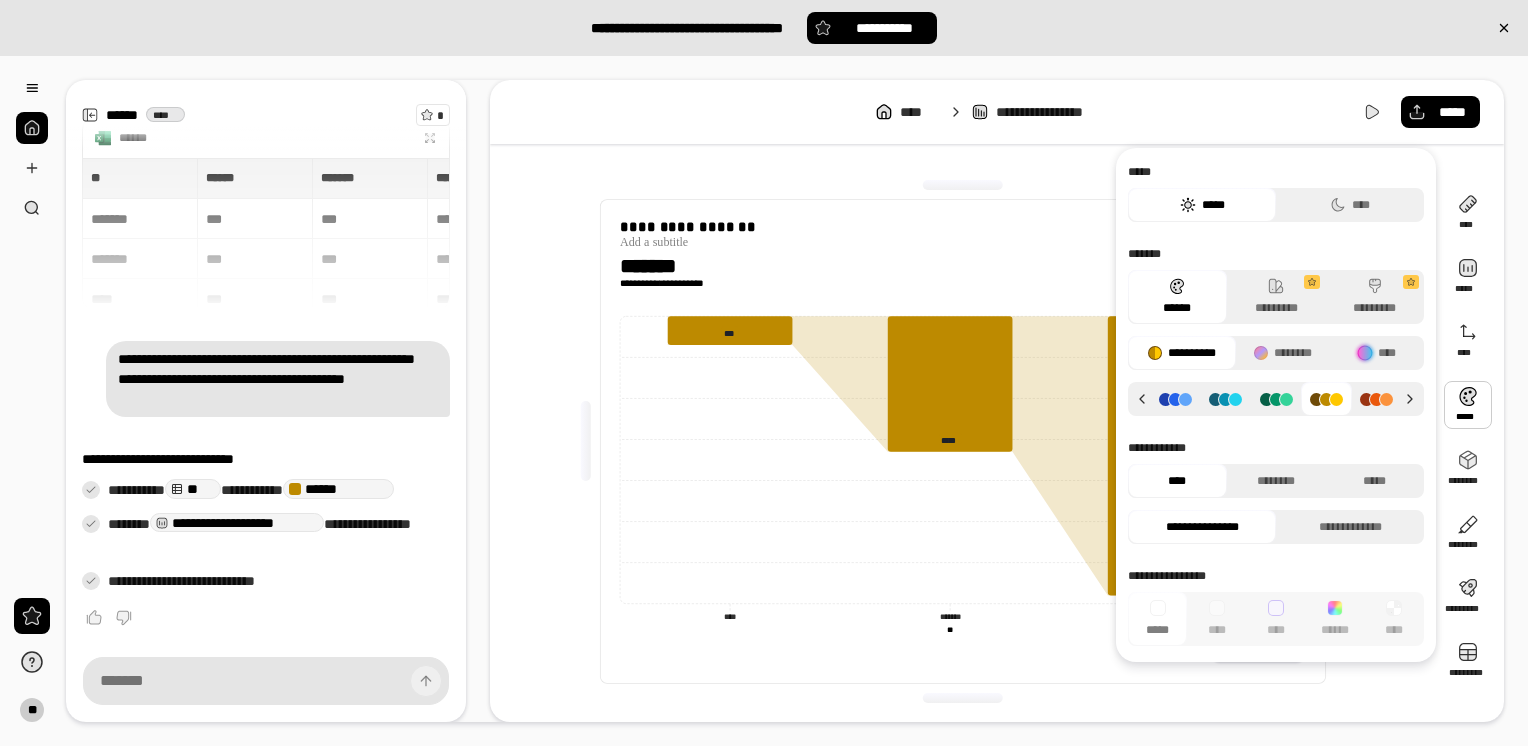 click 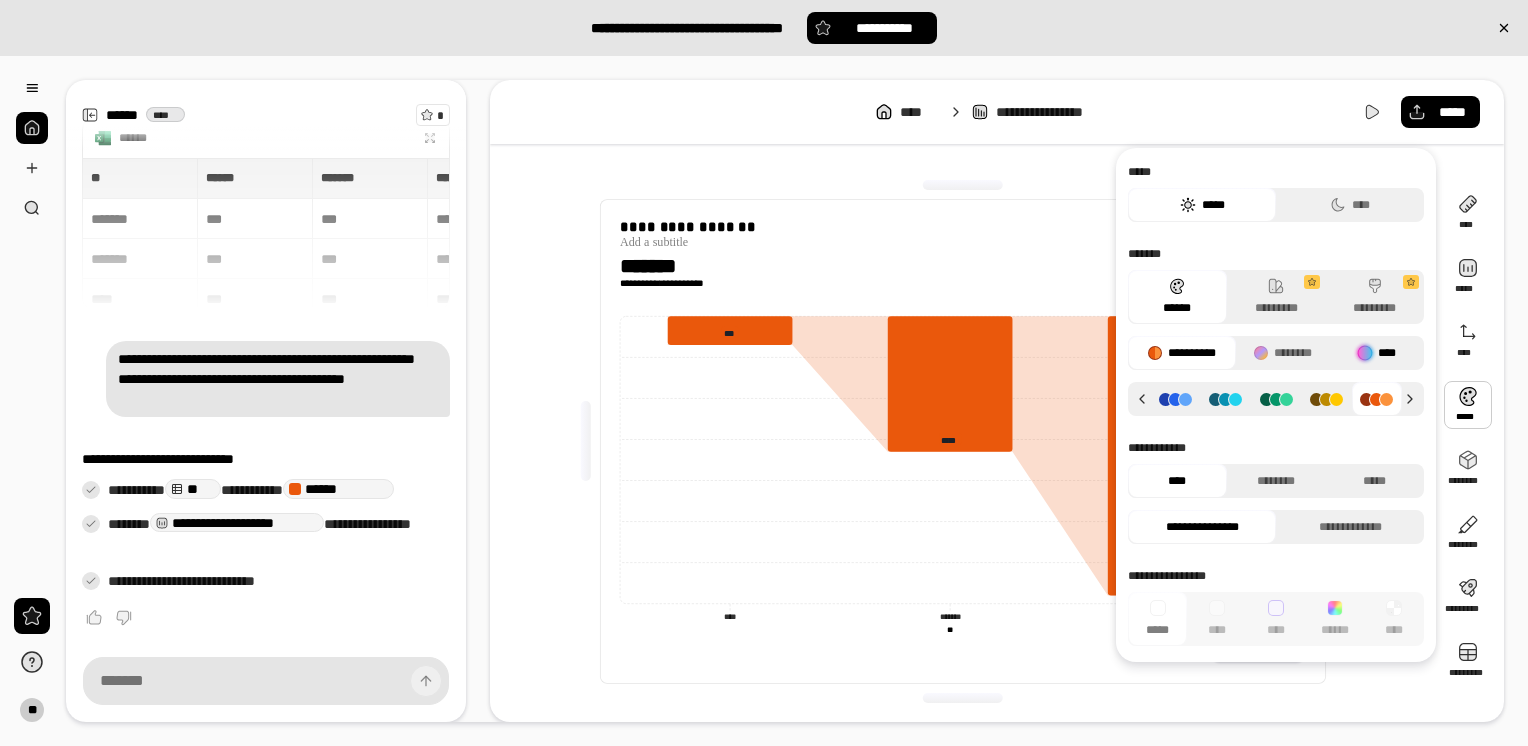 click on "****" at bounding box center [1377, 353] 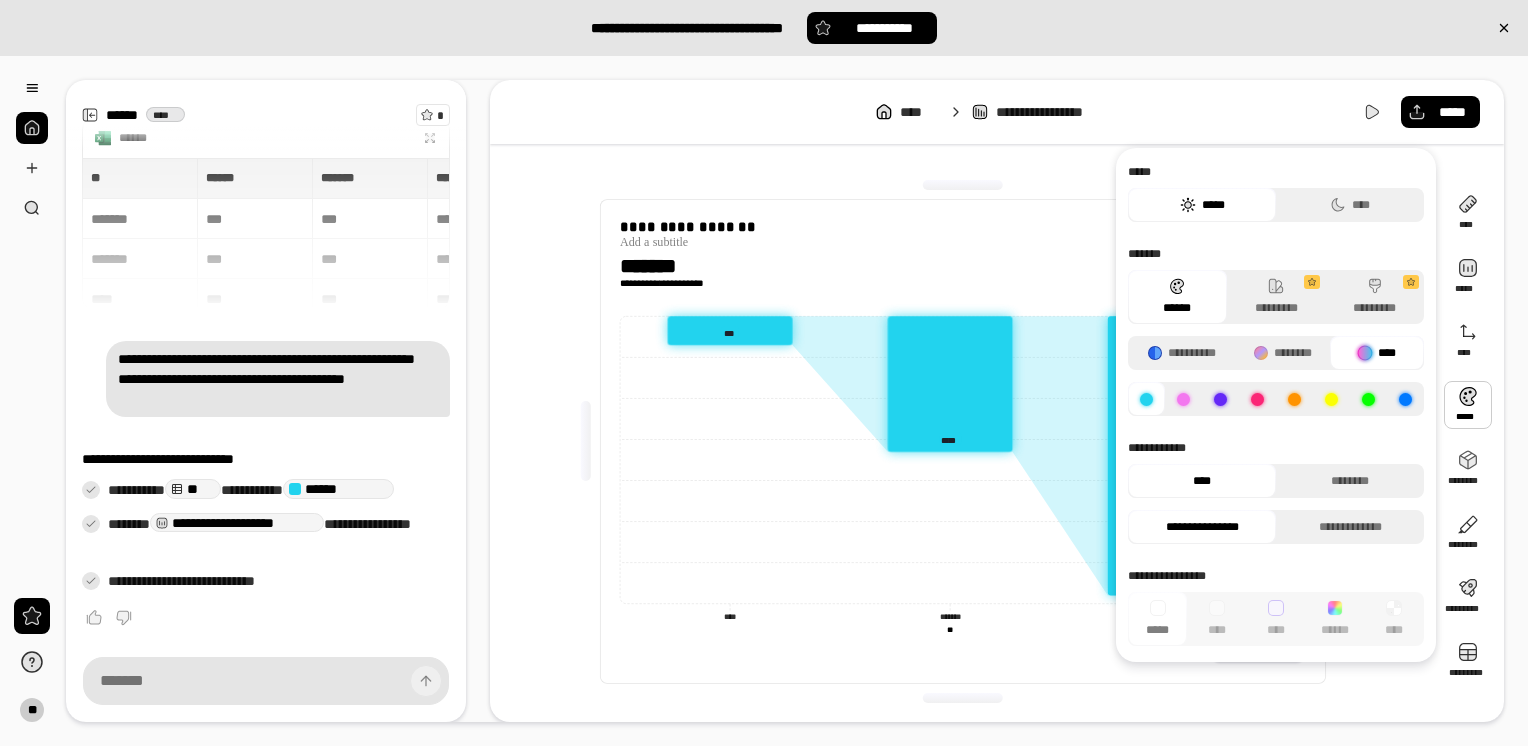 click at bounding box center [1365, 353] 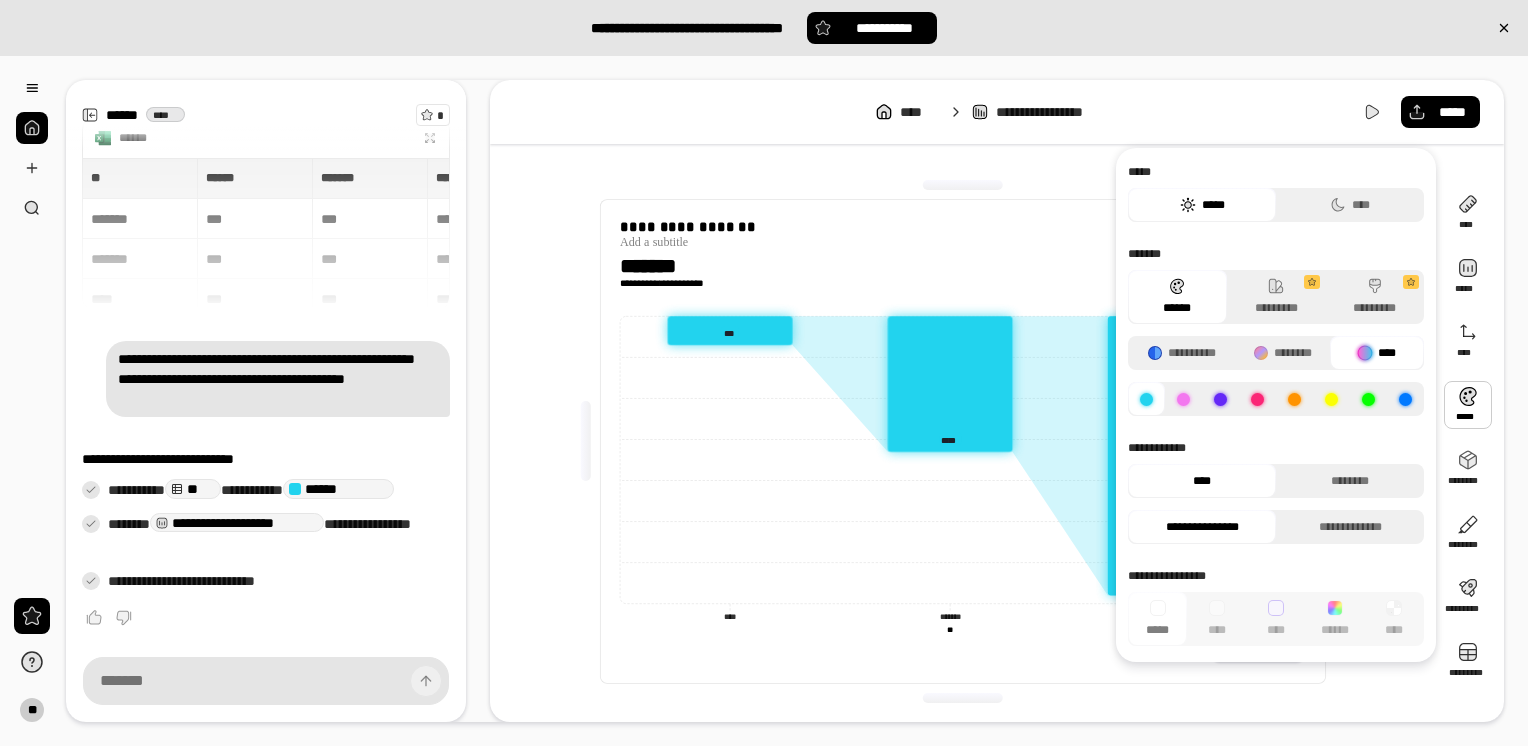 click at bounding box center [1368, 399] 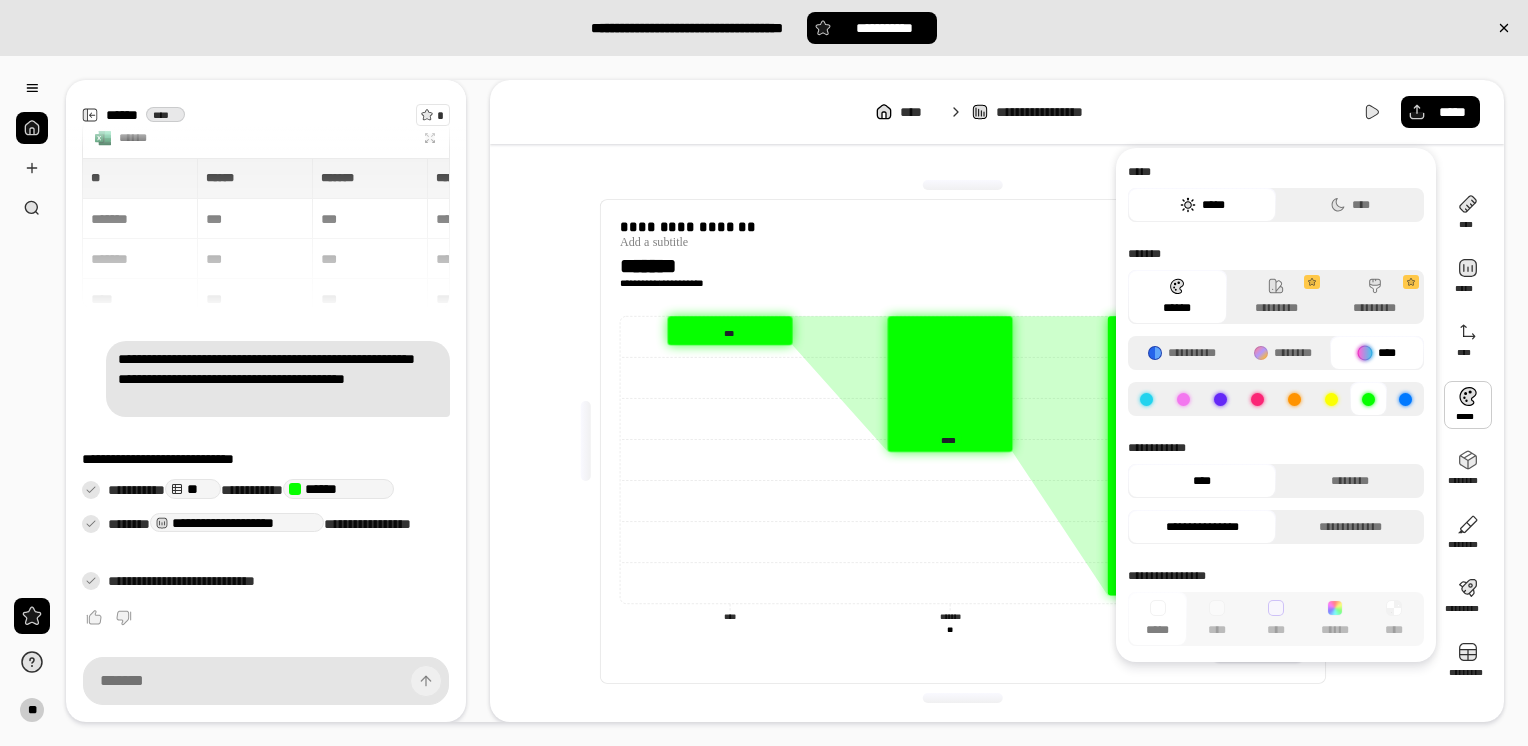 click at bounding box center [1331, 399] 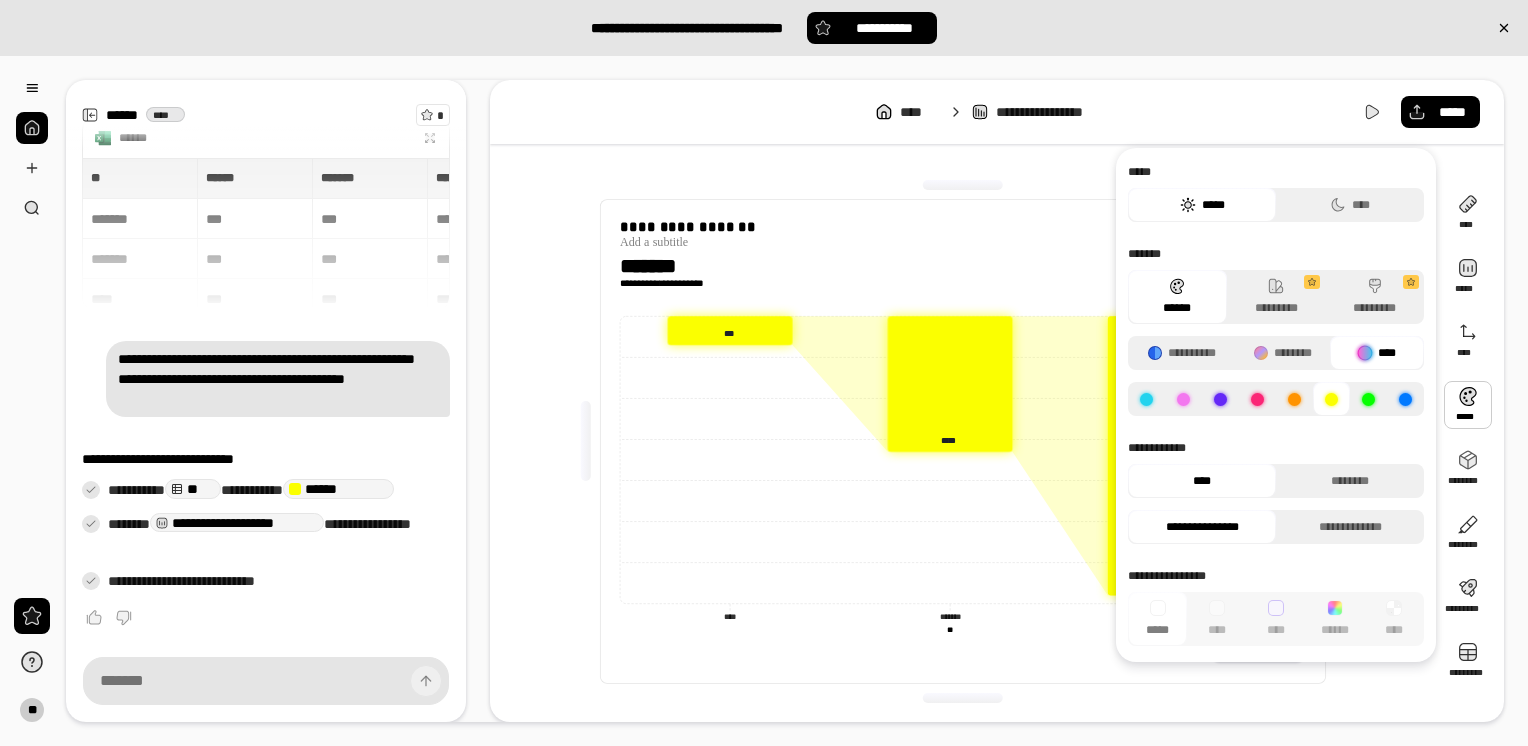 click 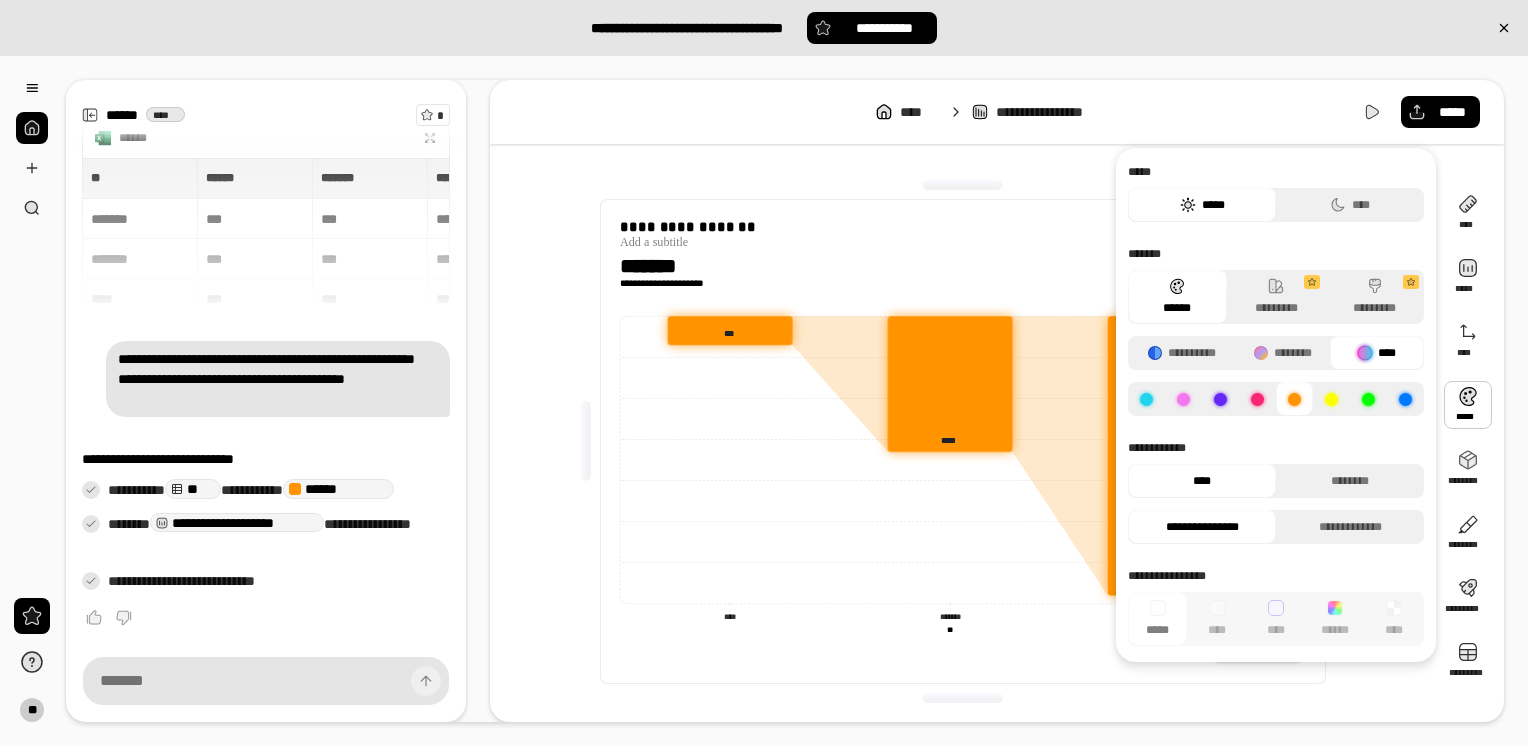 click 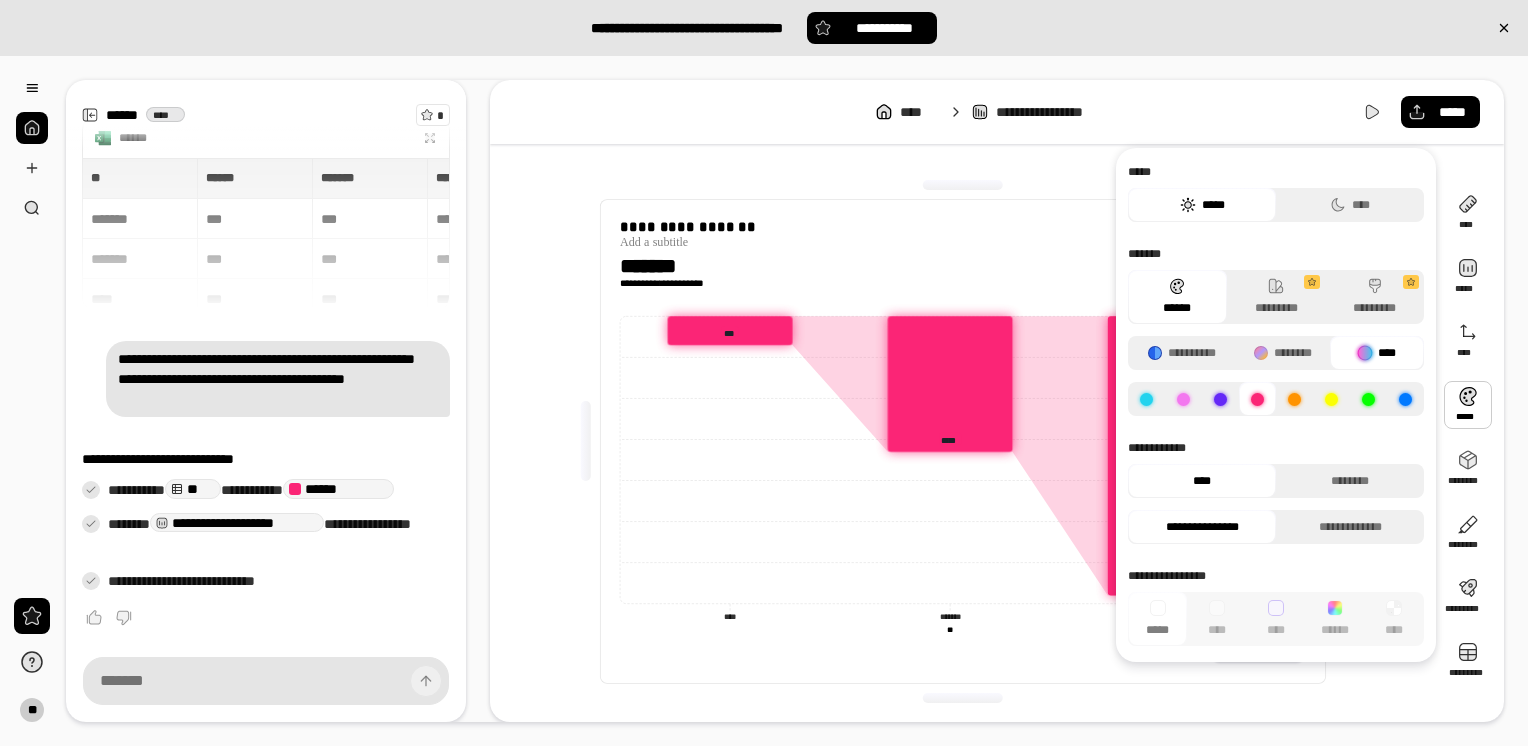 click 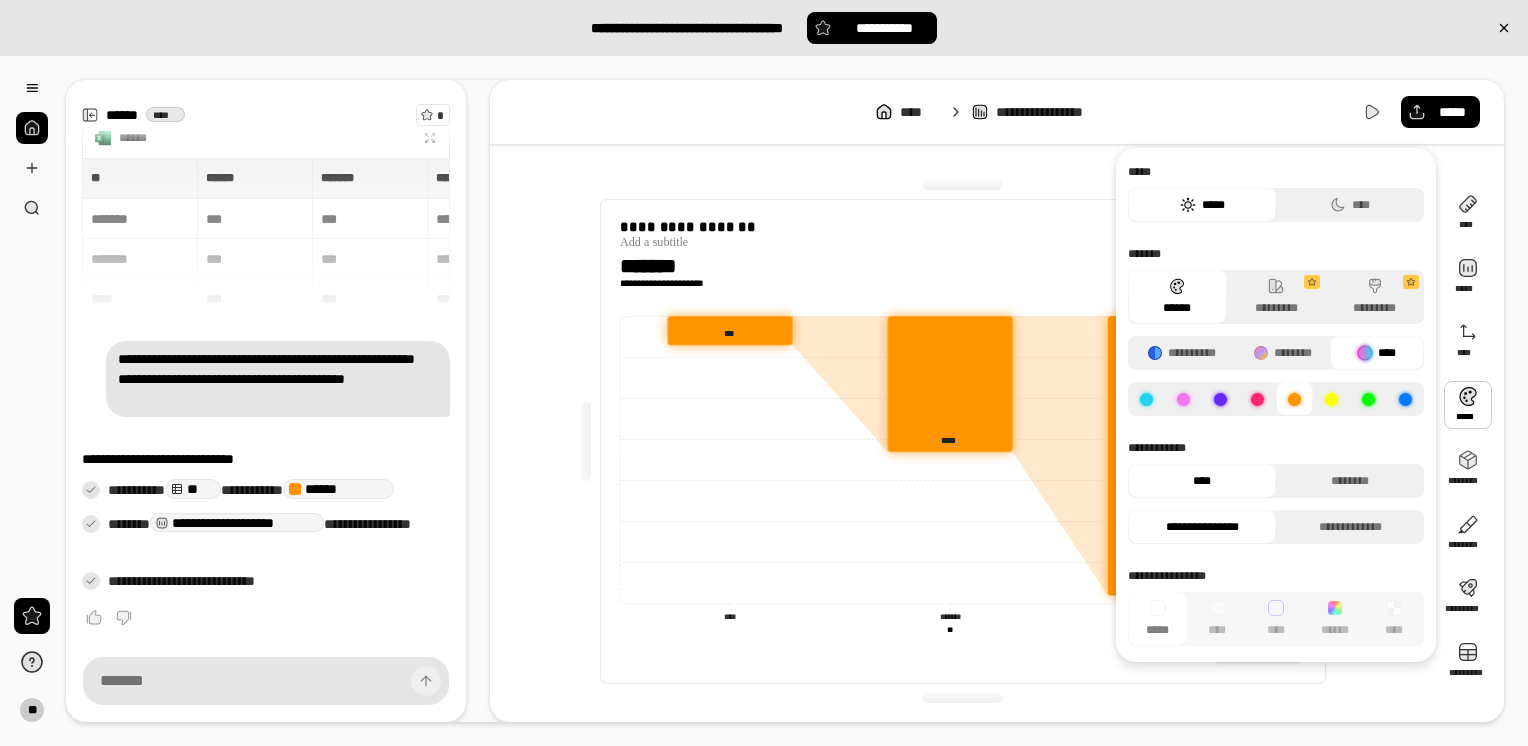 click 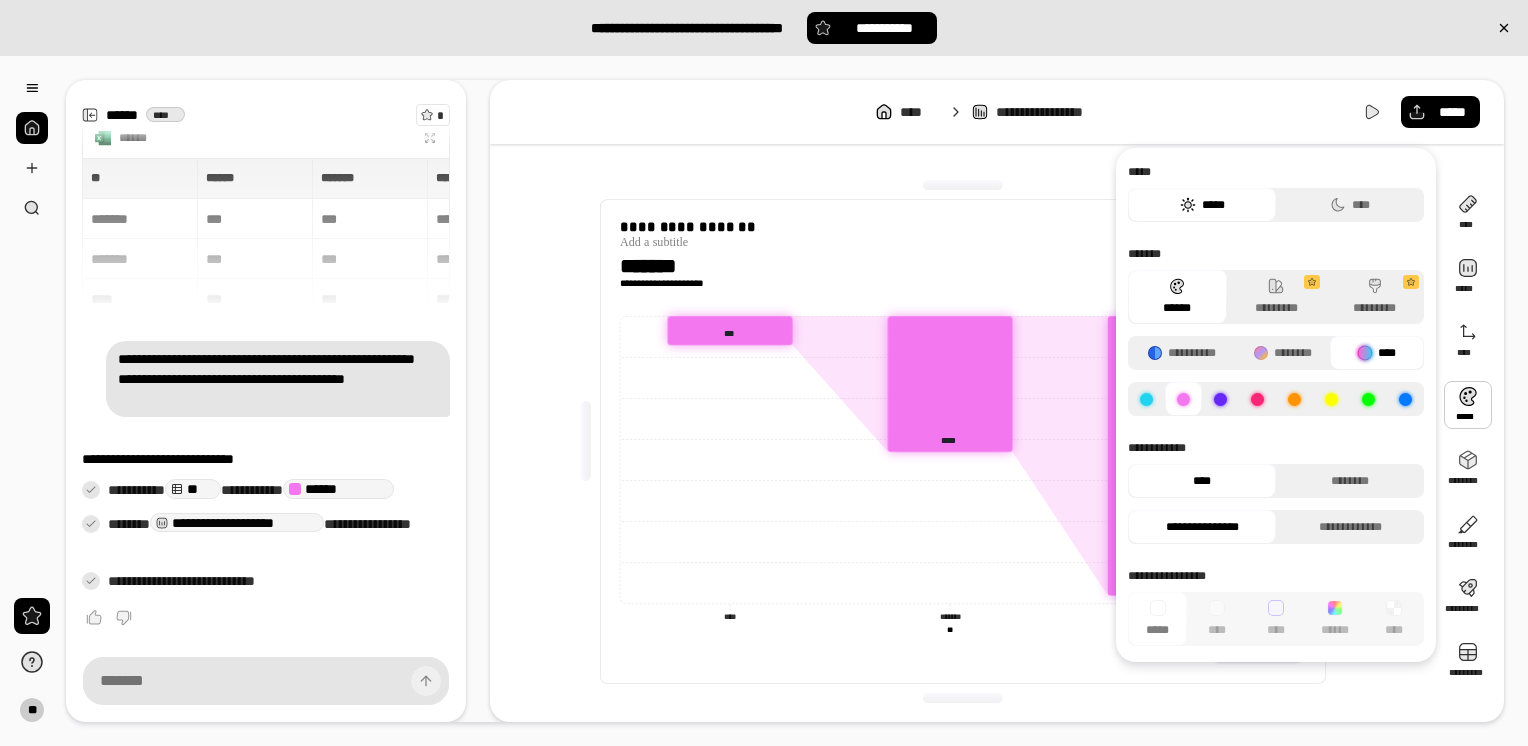 click at bounding box center [1146, 399] 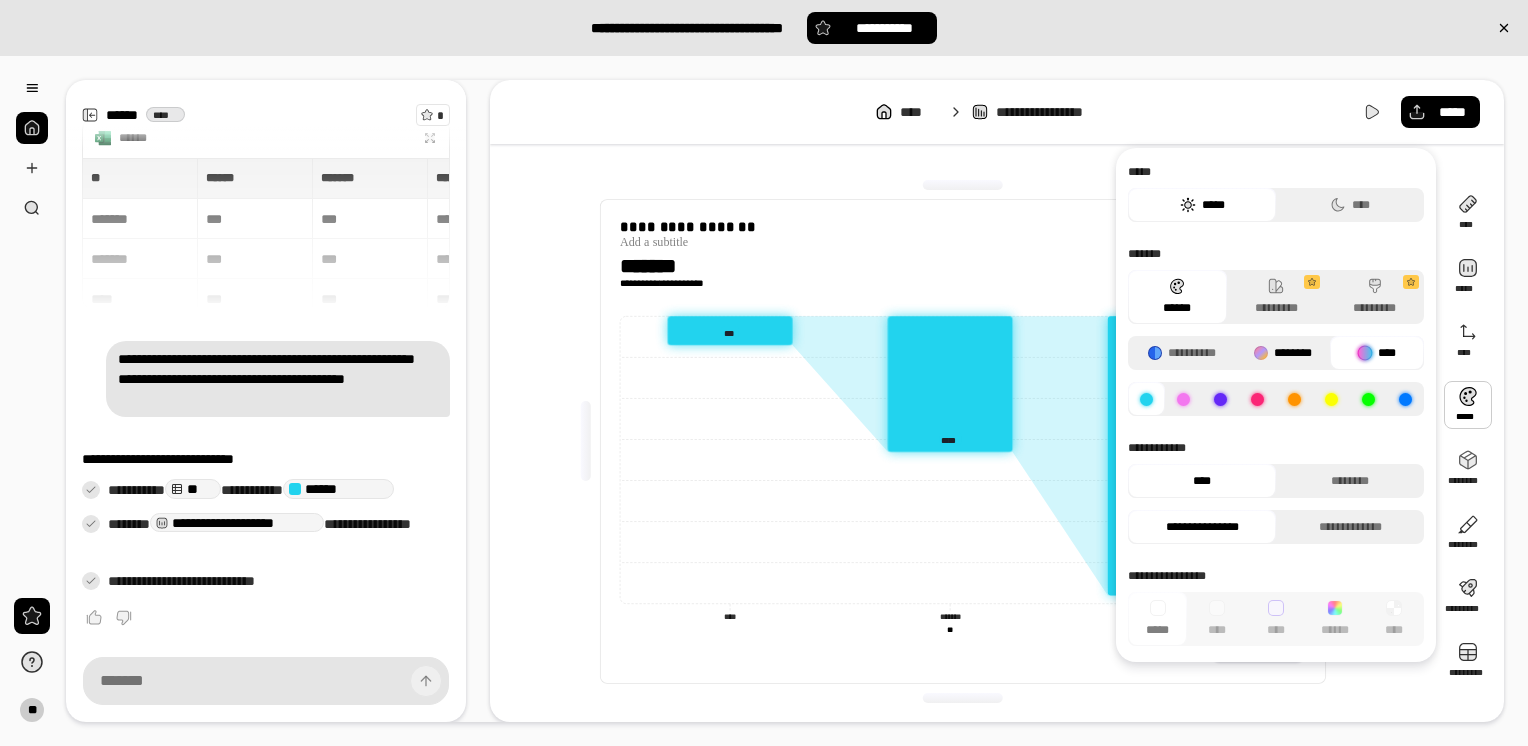 click on "********" at bounding box center [1283, 353] 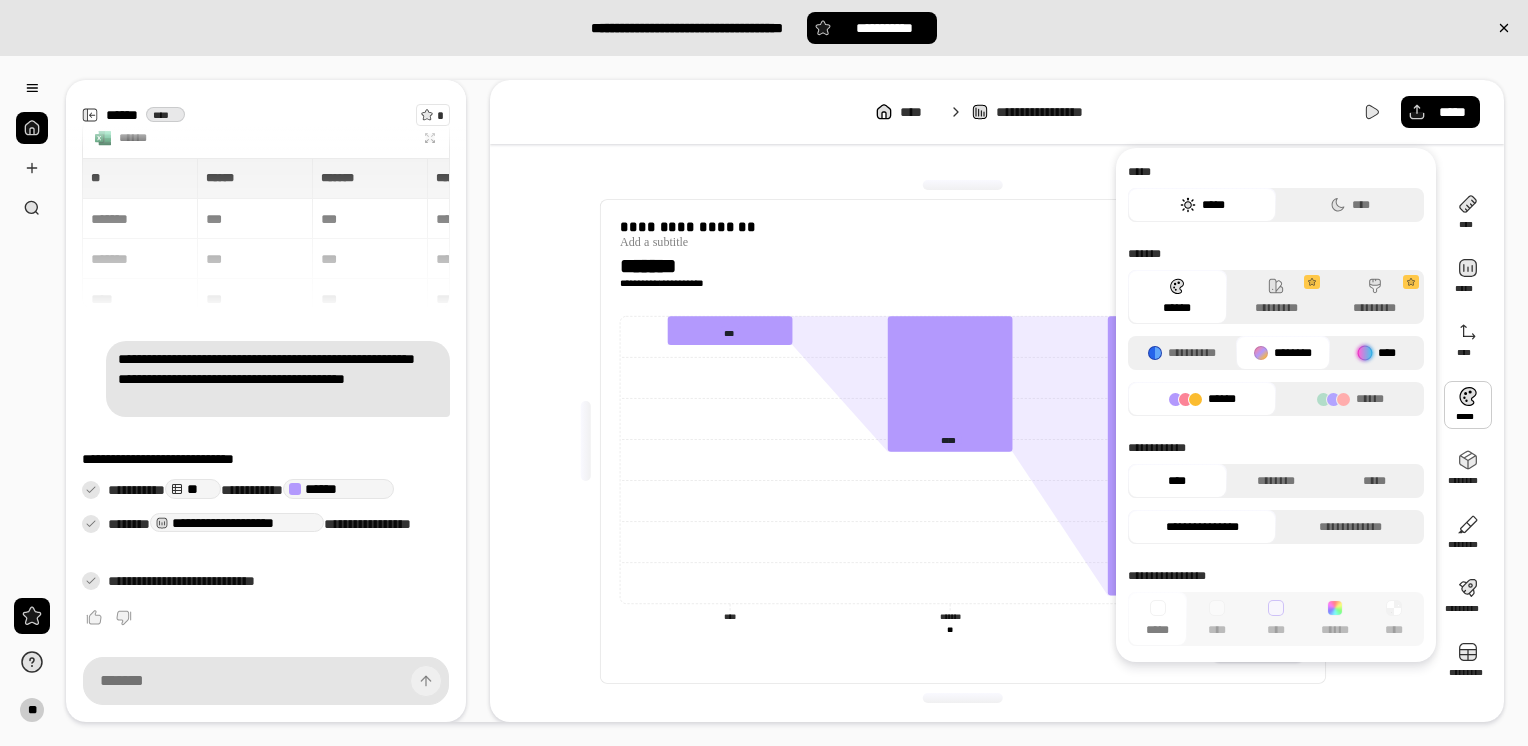 click on "****" at bounding box center (1377, 353) 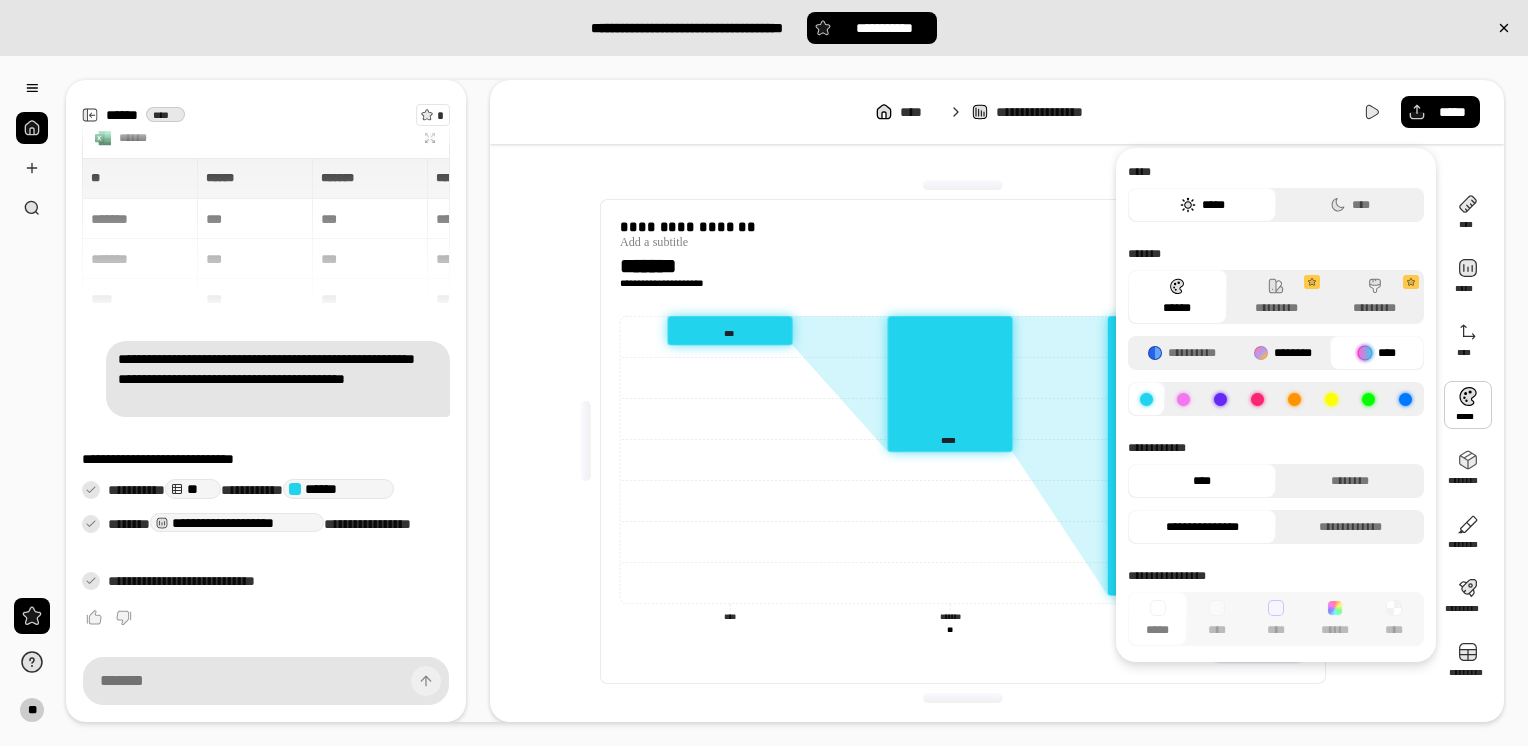 click on "********" at bounding box center [1283, 353] 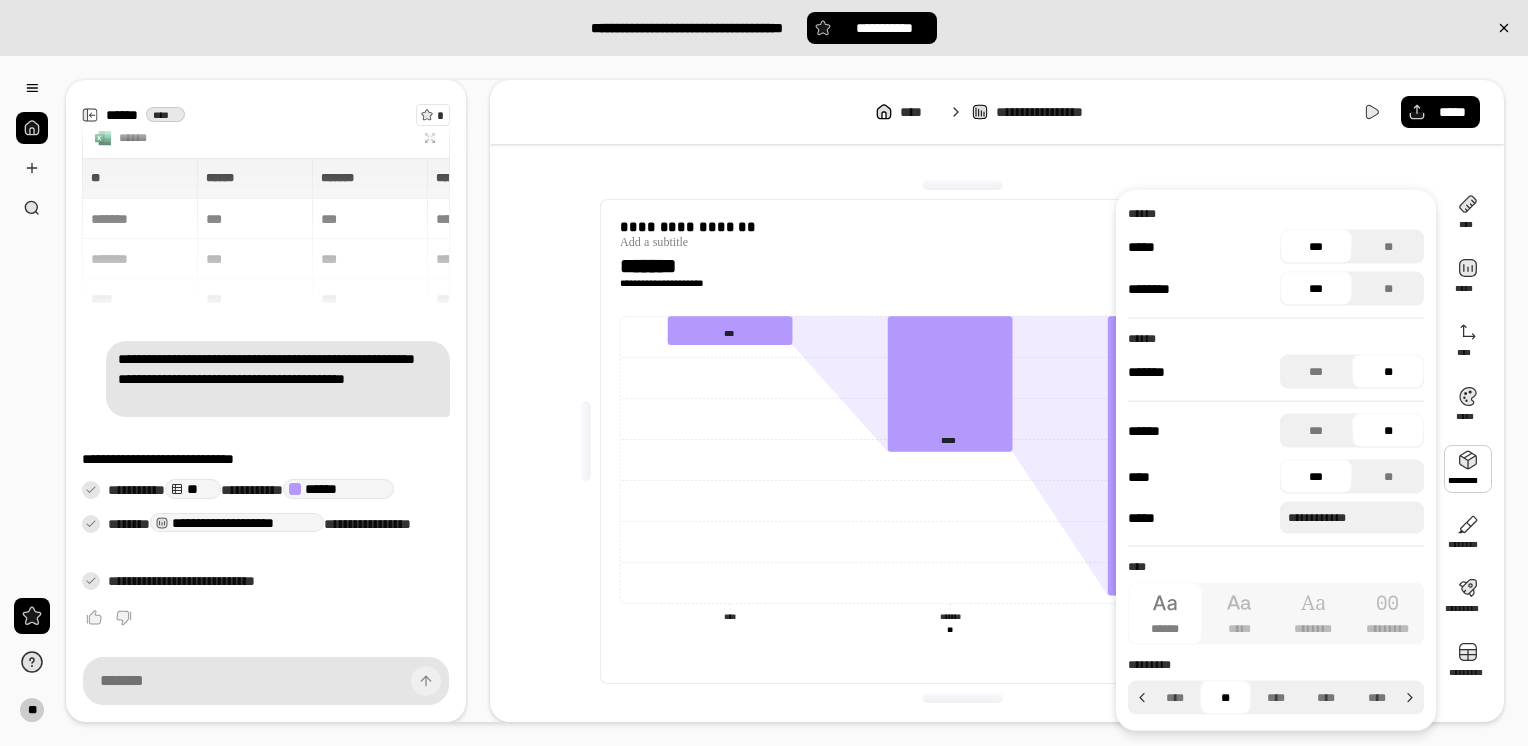 click at bounding box center (1468, 469) 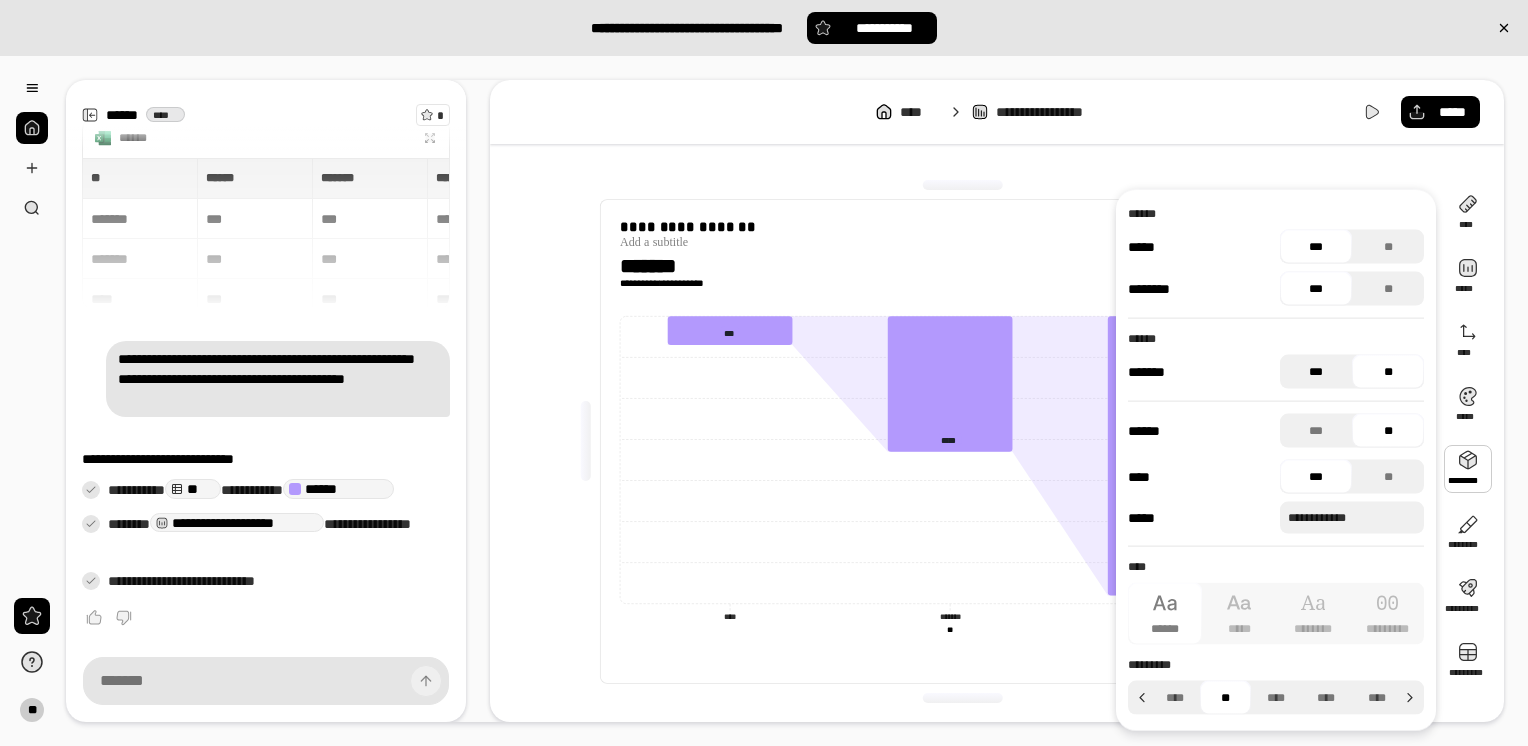 click on "***" at bounding box center [1316, 372] 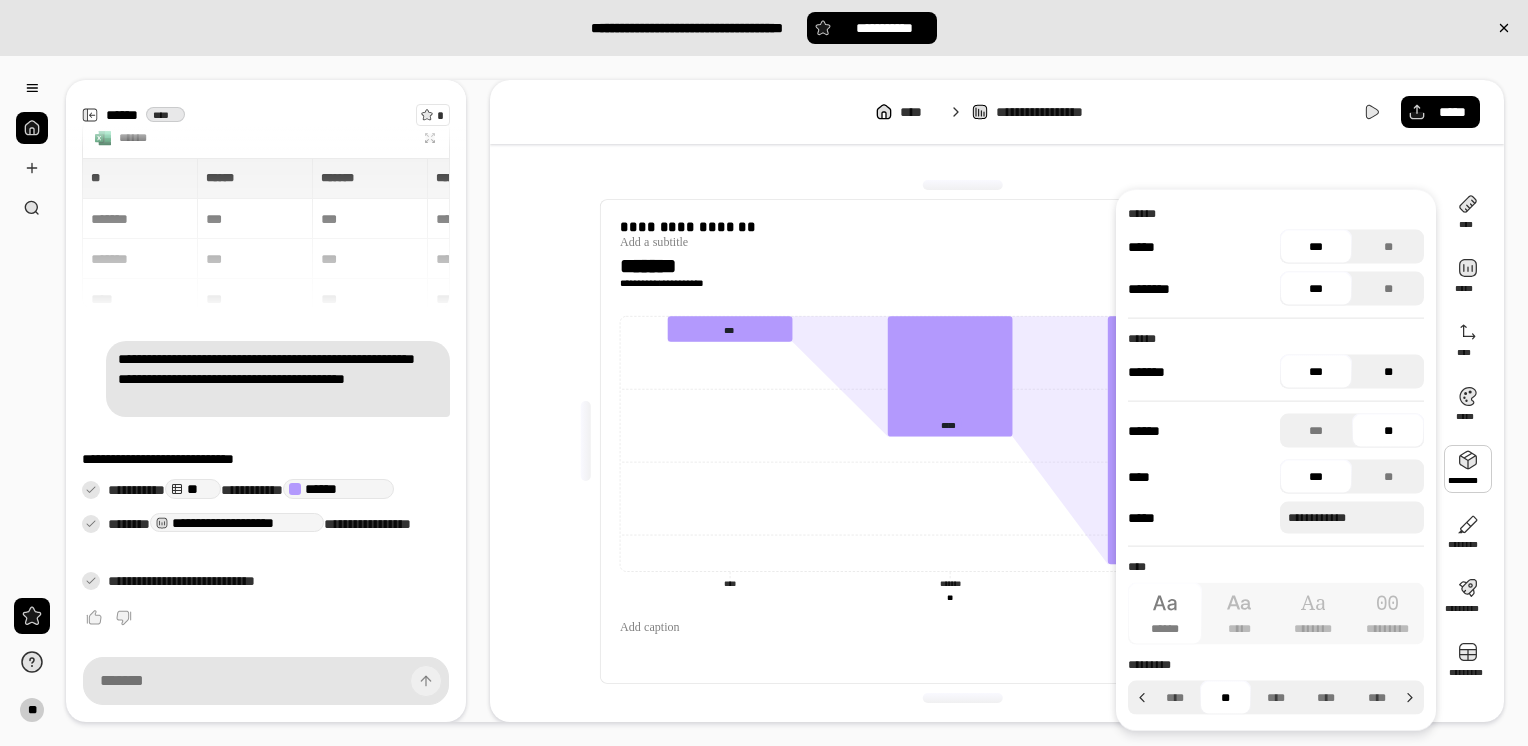 click on "**" at bounding box center [1388, 372] 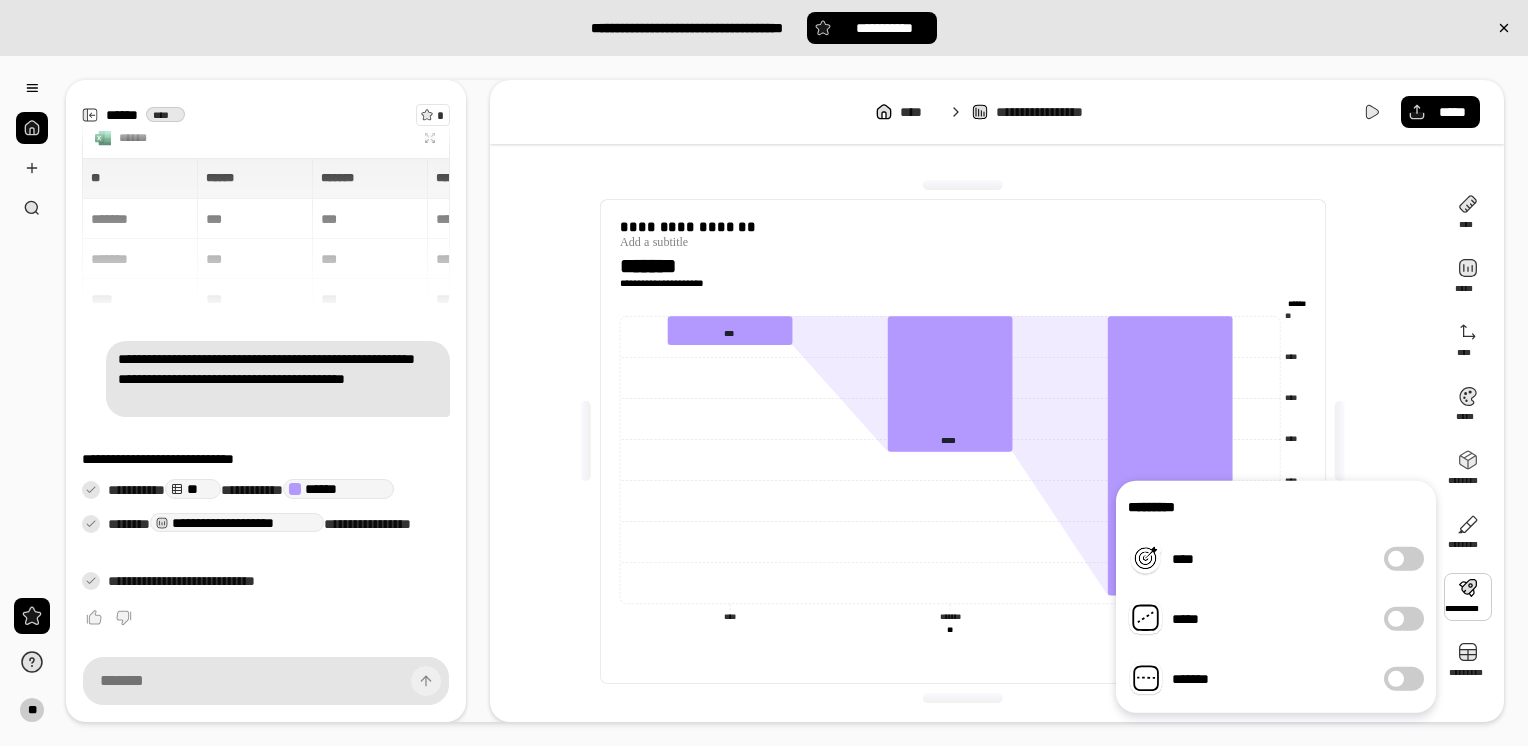 click on "*****" at bounding box center (1404, 619) 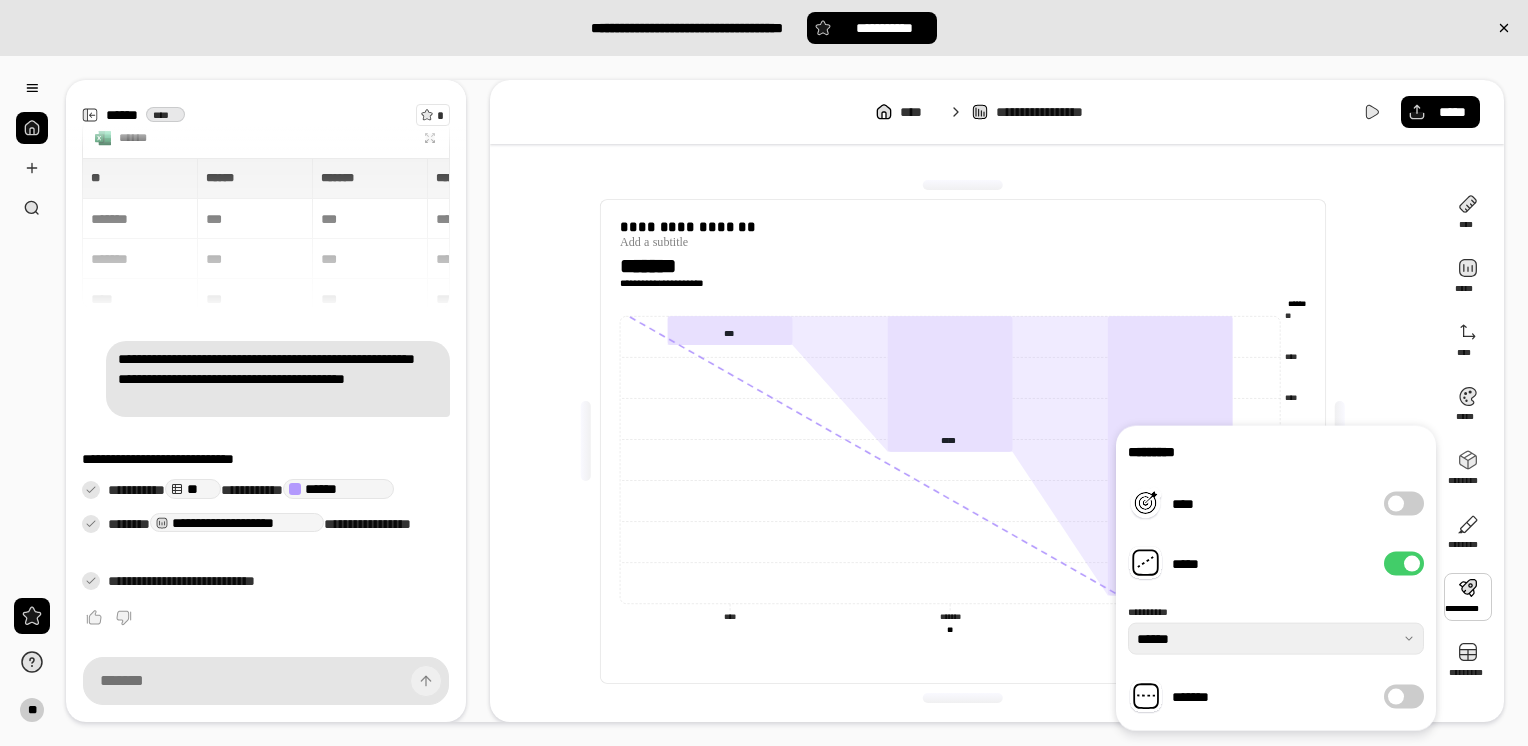 click on "*****" at bounding box center (1404, 564) 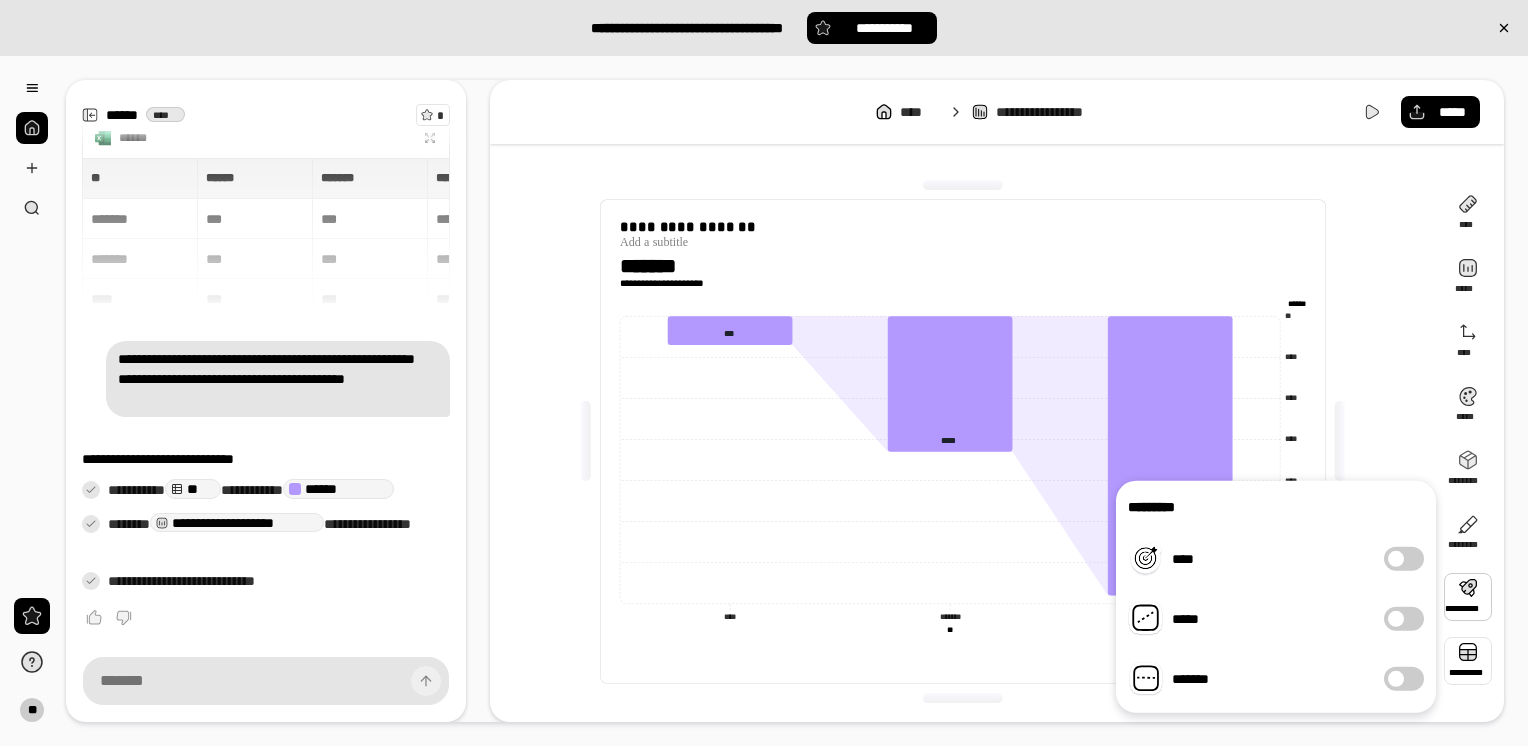 click at bounding box center (1468, 661) 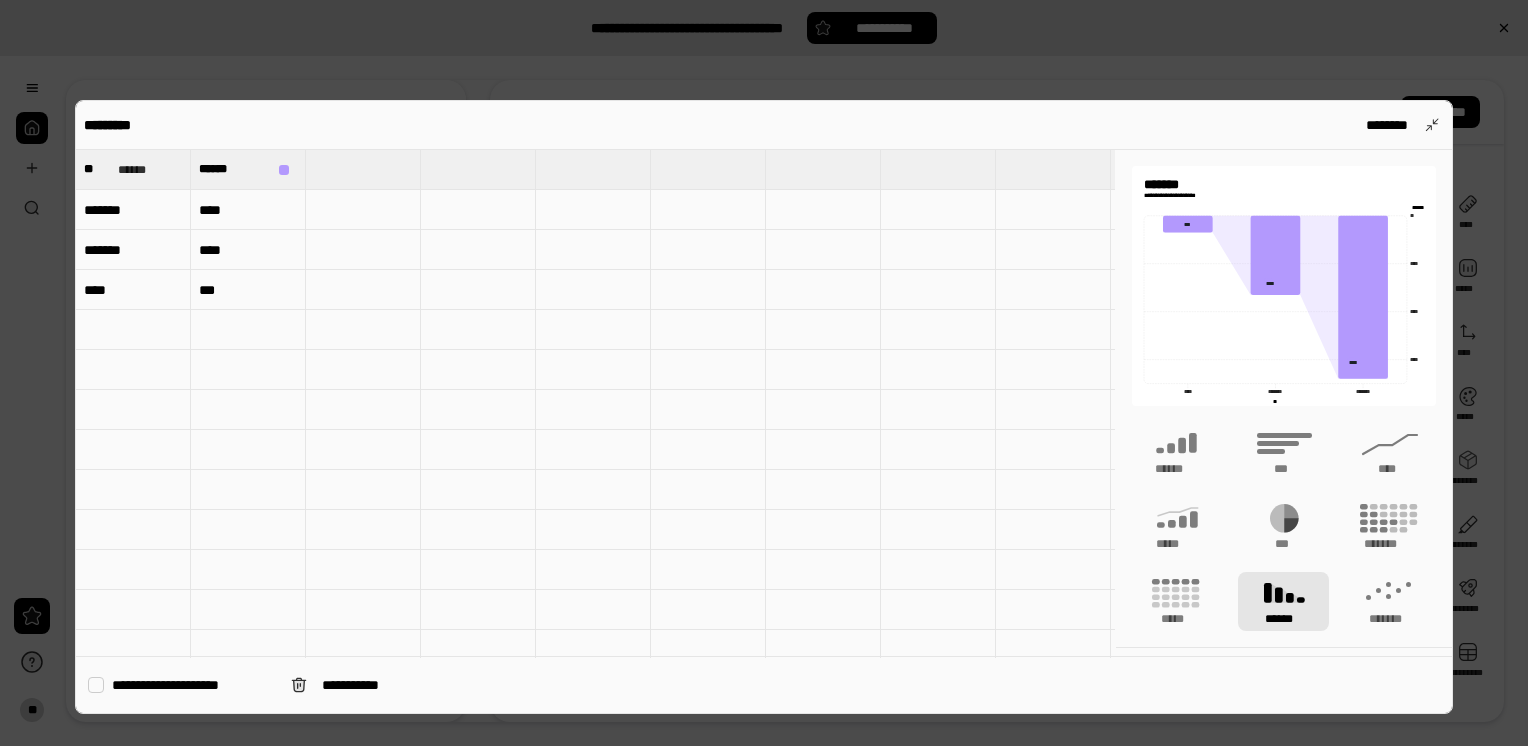 click at bounding box center (764, 373) 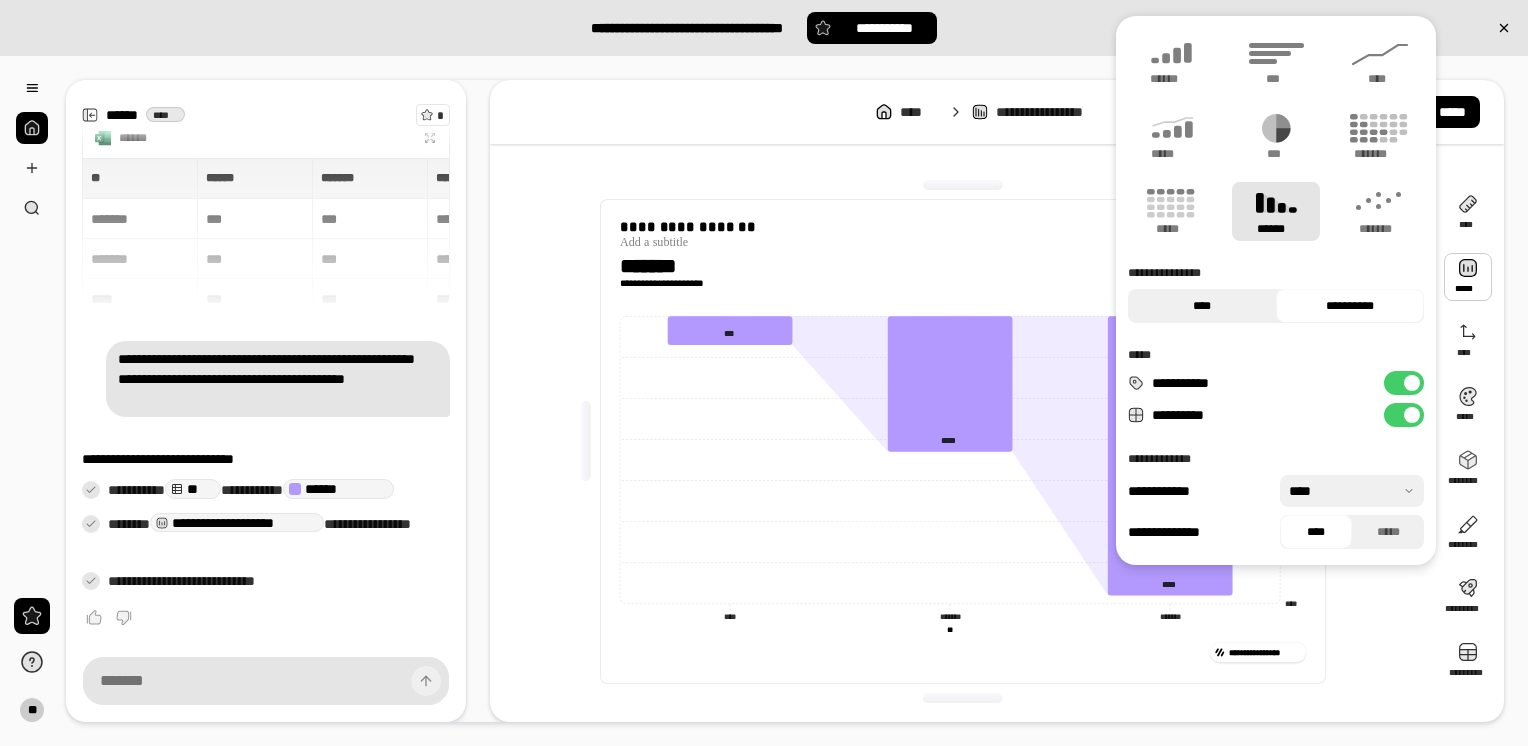 click on "****" at bounding box center (1202, 306) 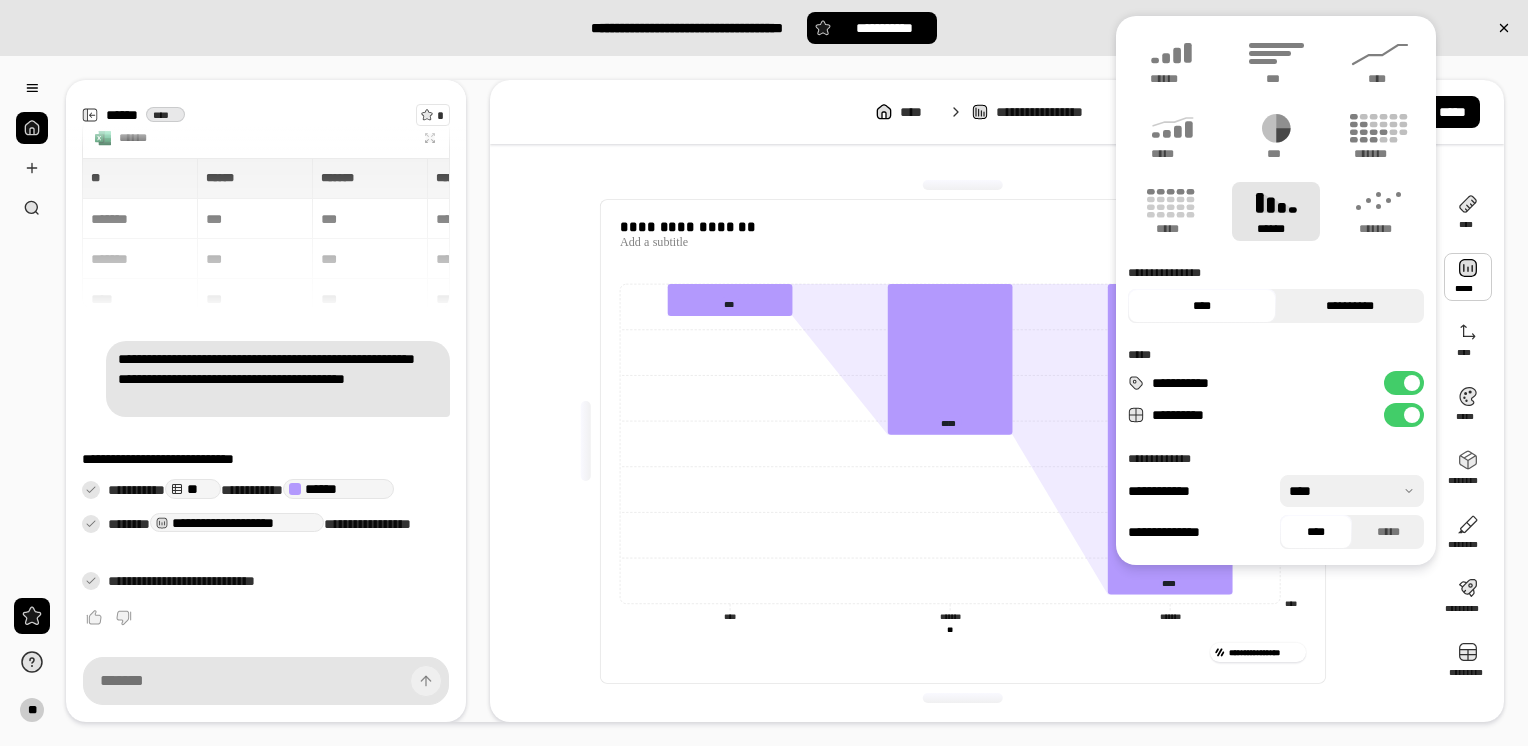 click on "**********" at bounding box center (1350, 306) 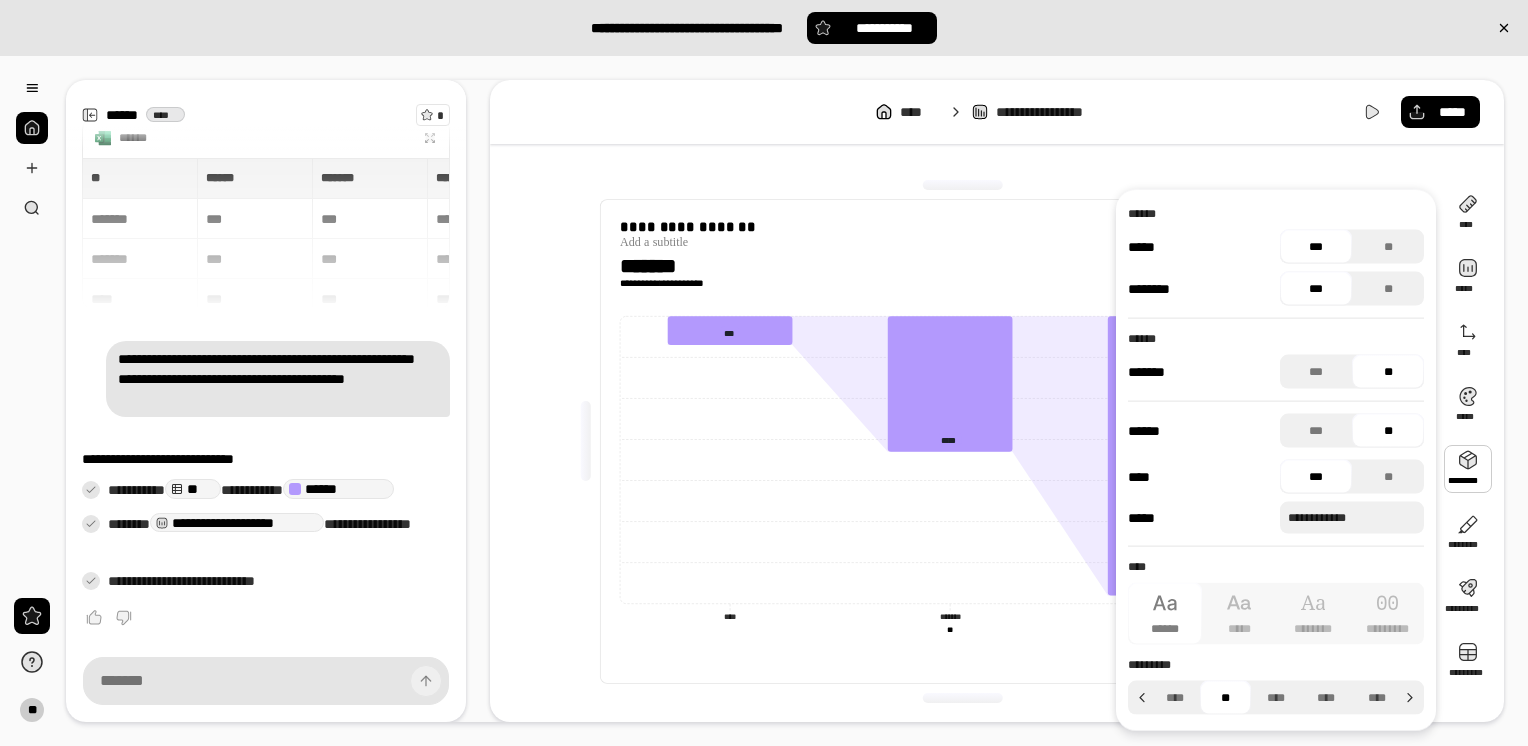 click at bounding box center (1468, 469) 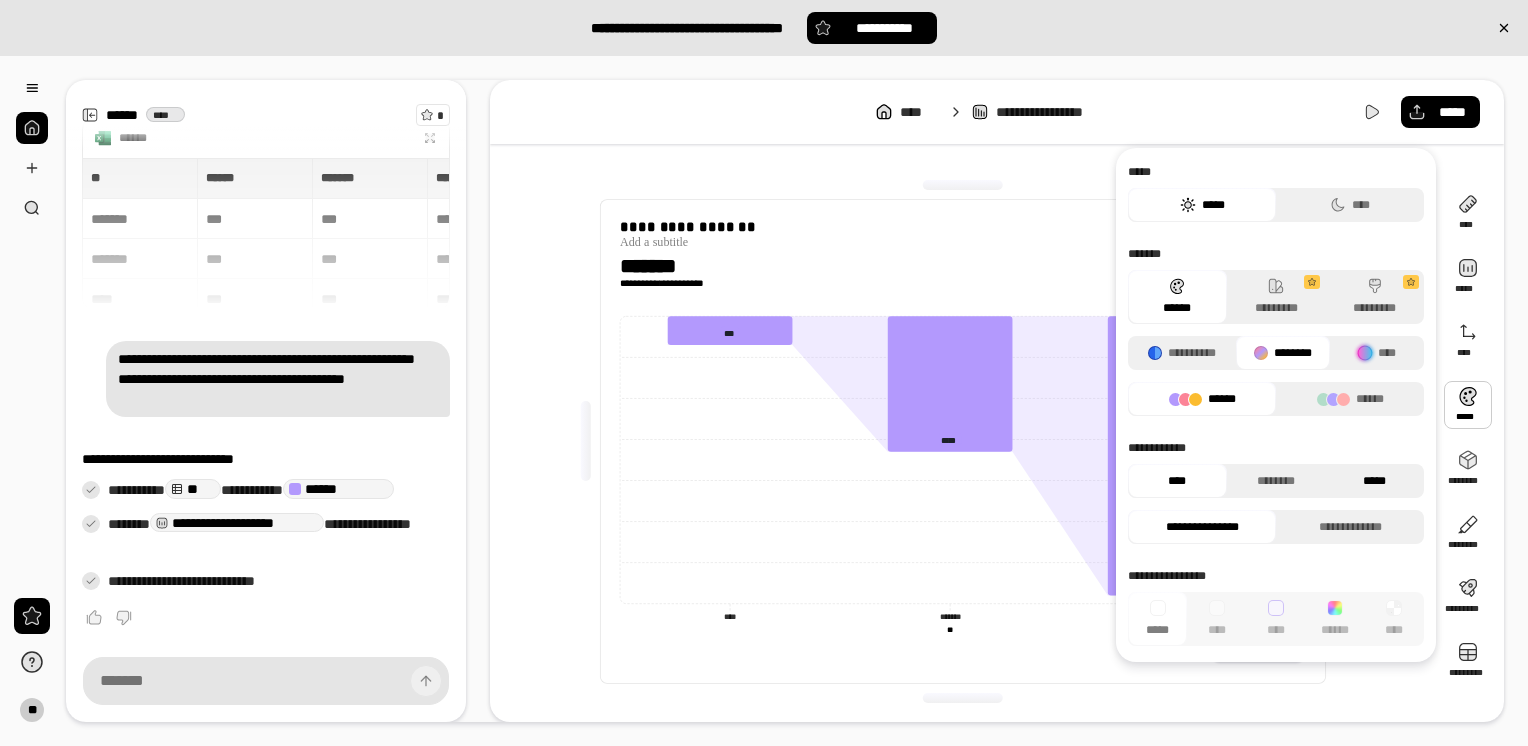 click on "*****" at bounding box center [1374, 481] 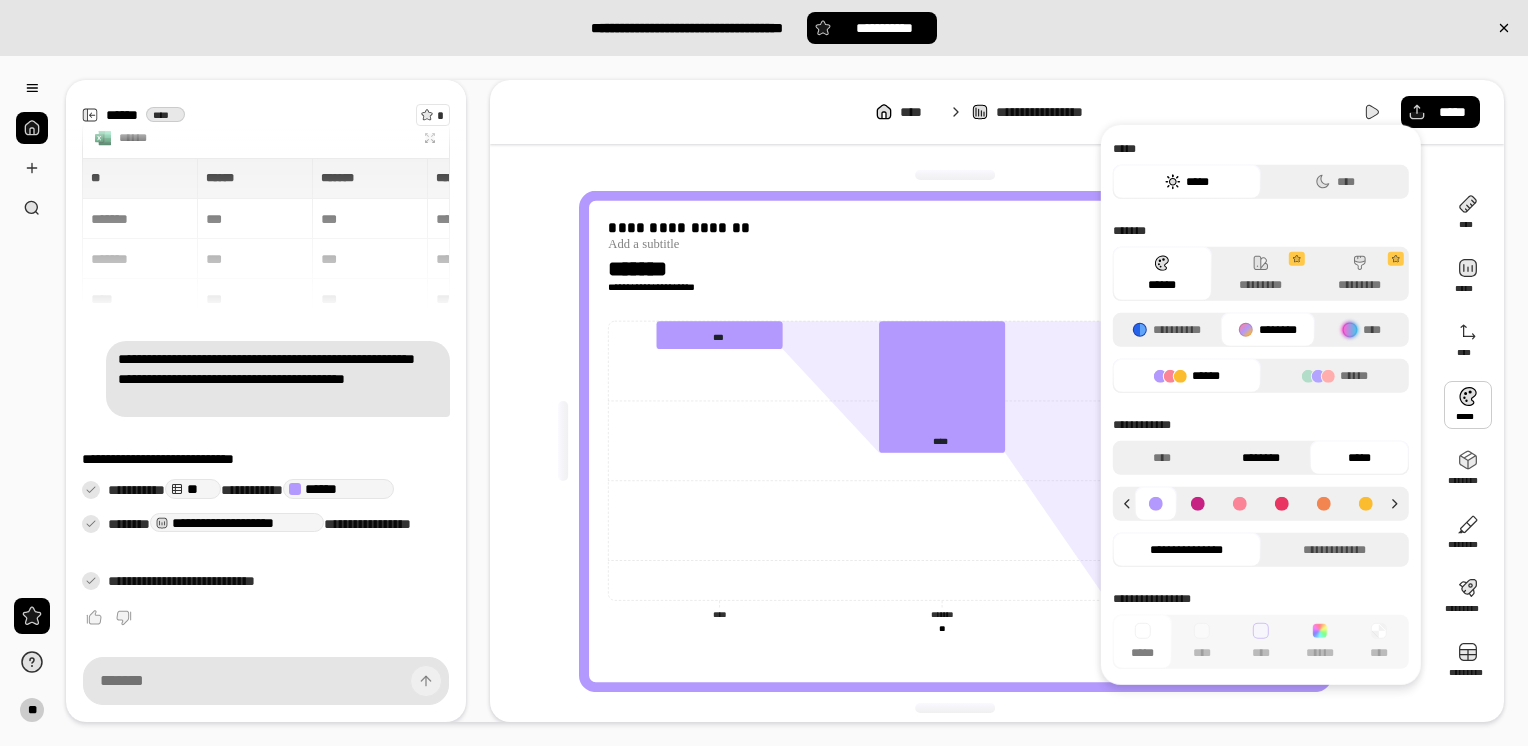 click on "********" at bounding box center [1260, 458] 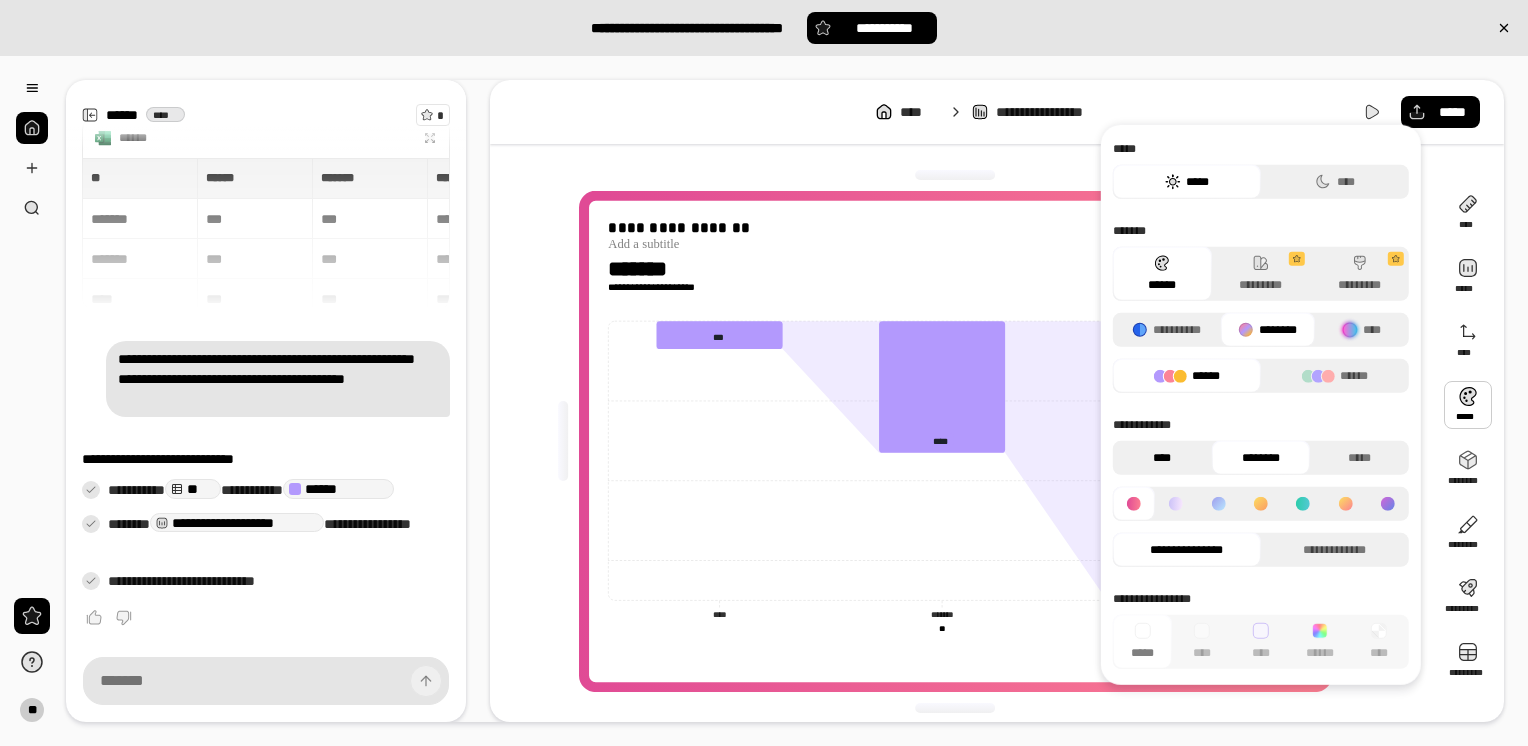 click on "****" at bounding box center [1162, 458] 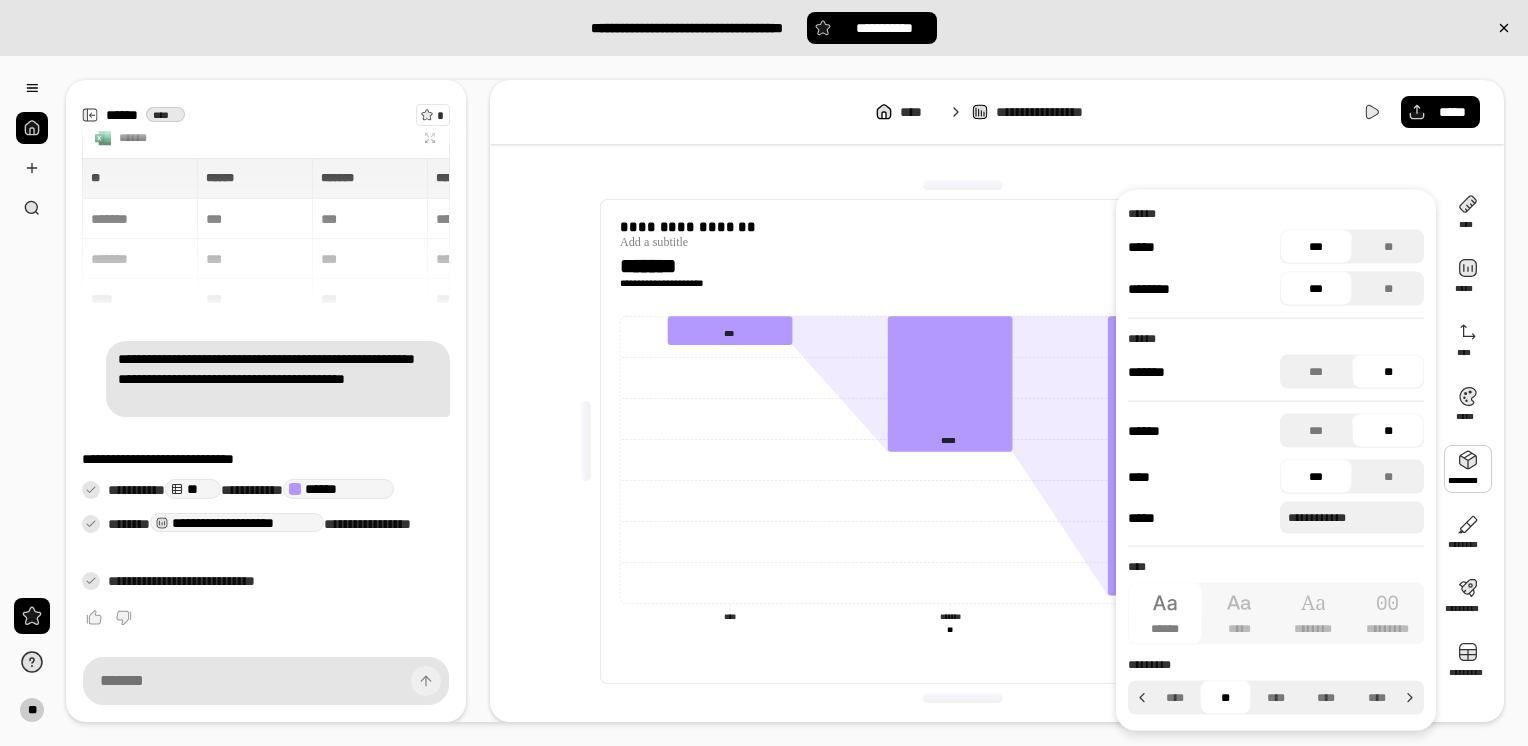 click at bounding box center [1468, 469] 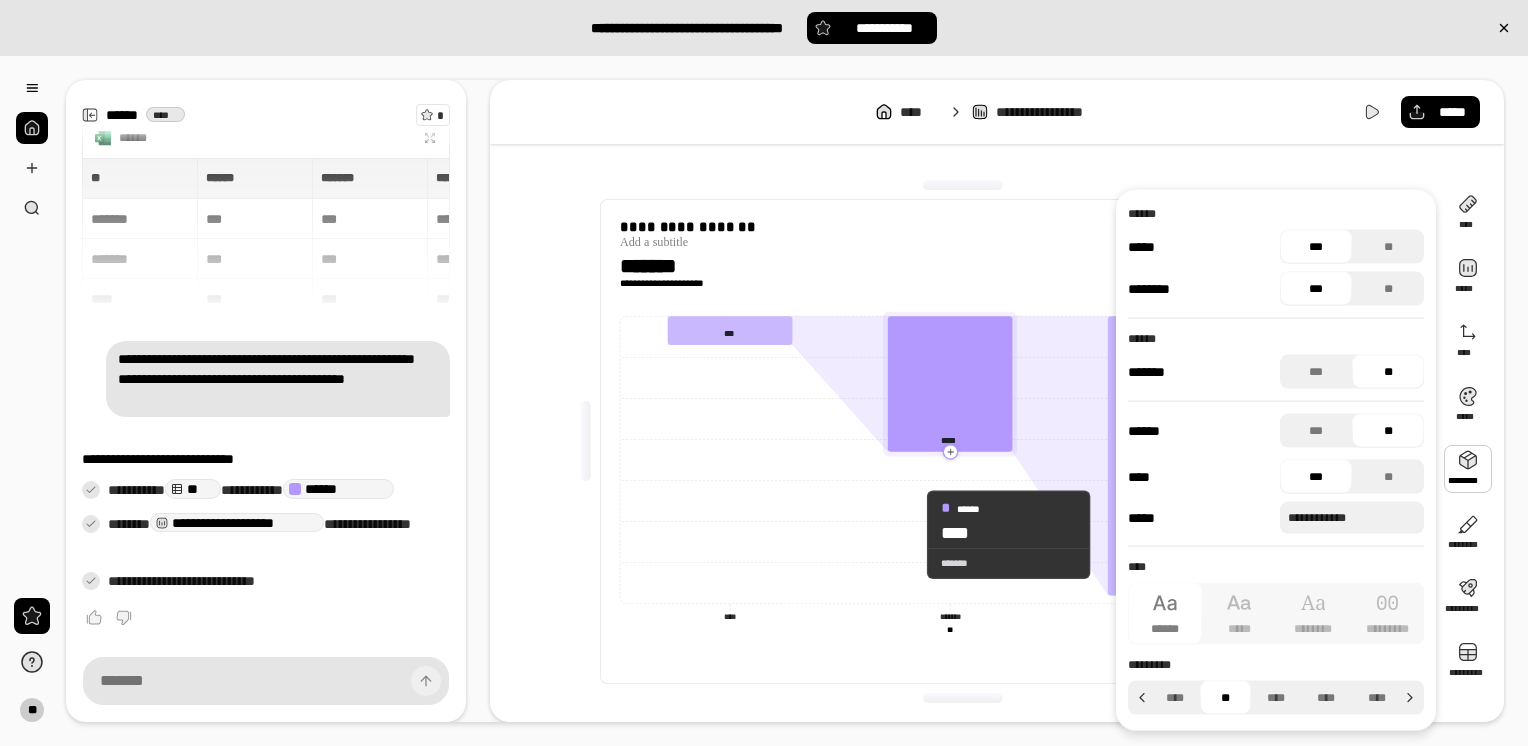 click 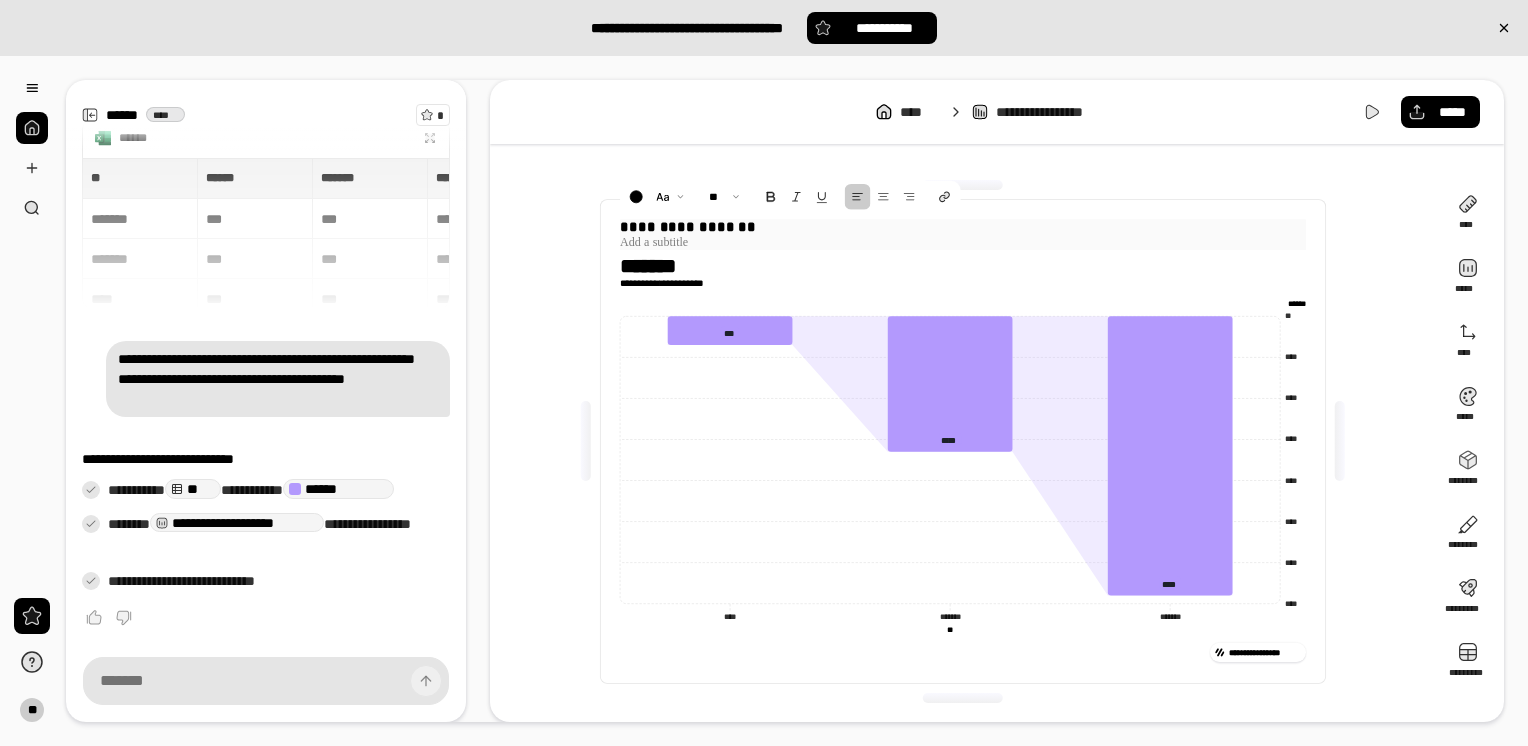click on "**********" at bounding box center (963, 227) 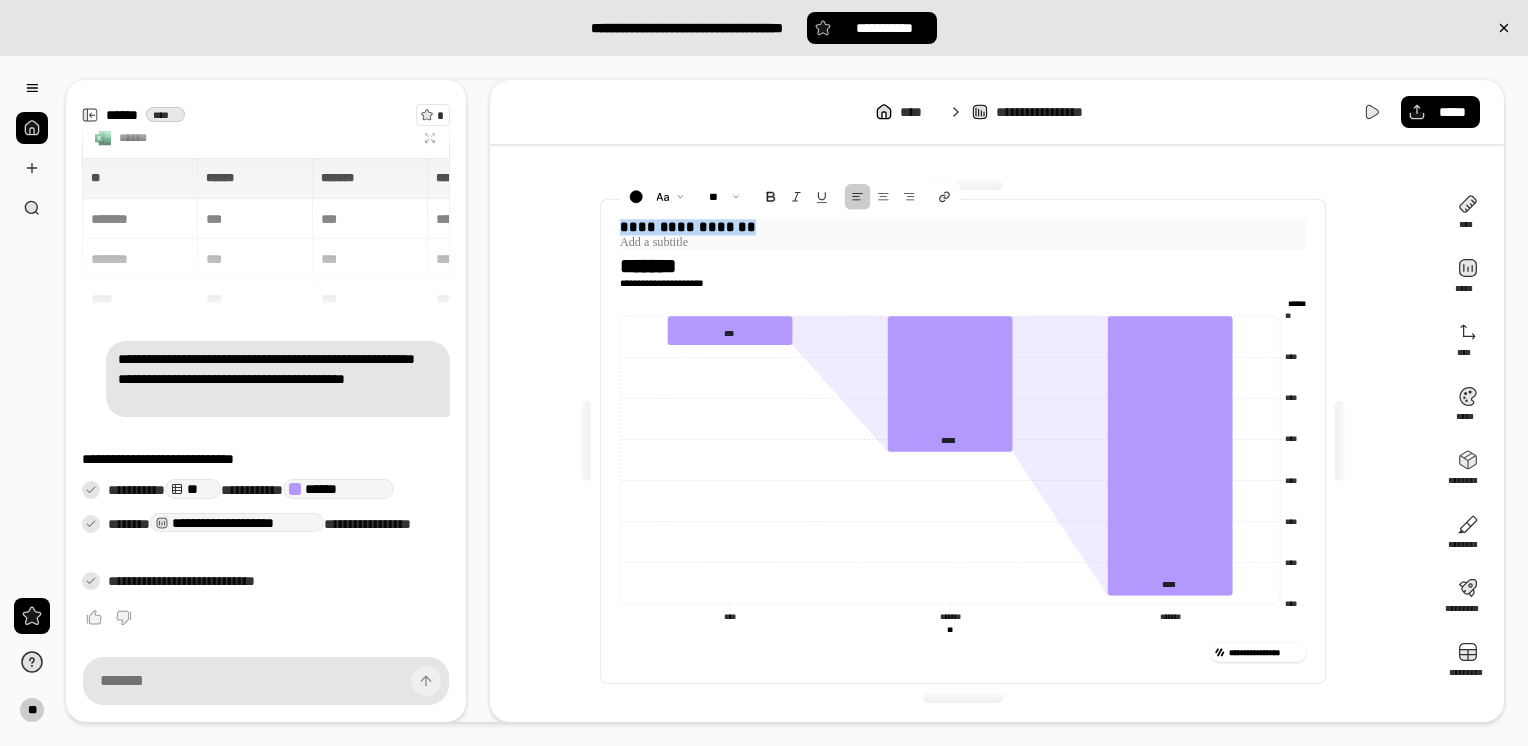 drag, startPoint x: 752, startPoint y: 230, endPoint x: 618, endPoint y: 224, distance: 134.13426 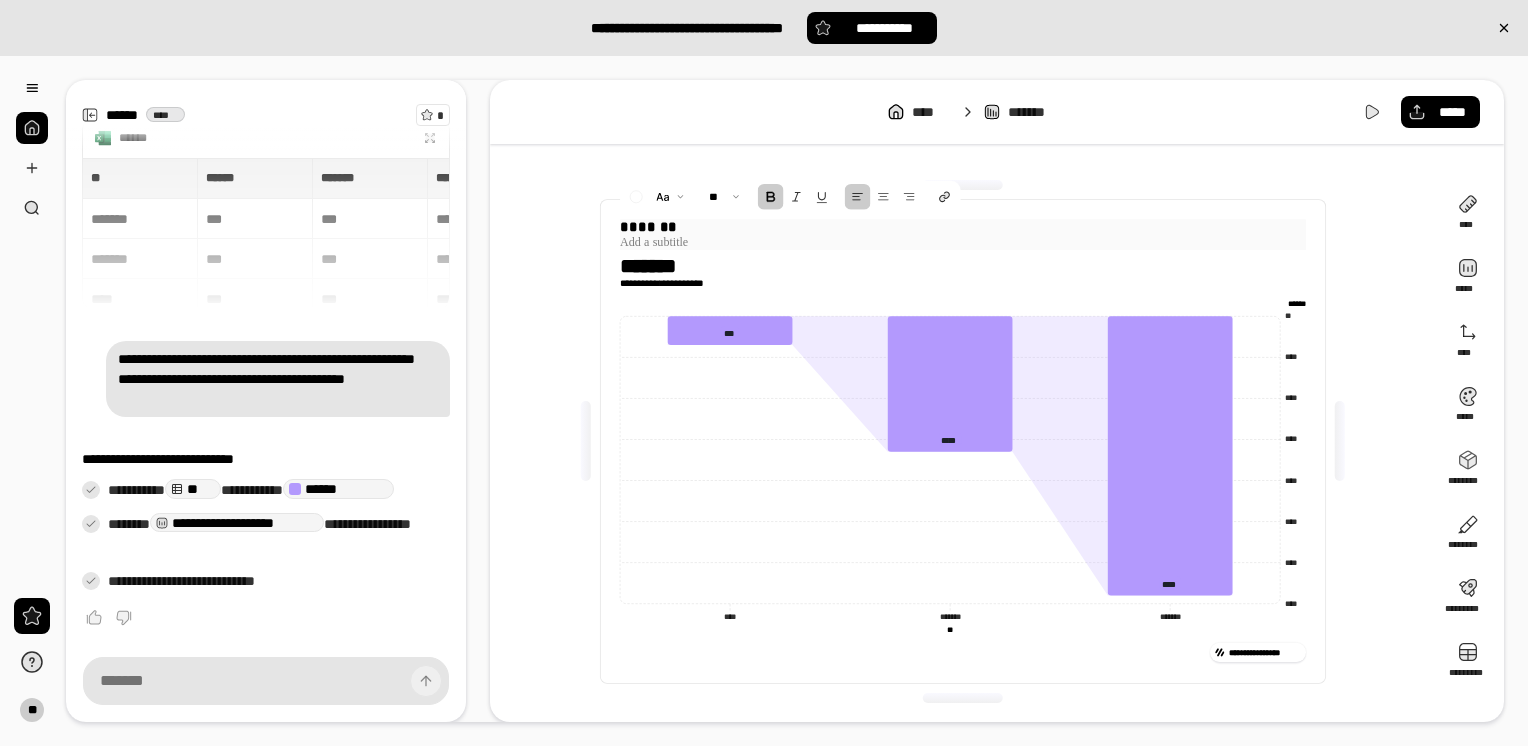 click on "*******" at bounding box center (963, 227) 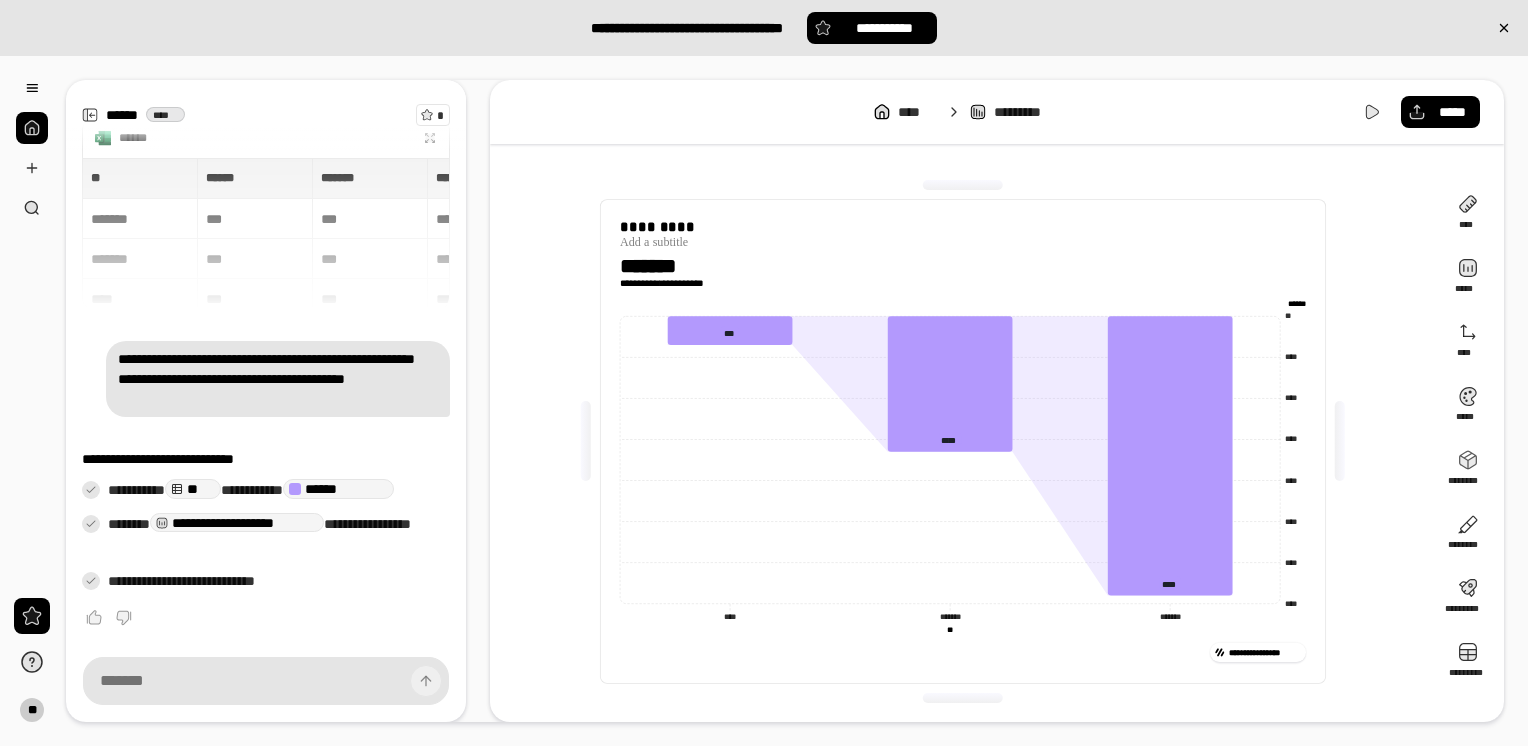 click on "**********" at bounding box center [668, 283] 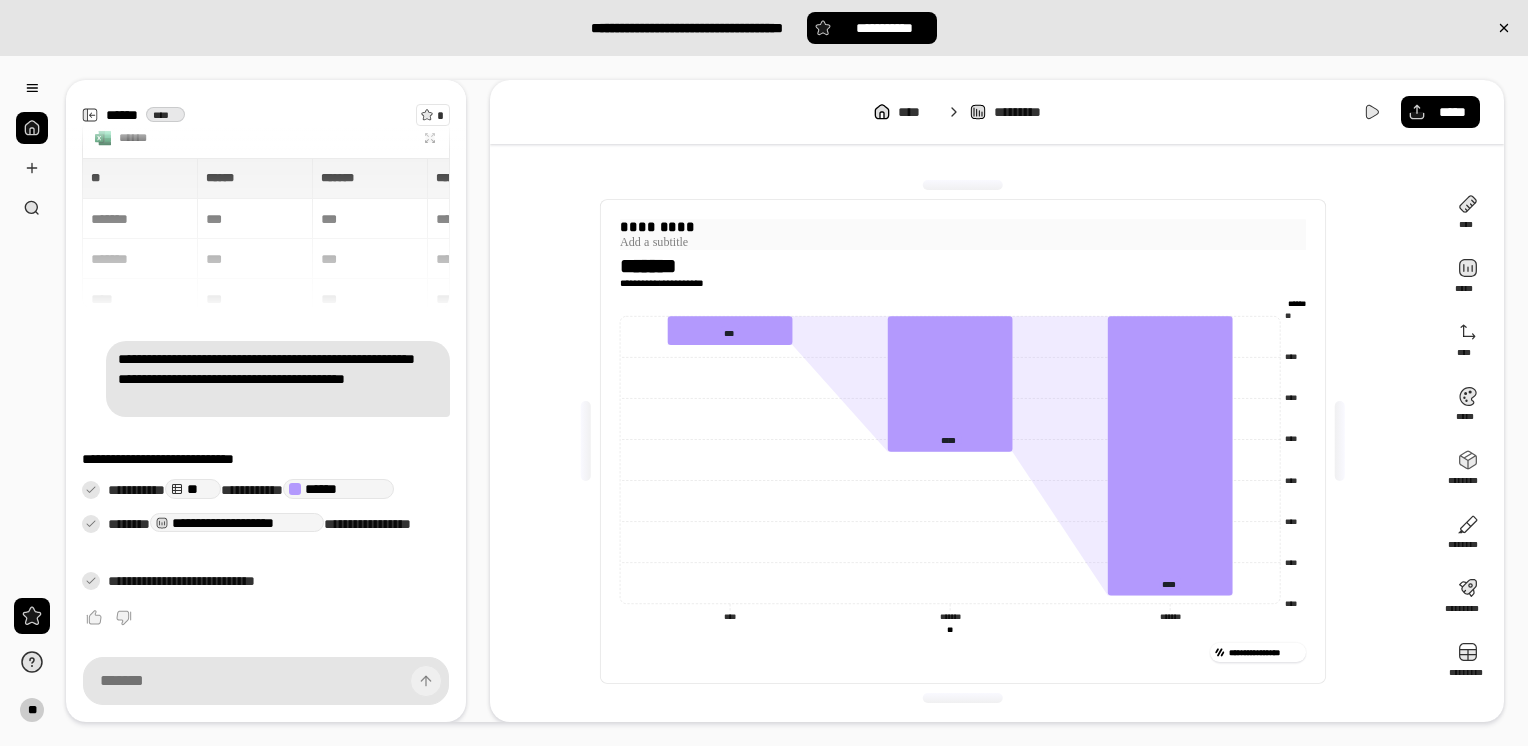 click at bounding box center [963, 242] 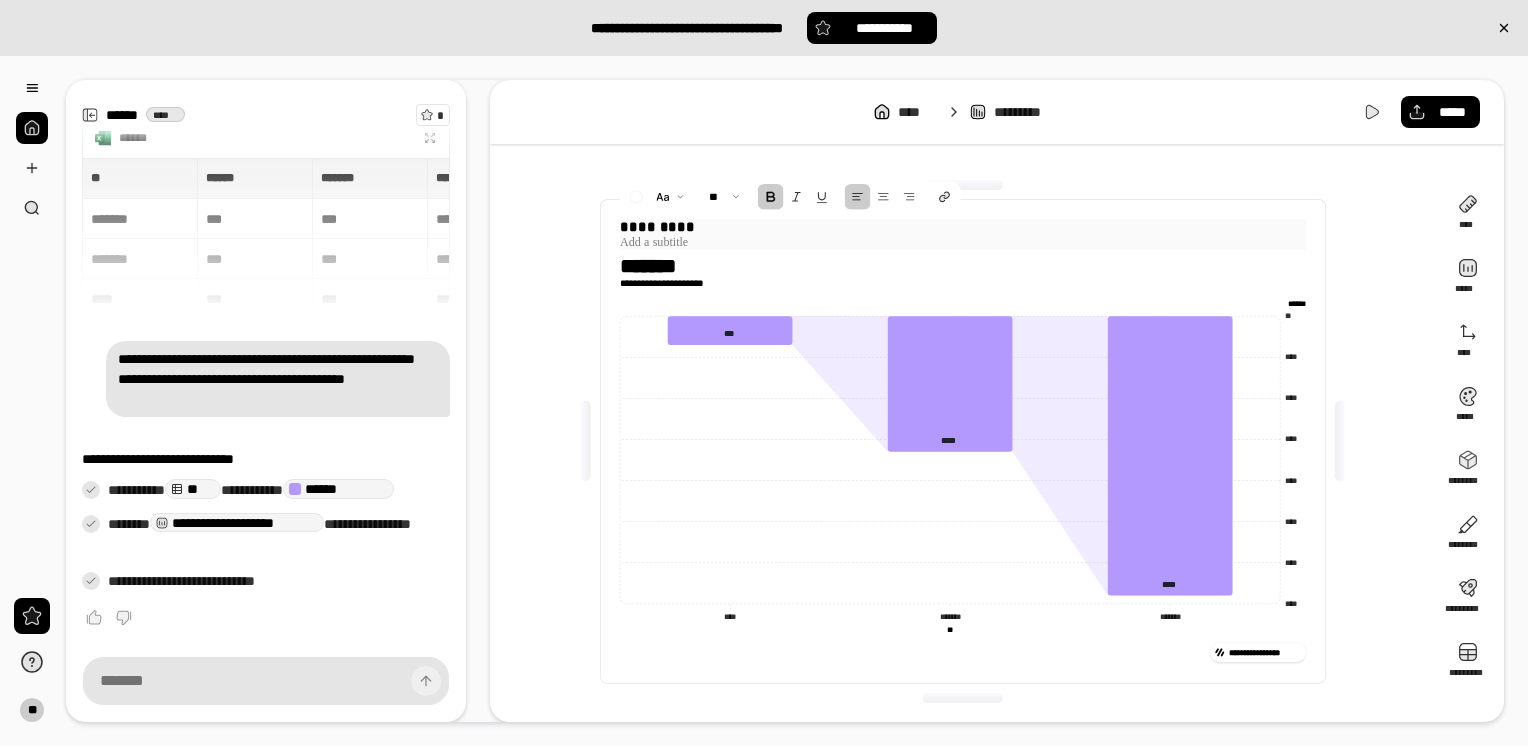 click on "*********" at bounding box center (963, 227) 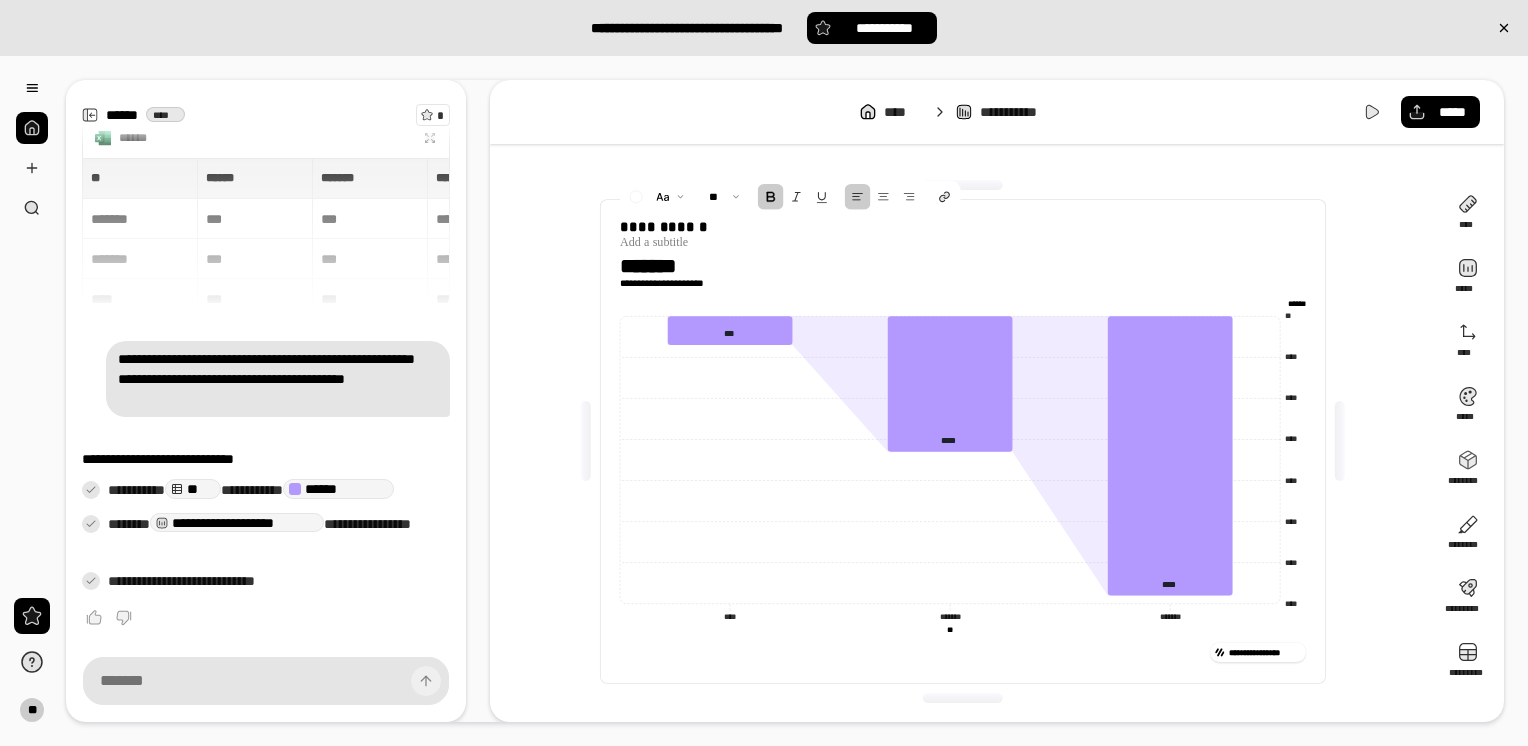 click on "**********" at bounding box center [668, 283] 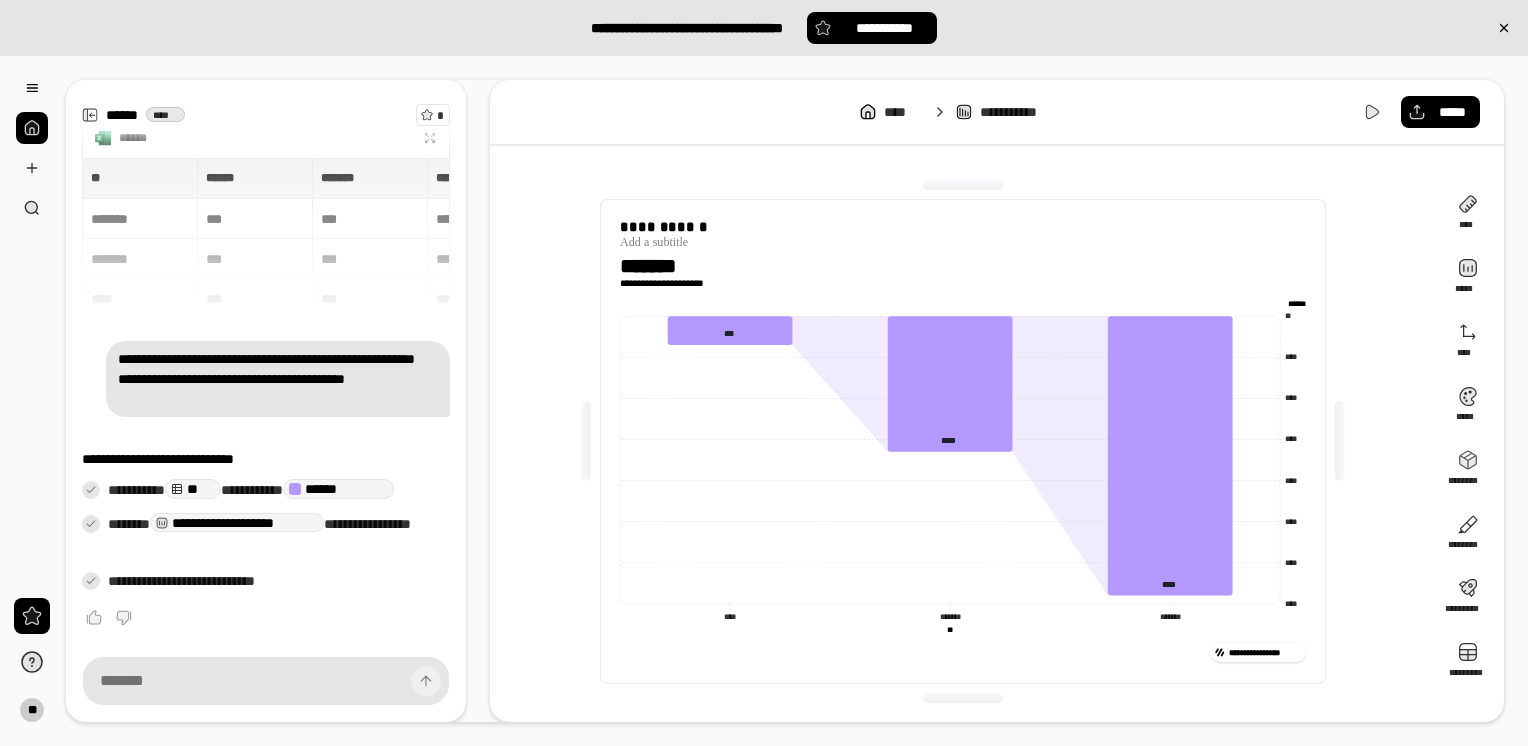 click on "**********" at bounding box center [668, 283] 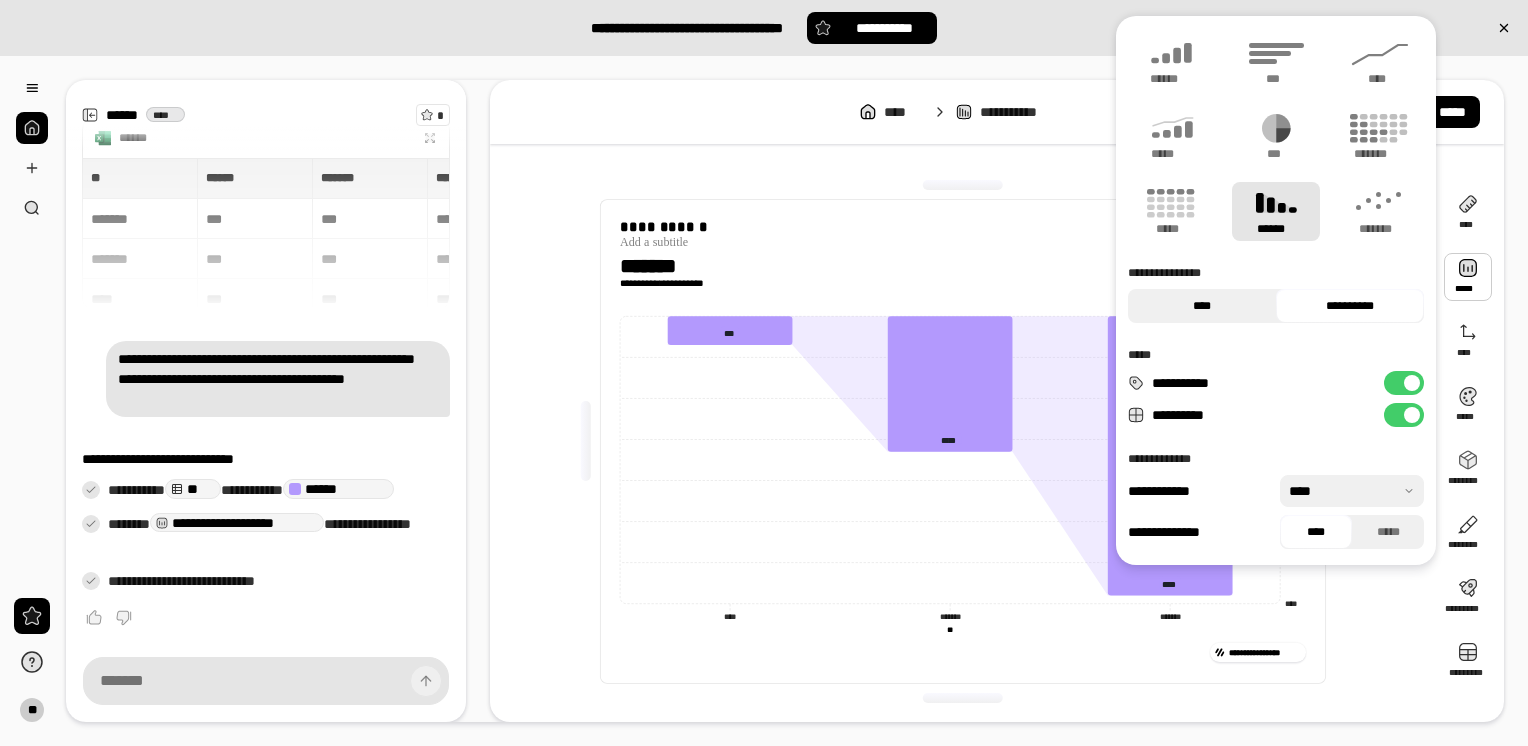 click on "****" at bounding box center (1202, 306) 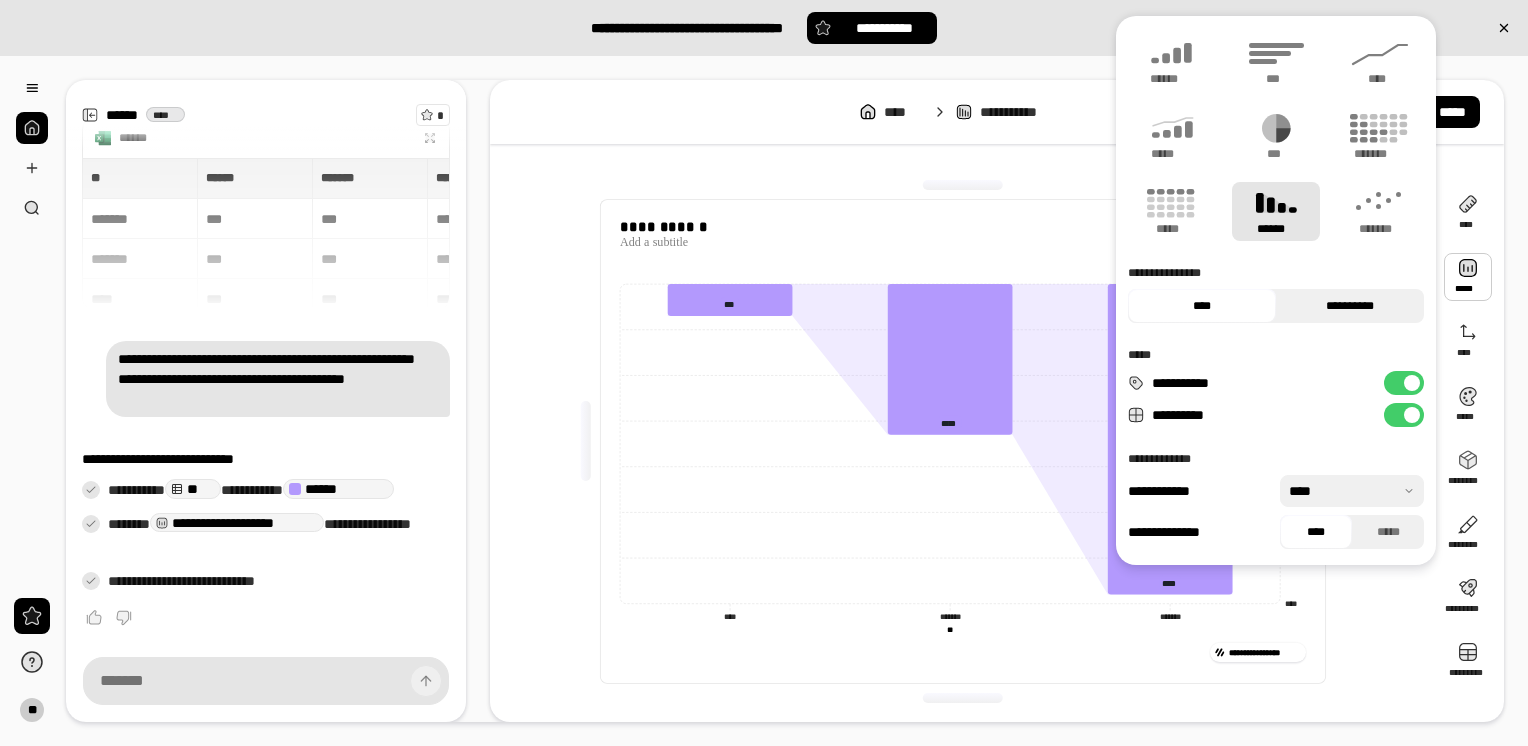 click on "**********" at bounding box center [1350, 306] 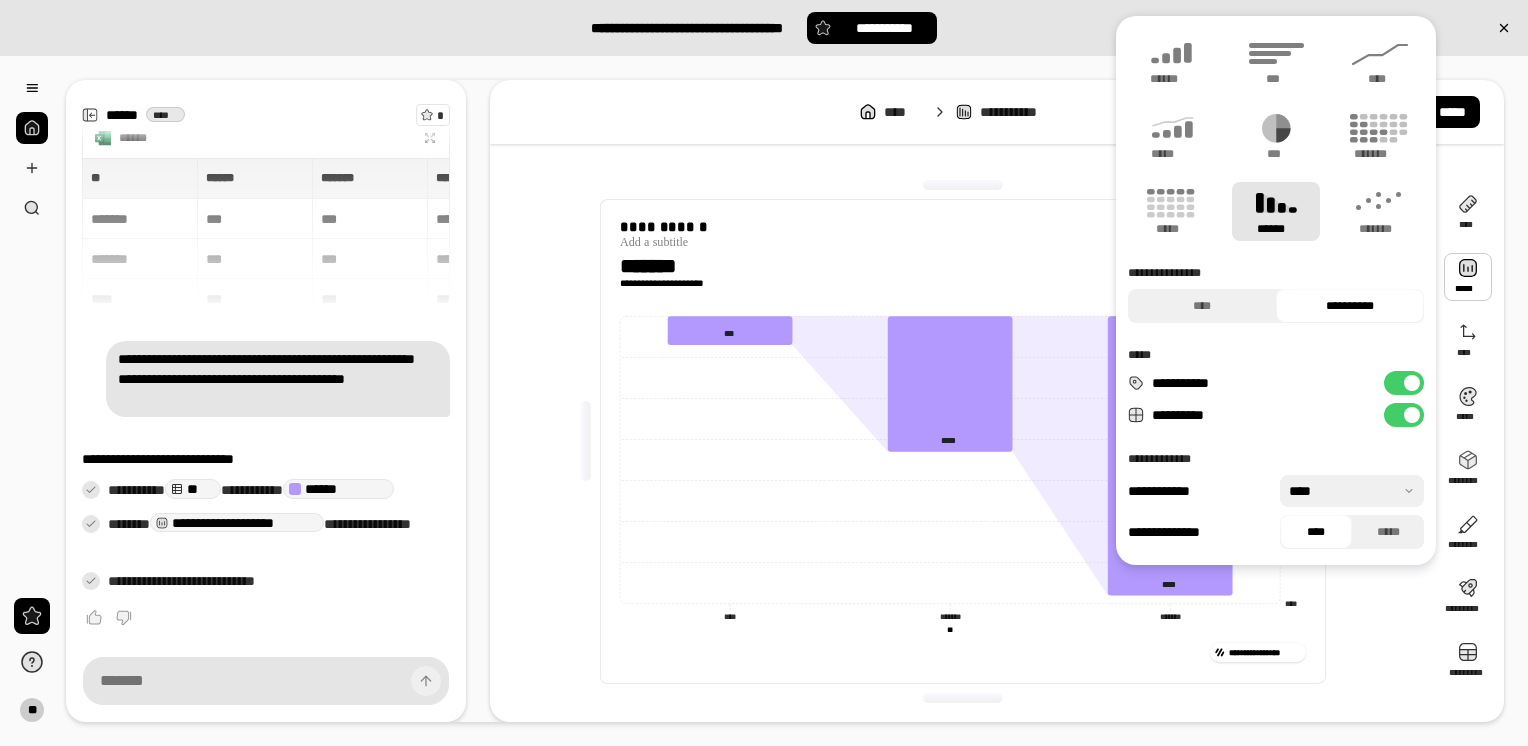 click on "**********" at bounding box center [1404, 383] 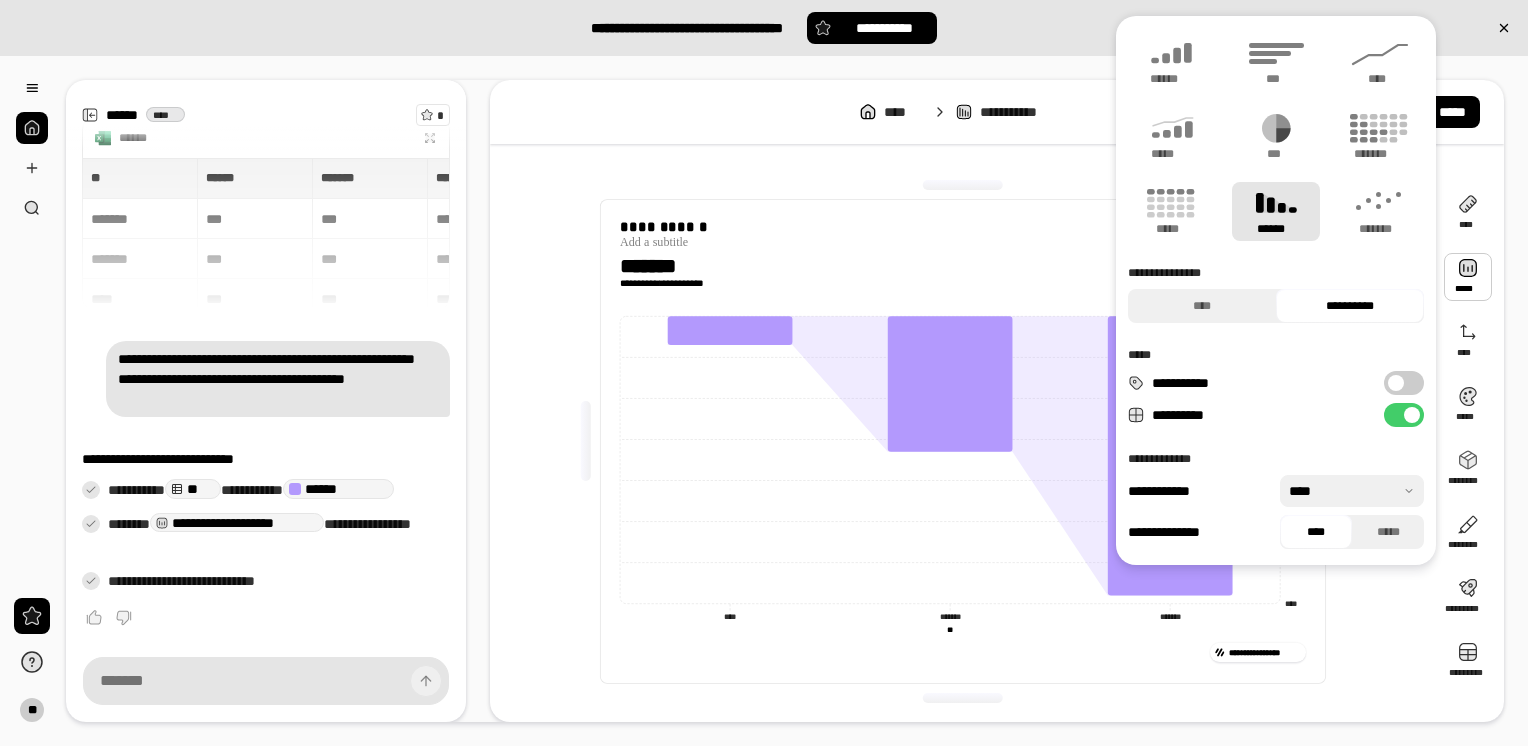 click at bounding box center (1396, 383) 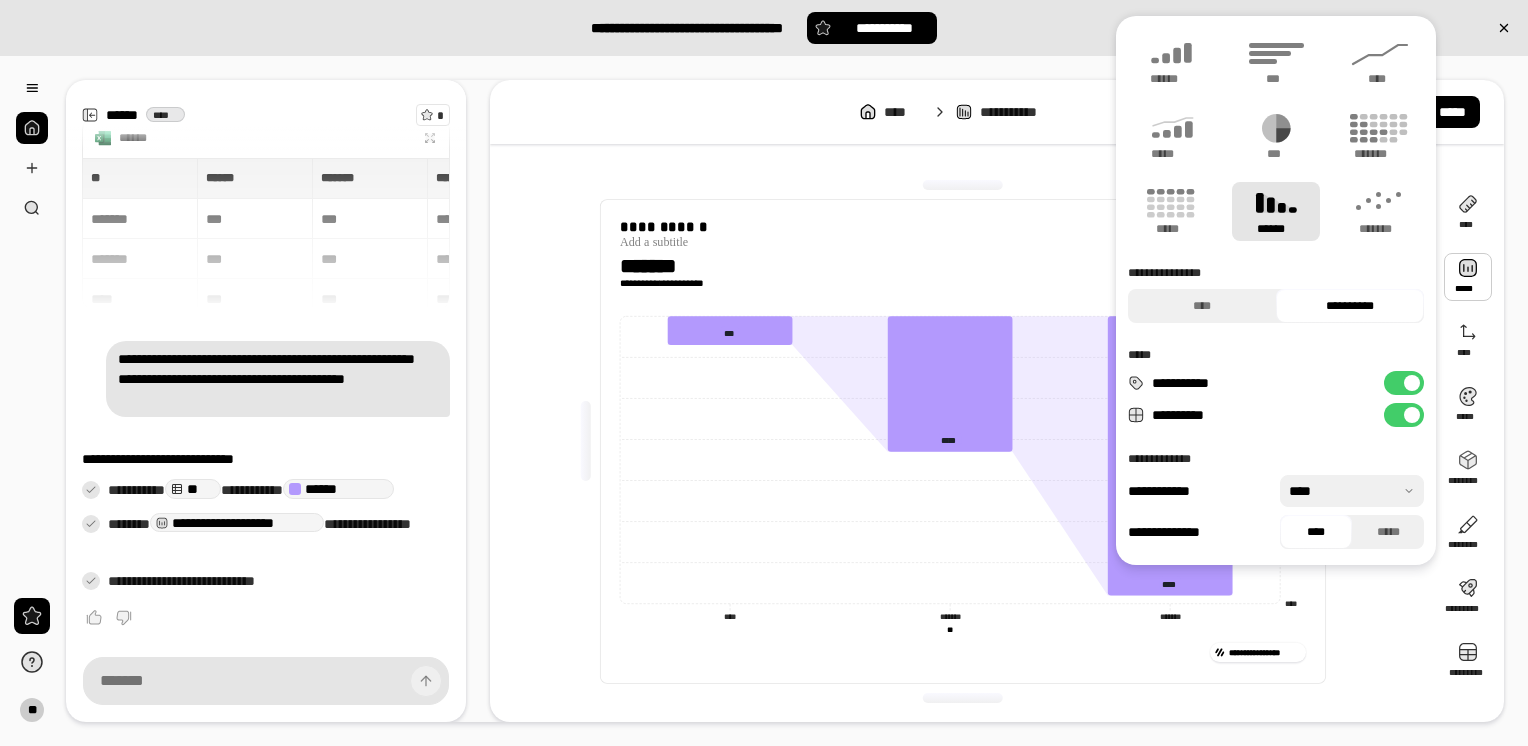 click on "**********" at bounding box center (1404, 415) 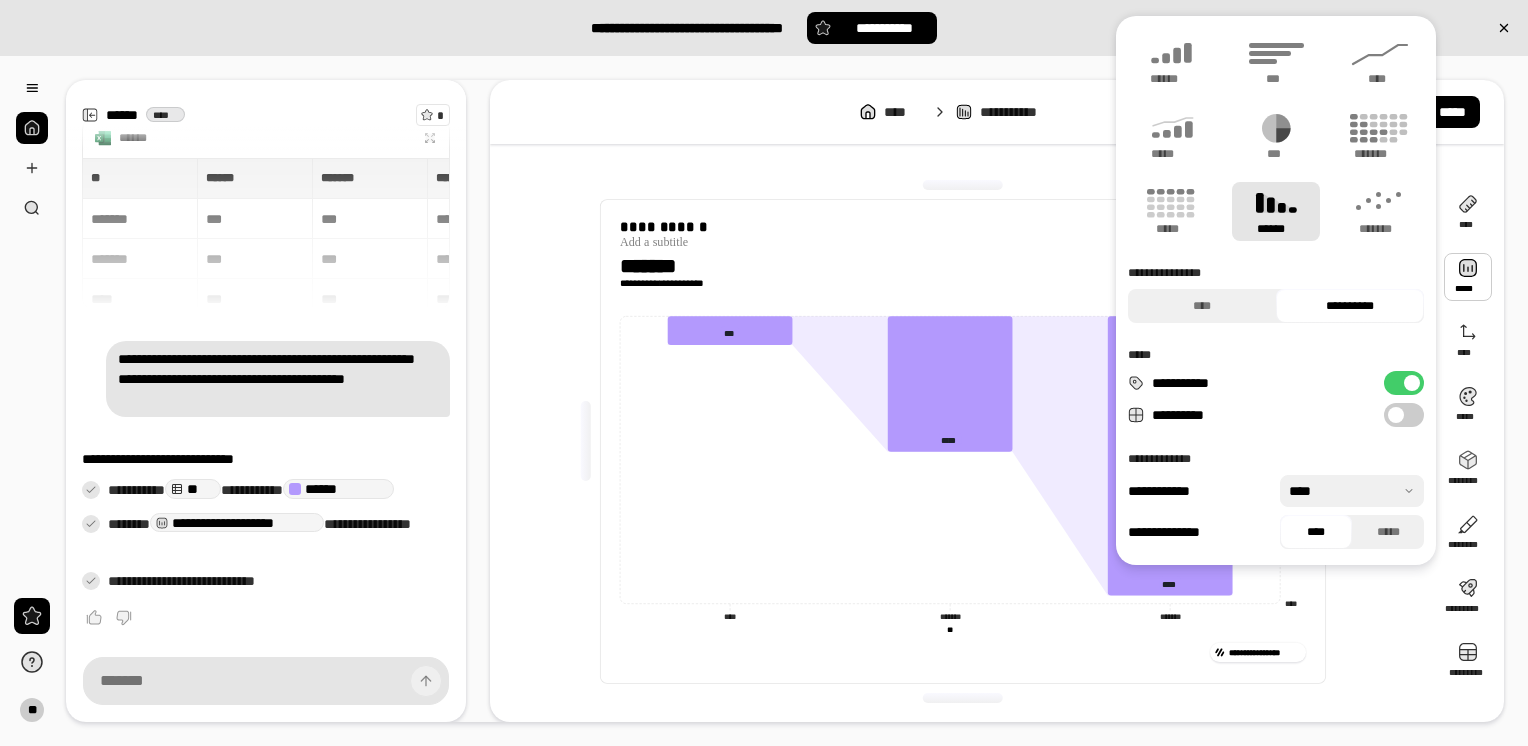 click on "**********" at bounding box center [1404, 415] 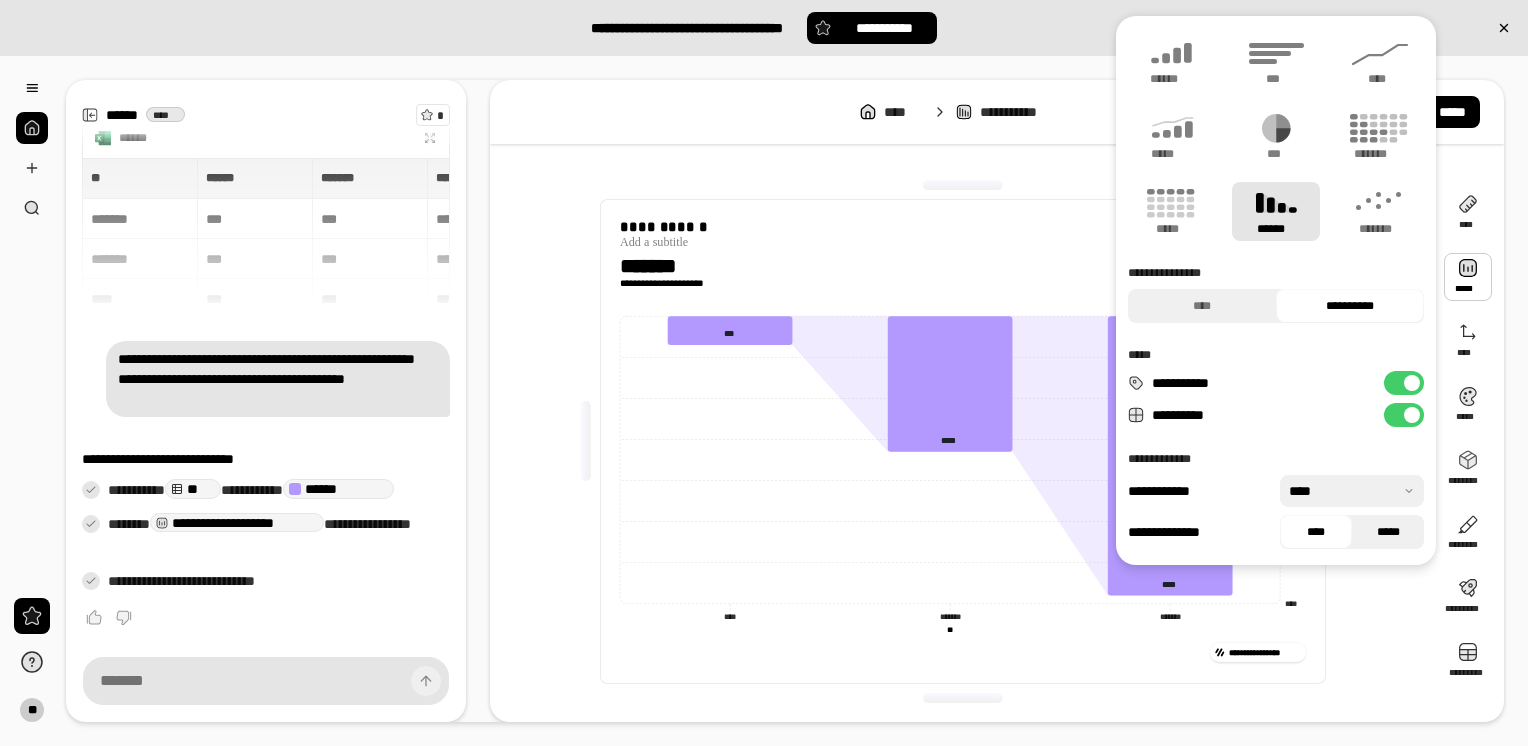click on "*****" at bounding box center [1388, 532] 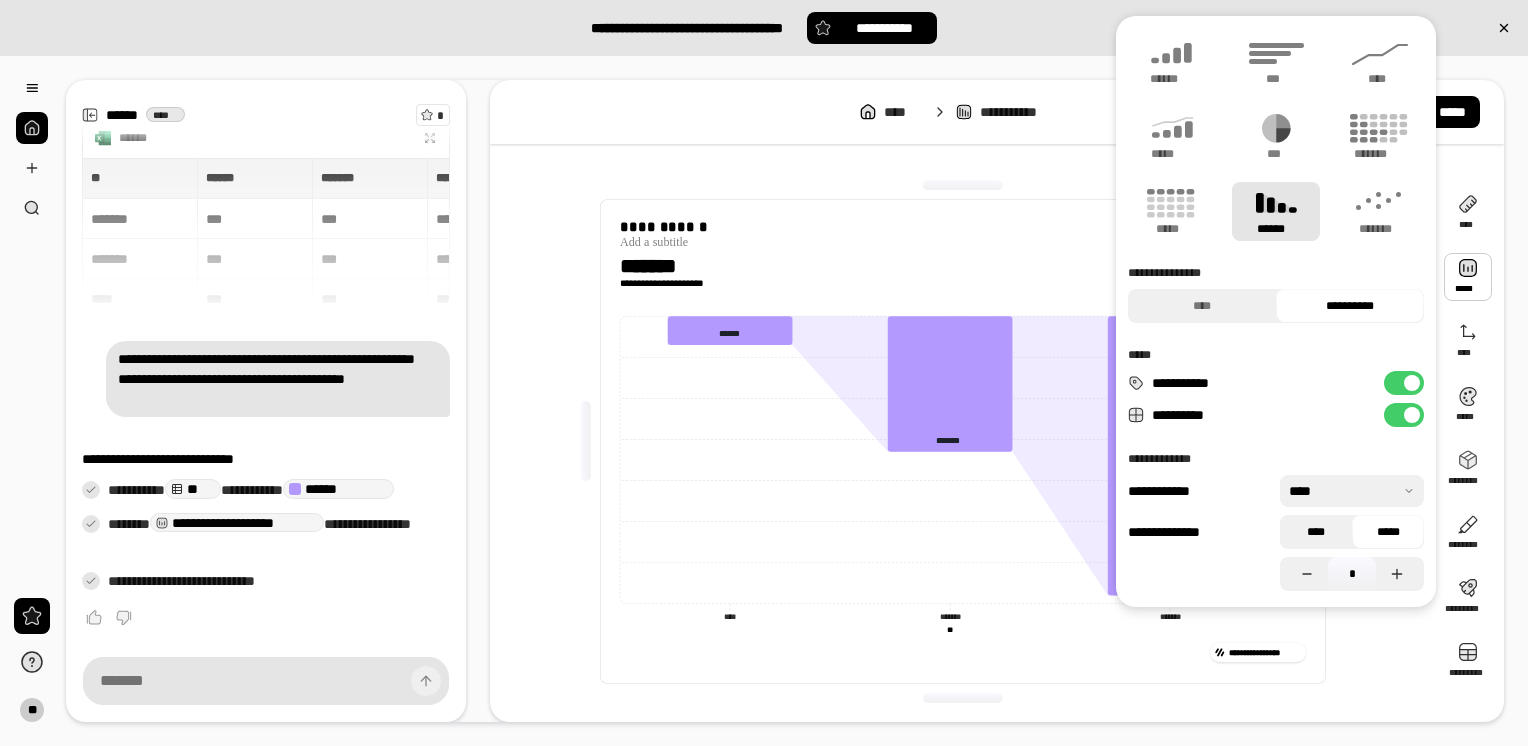 click on "****" at bounding box center [1316, 532] 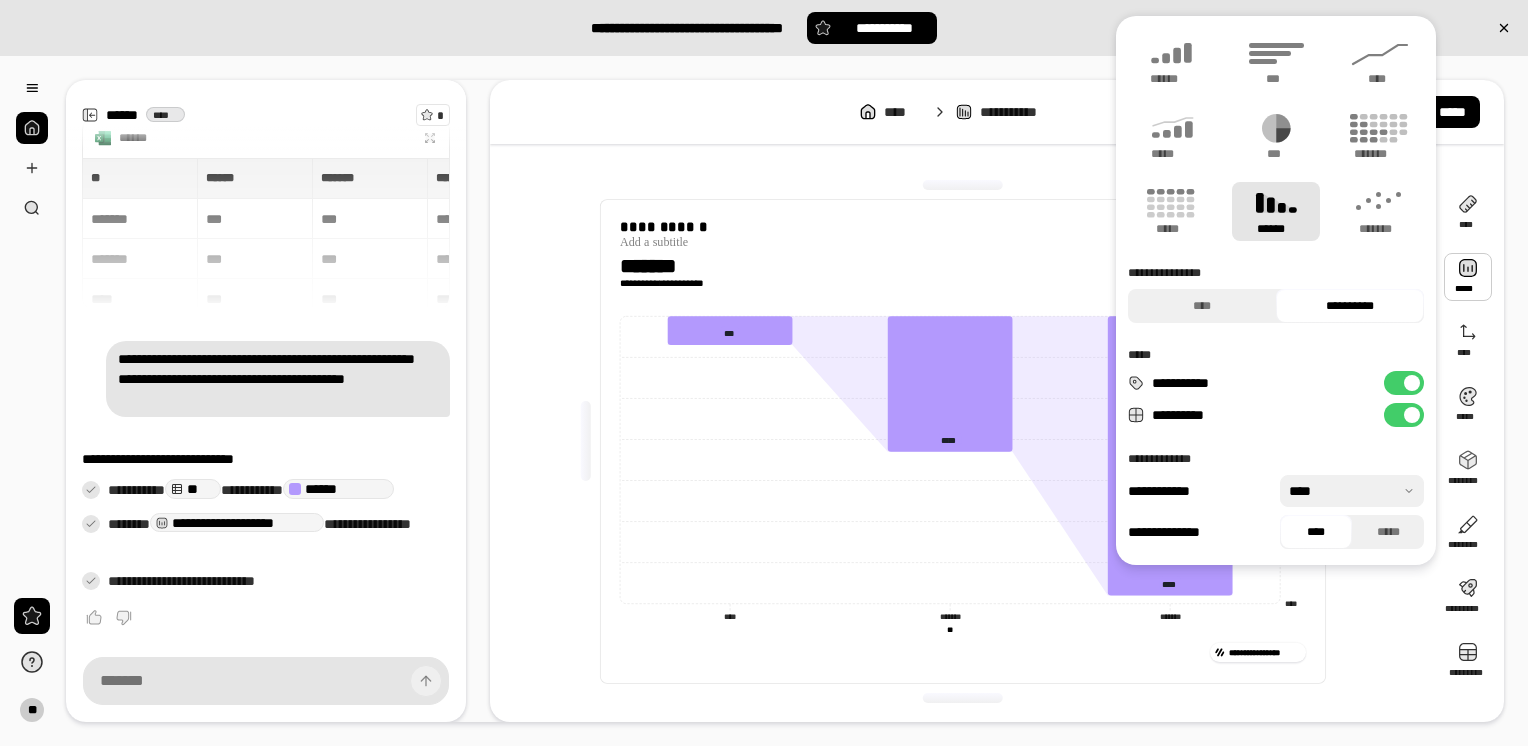 click at bounding box center (1352, 491) 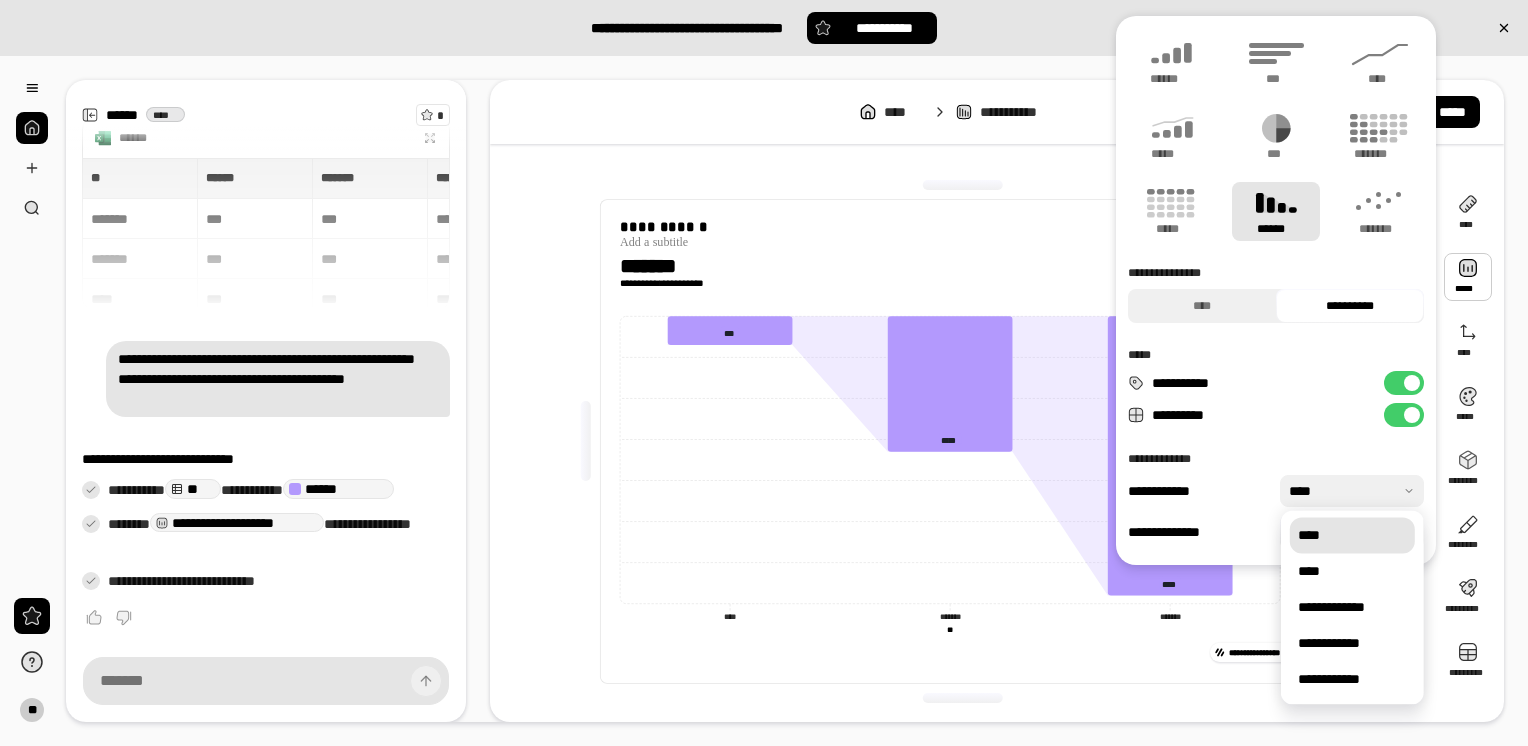 click at bounding box center [1352, 491] 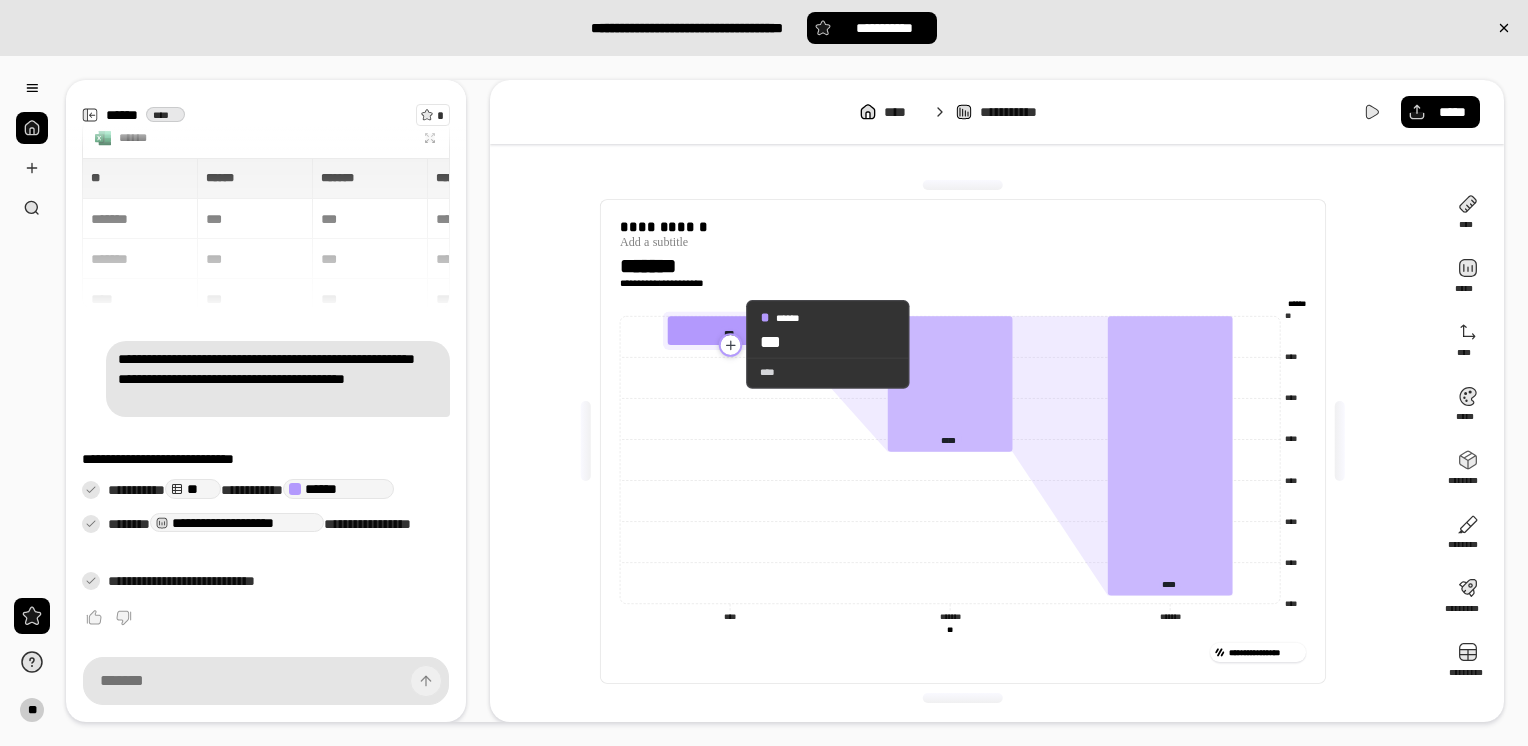 click 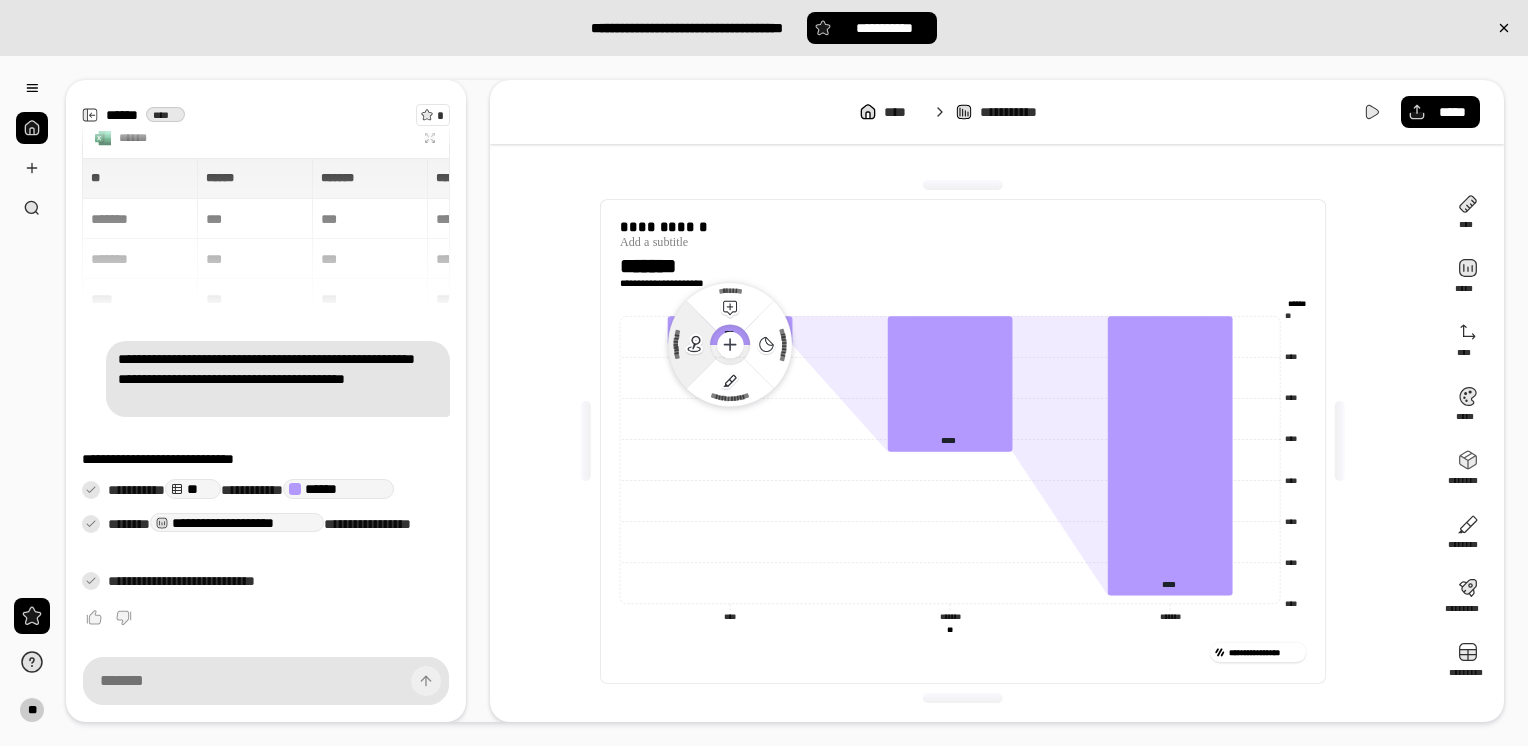 click 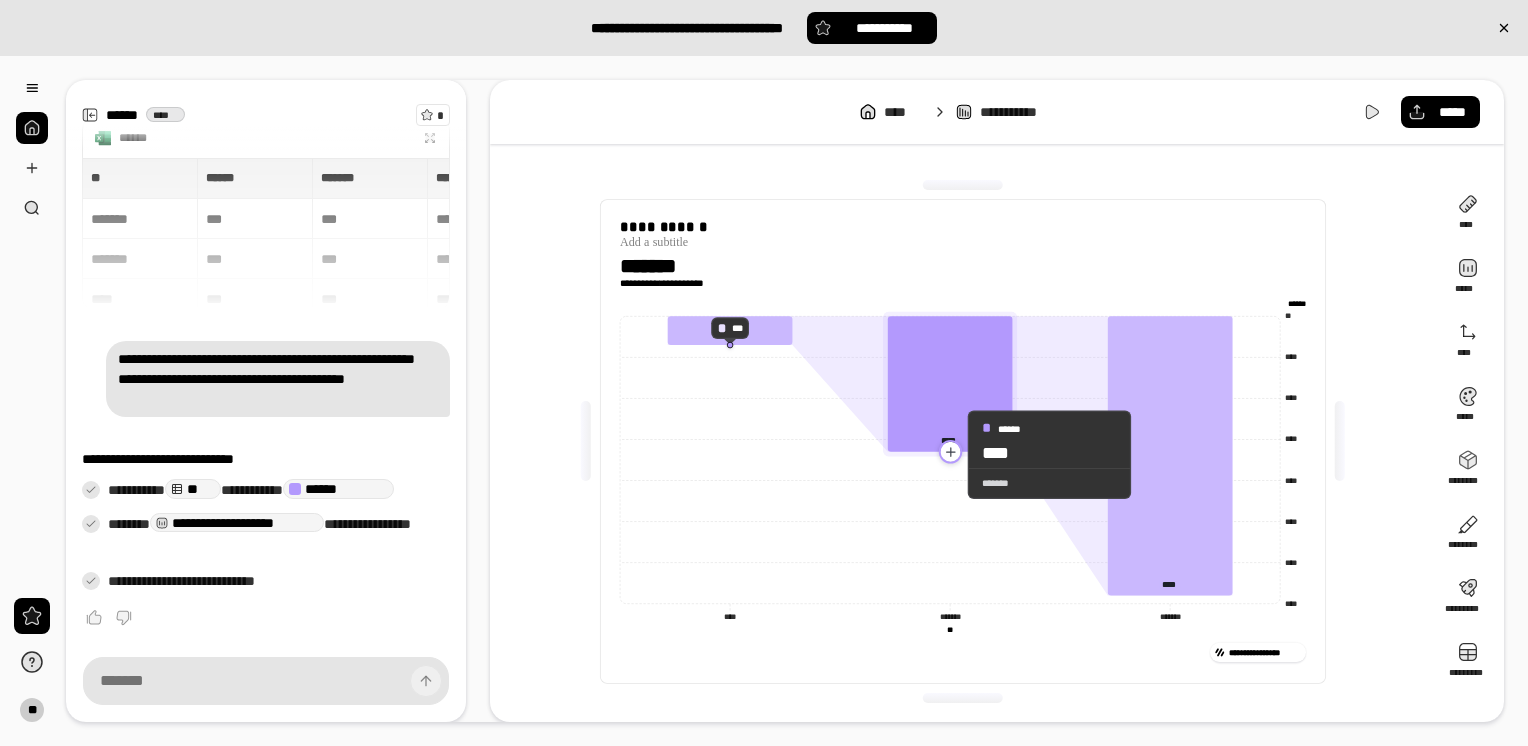 click 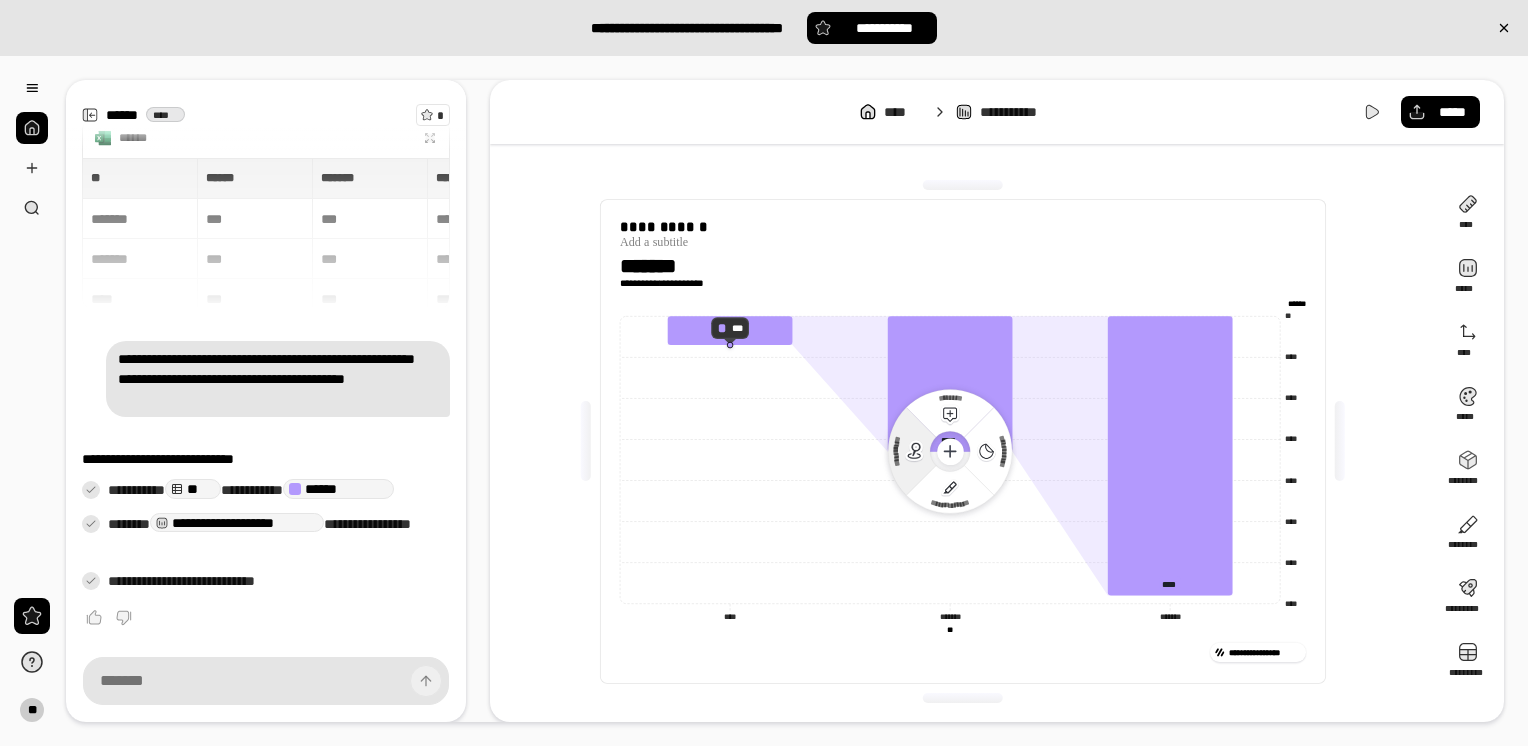 click on "**********" 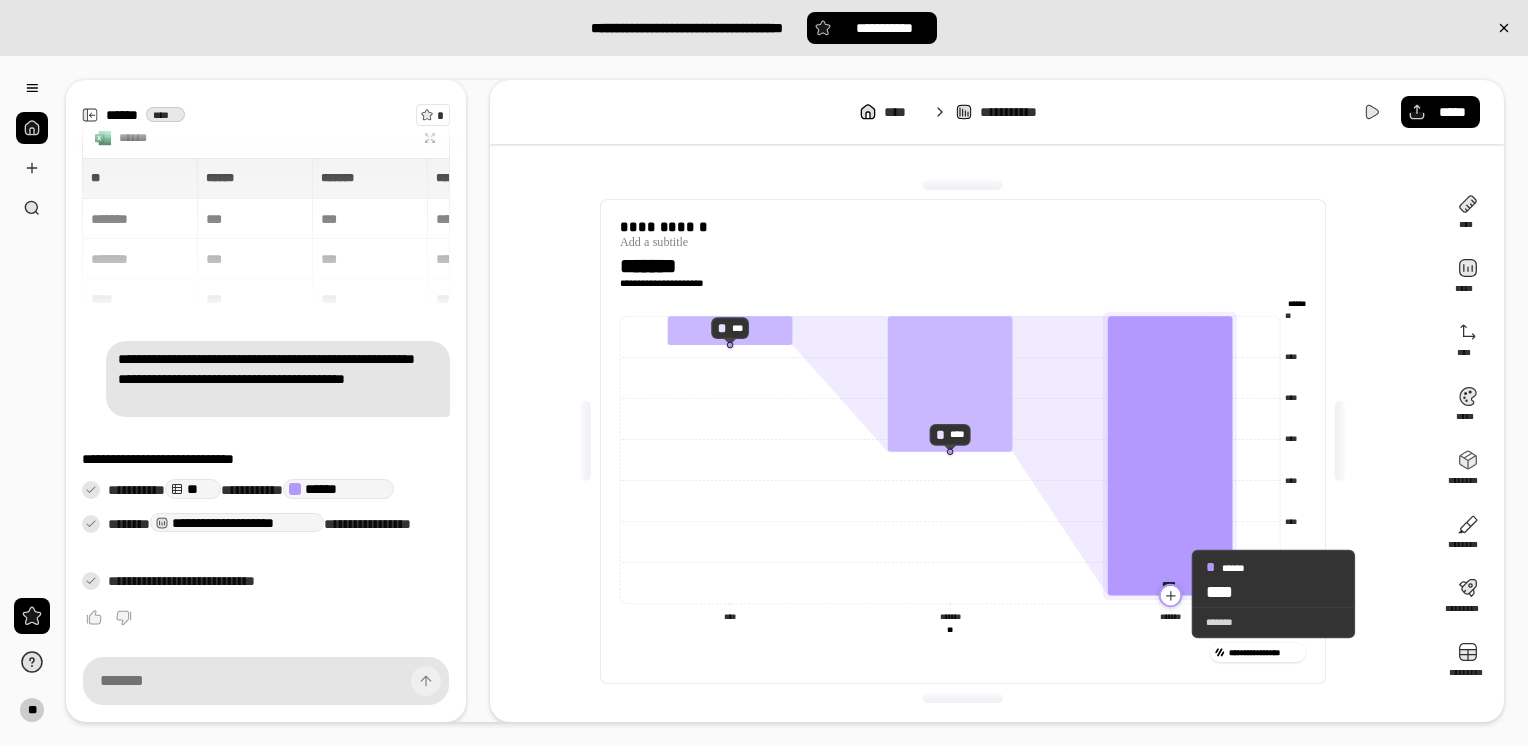 click 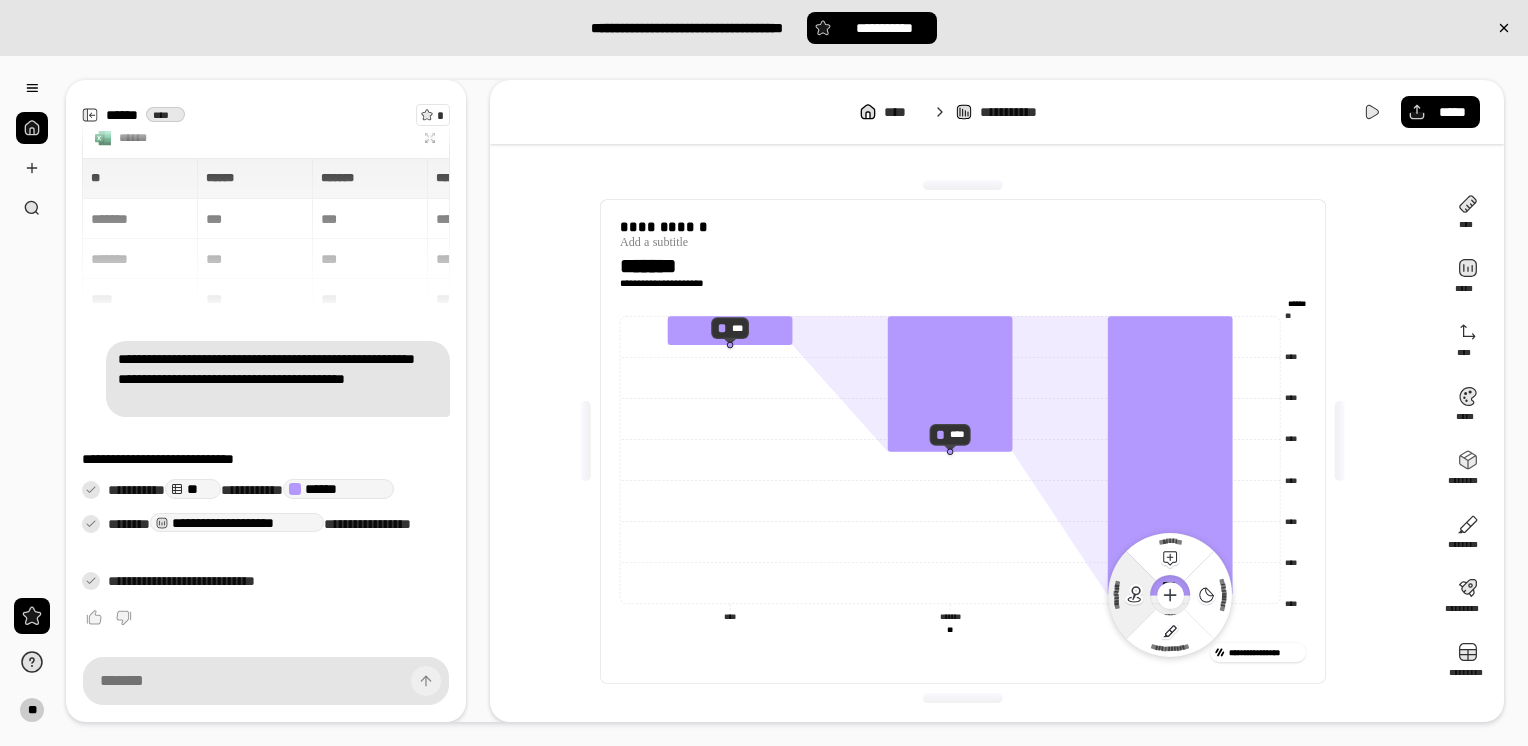 click 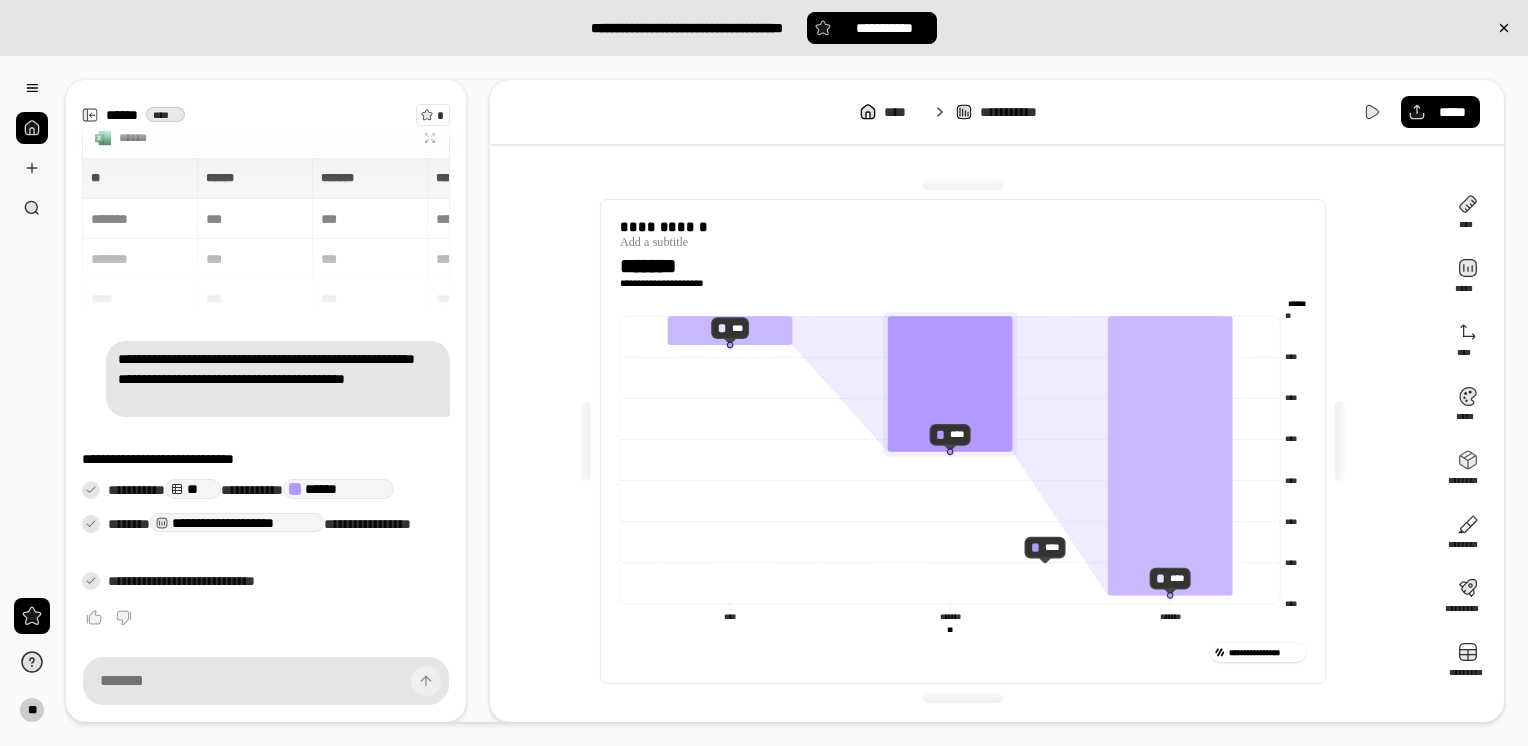 click 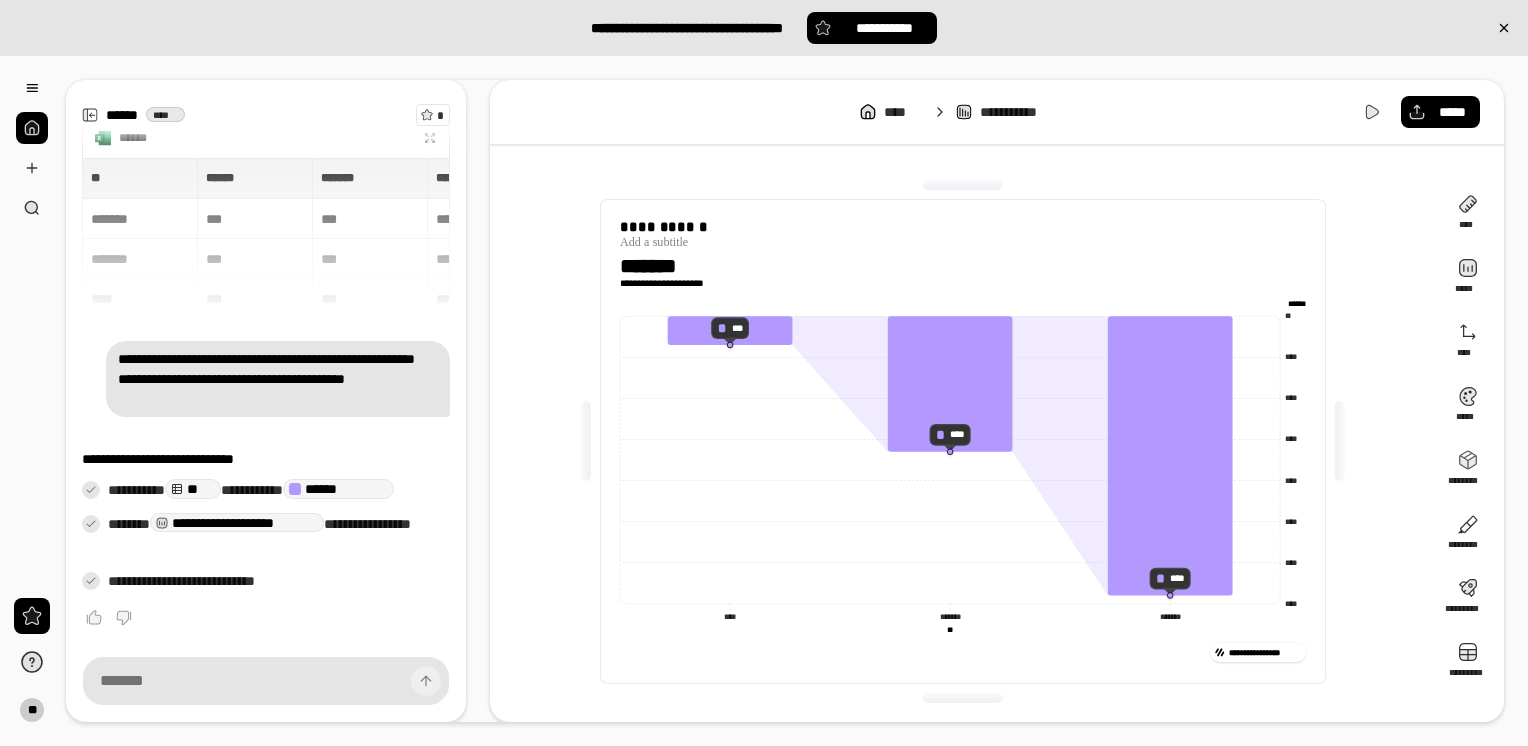 click on "**********" at bounding box center [962, 441] 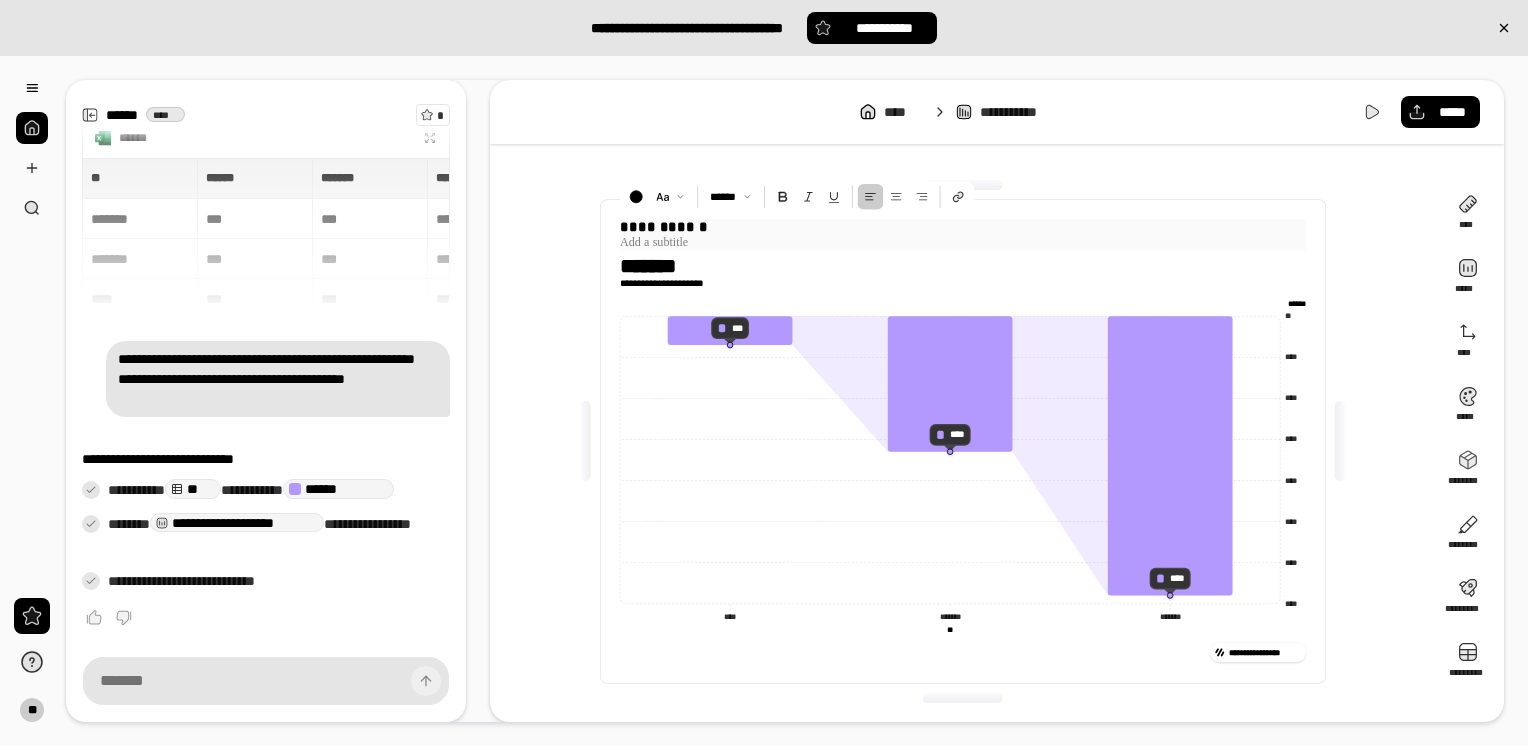 click at bounding box center [963, 242] 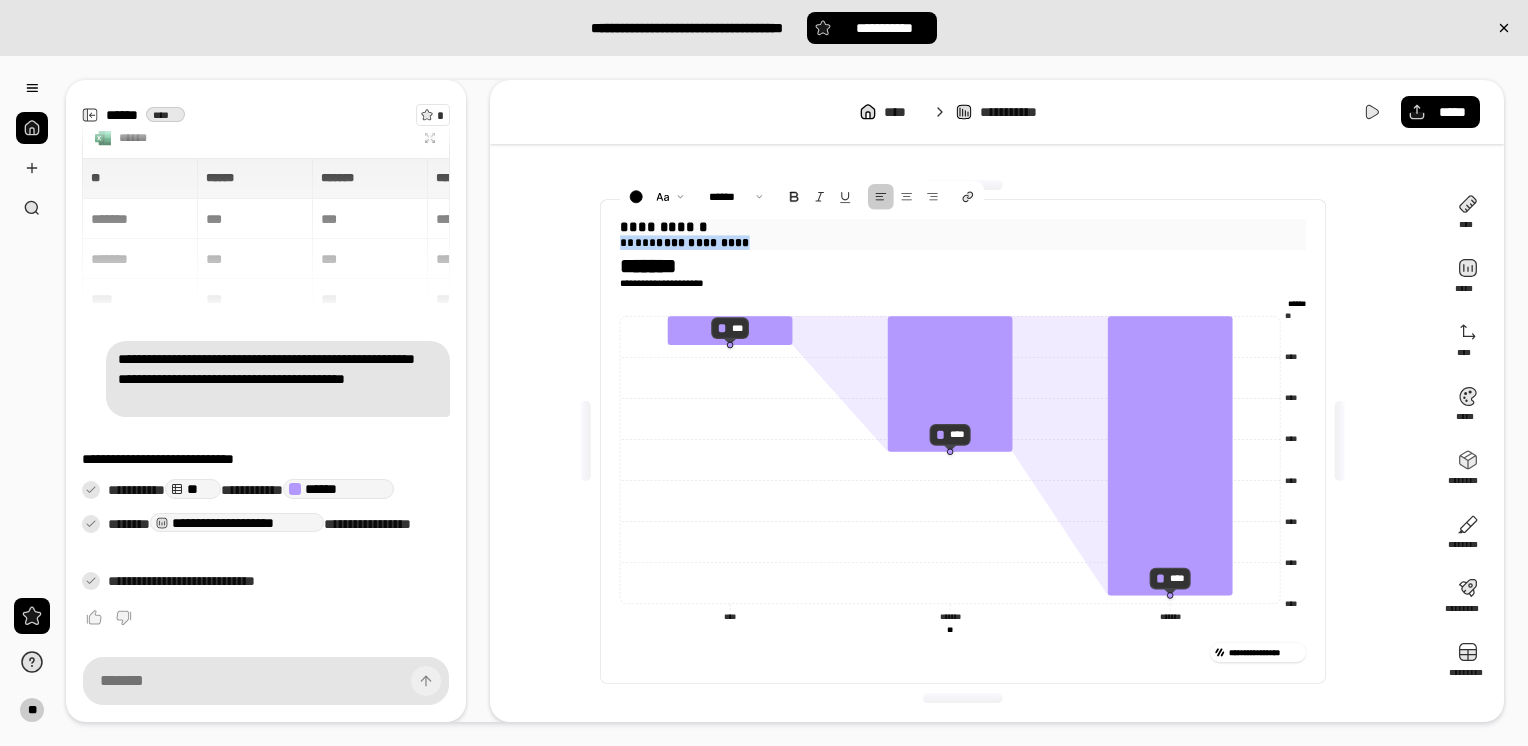 drag, startPoint x: 837, startPoint y: 241, endPoint x: 611, endPoint y: 242, distance: 226.00221 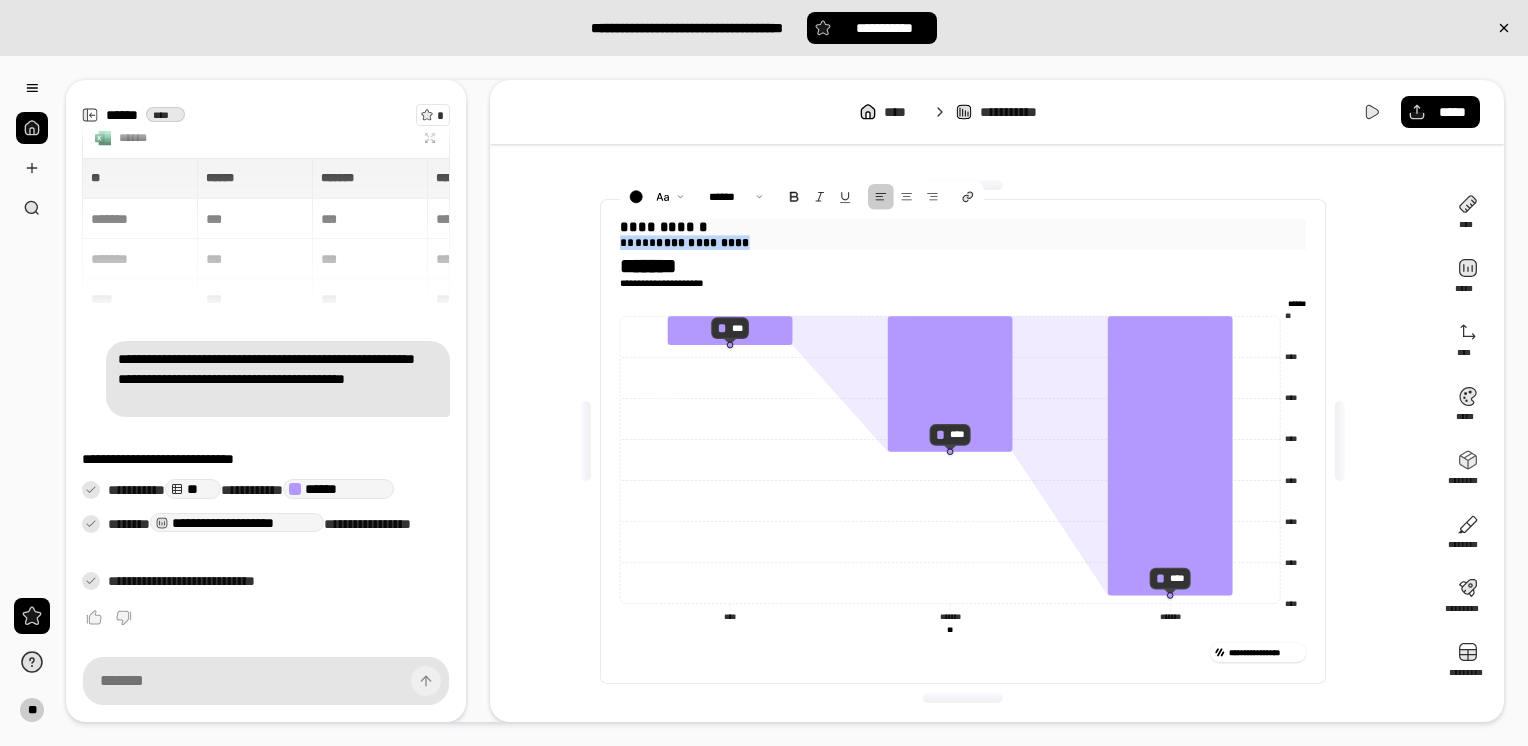 click on "**********" at bounding box center (962, 441) 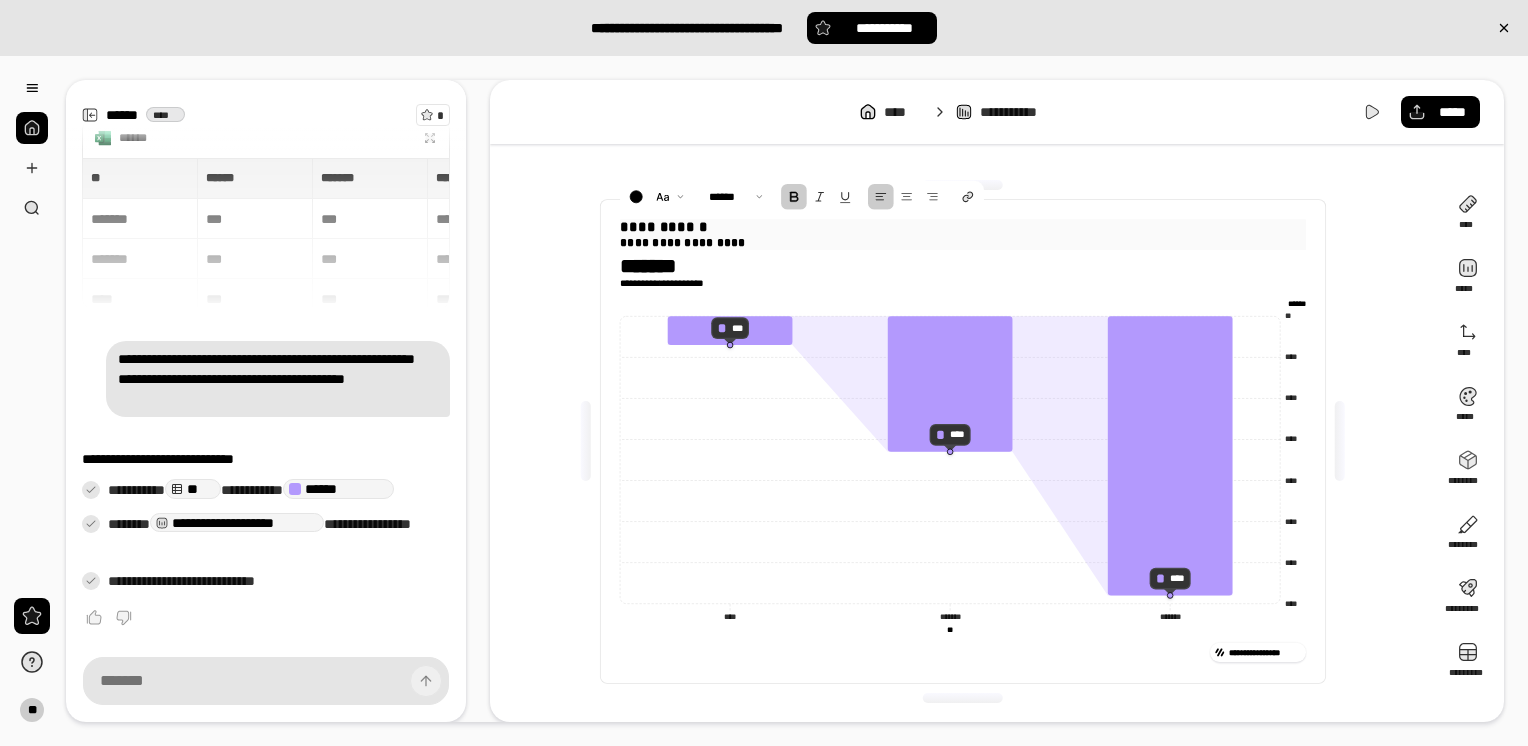 click at bounding box center (794, 196) 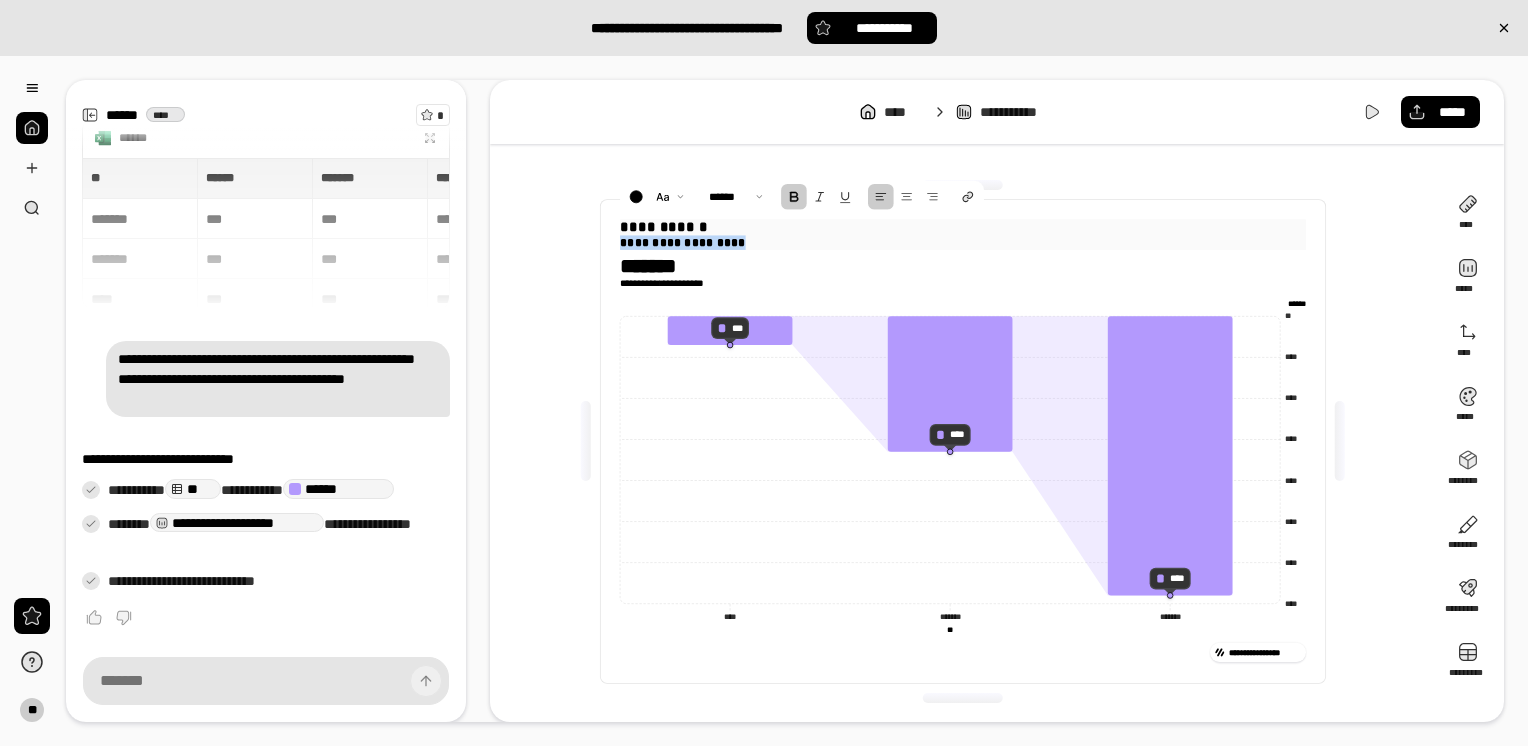 click at bounding box center [794, 196] 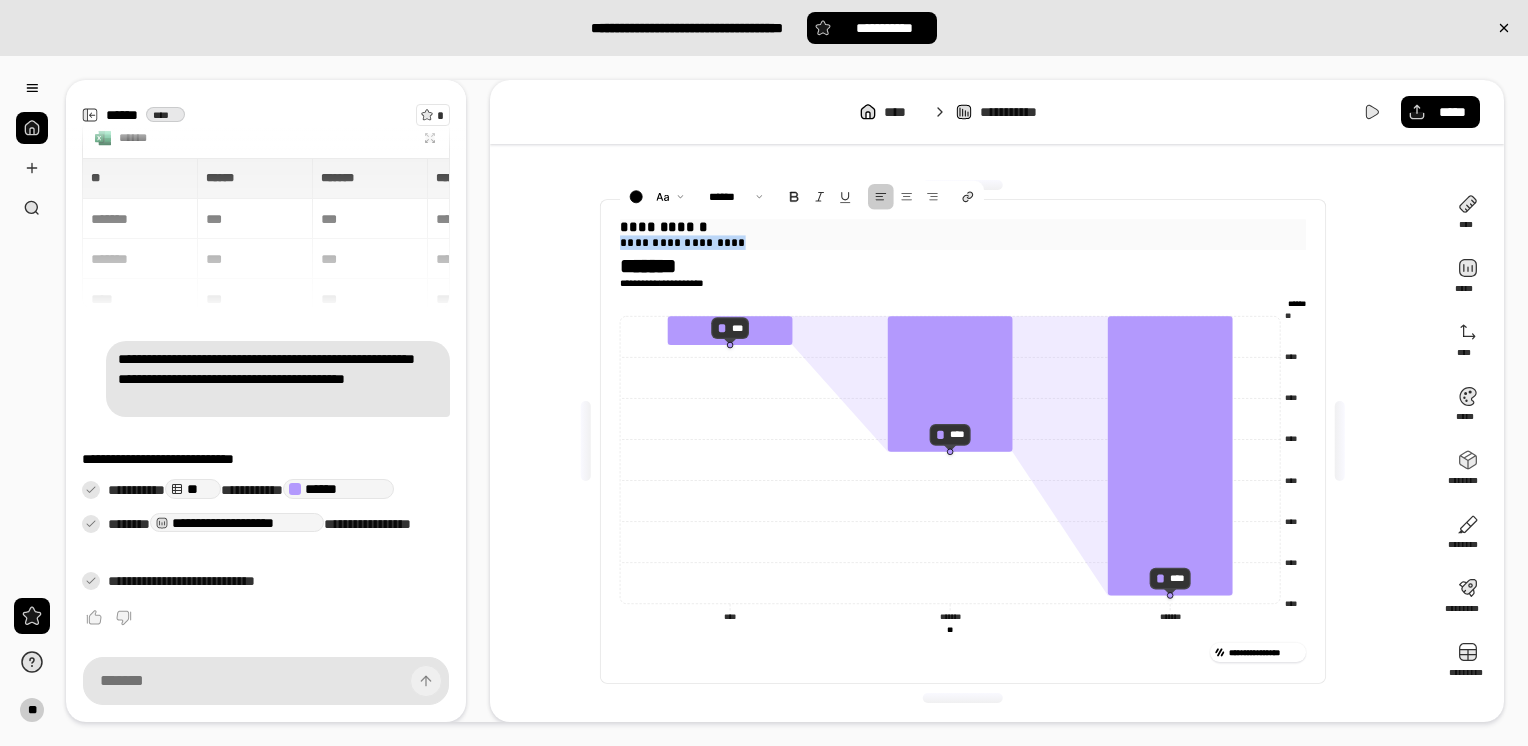 click on "**********" at bounding box center (963, 242) 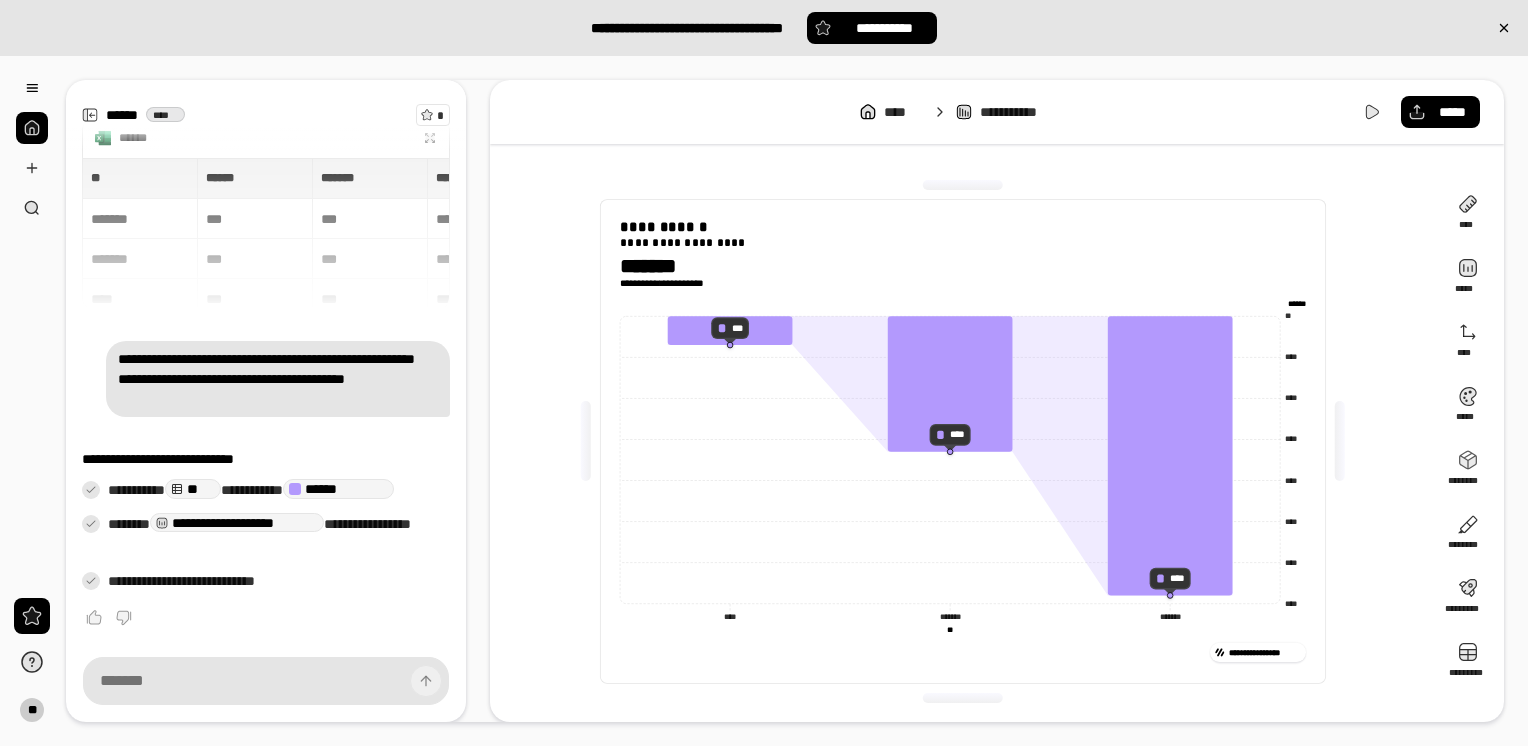 click on "**********" at bounding box center (997, 401) 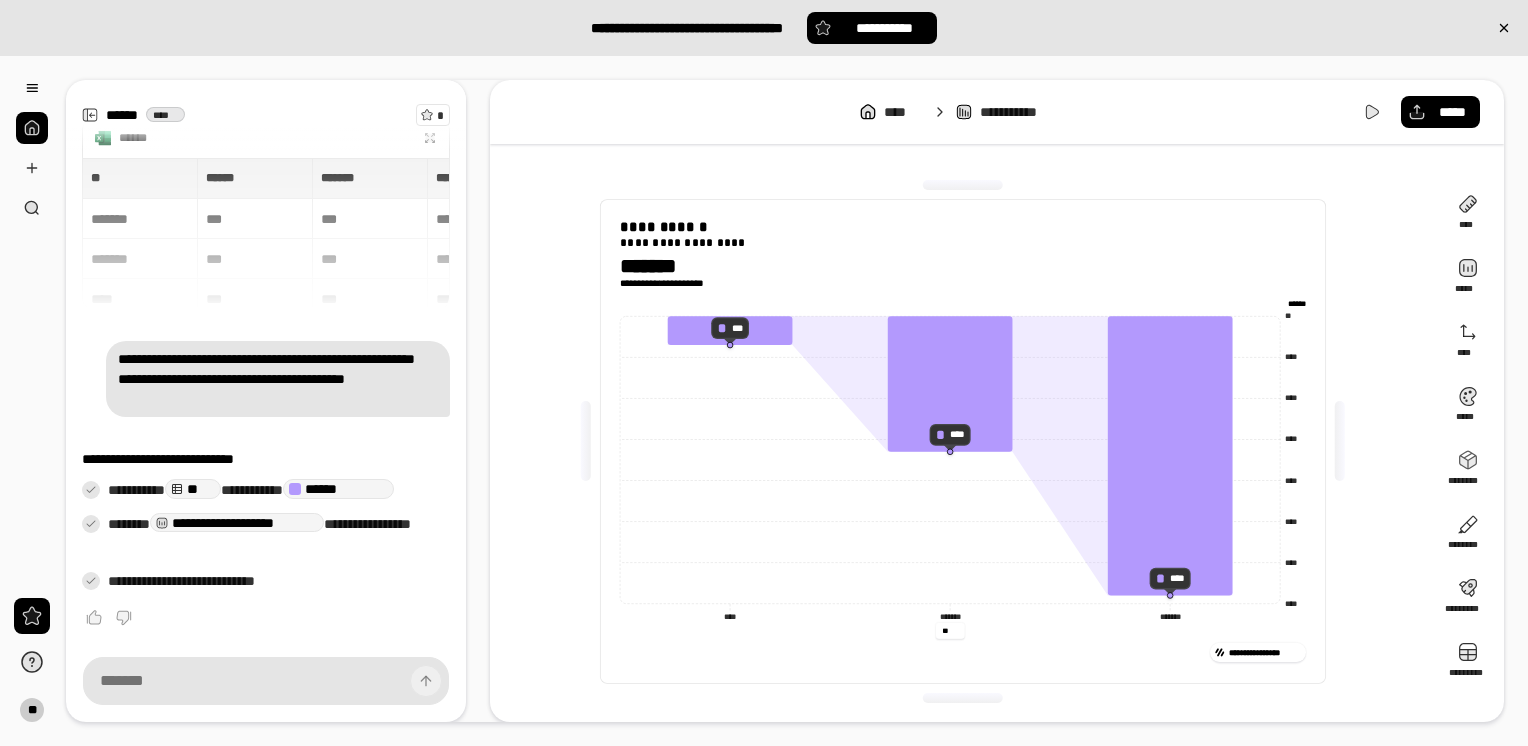 click on "**" at bounding box center (949, 630) 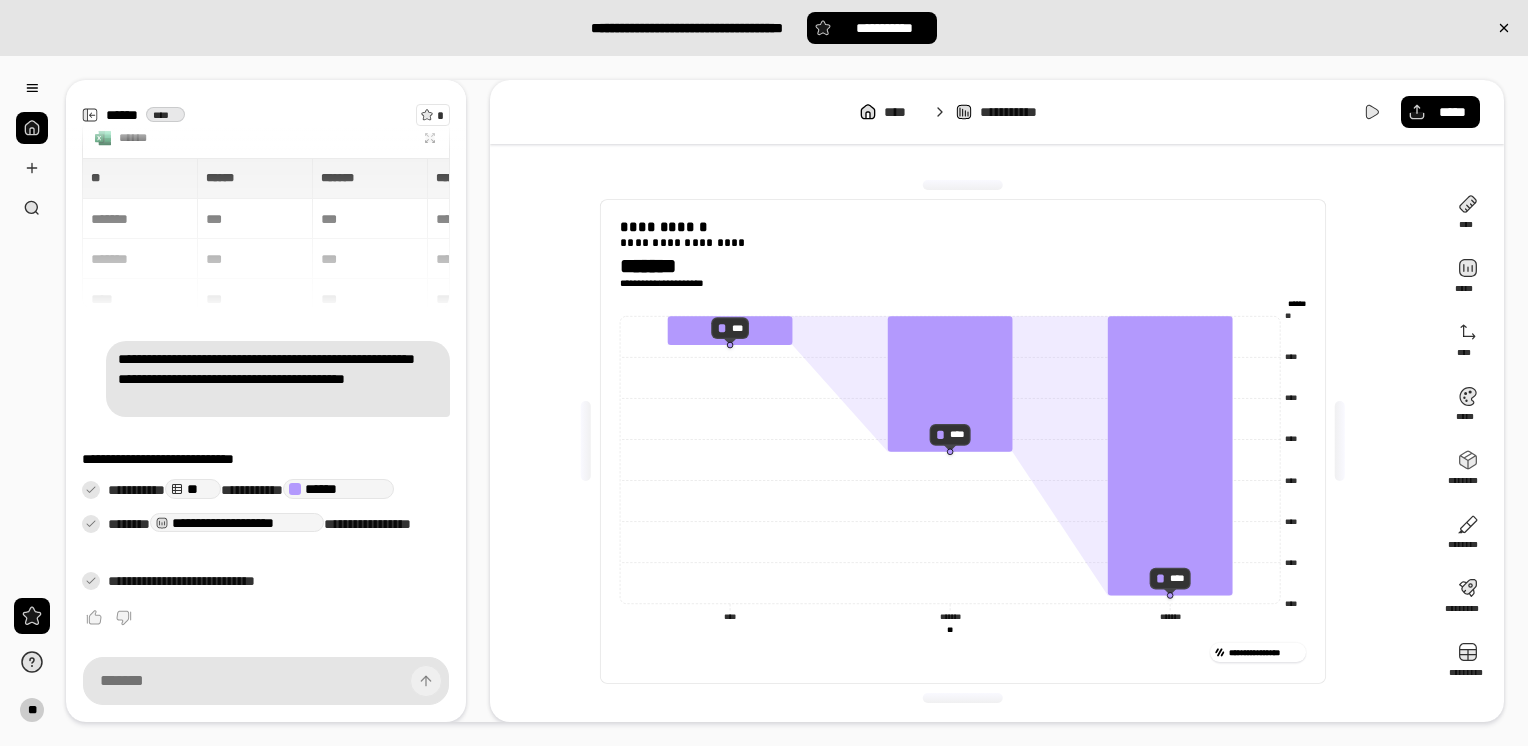 click on "**********" at bounding box center [963, 441] 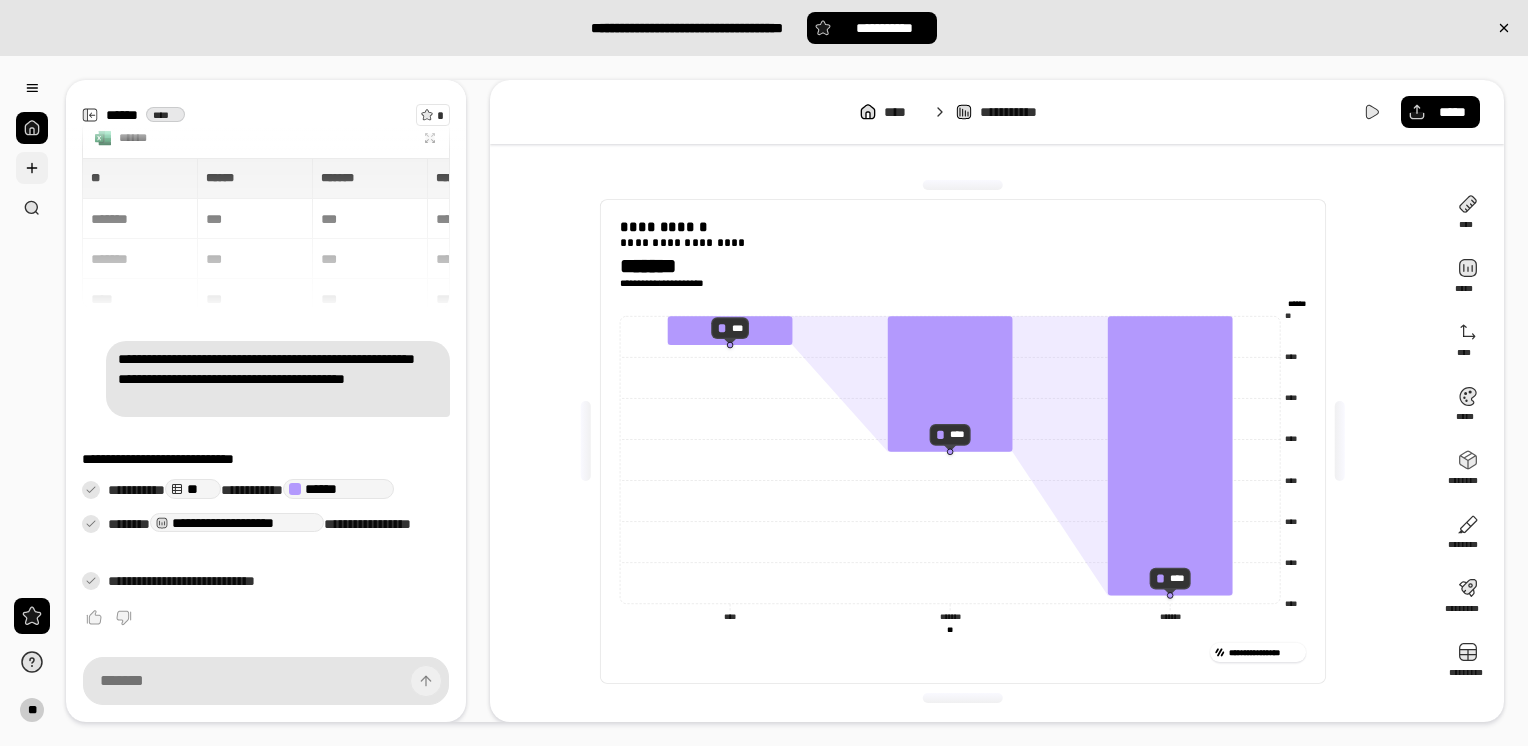 click at bounding box center (32, 168) 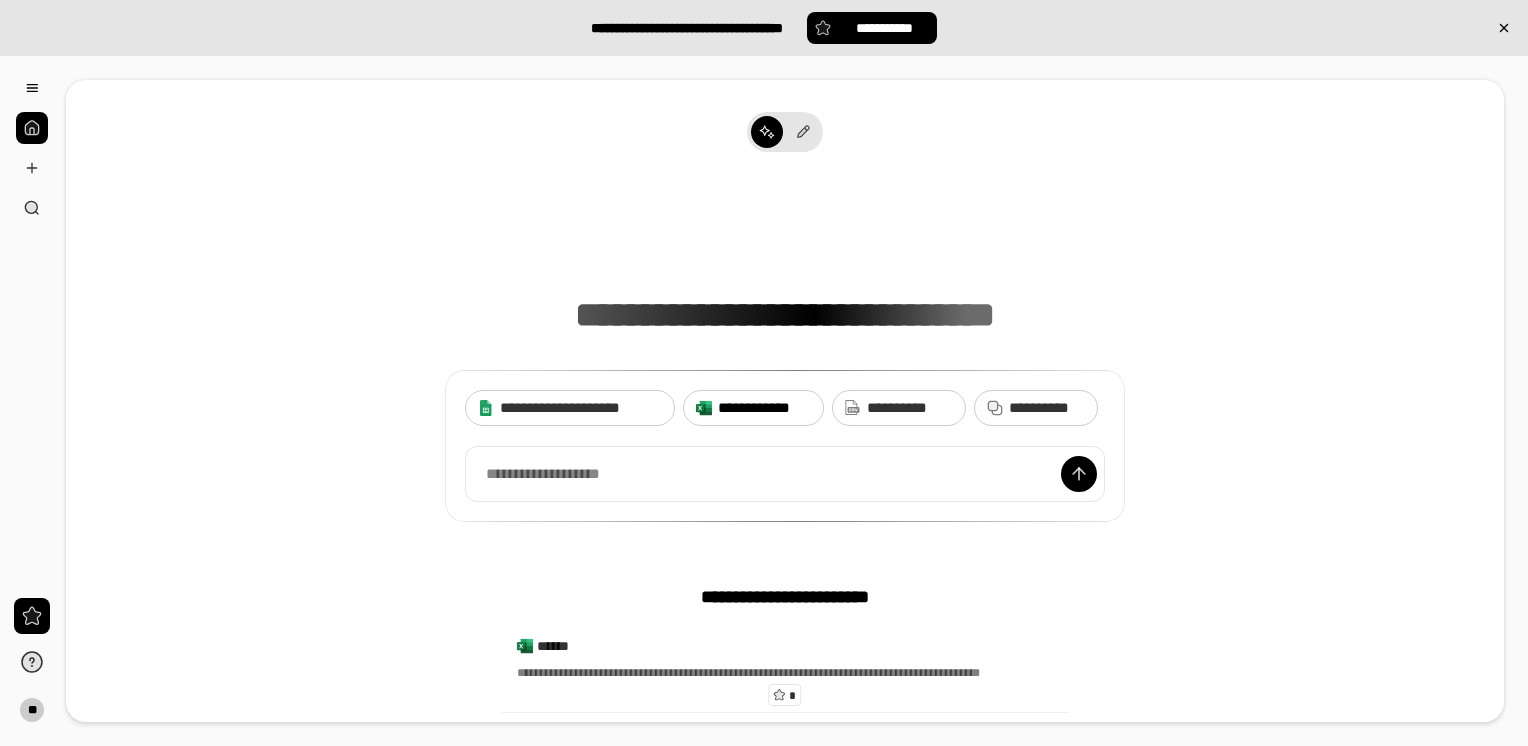 click on "**********" at bounding box center [764, 408] 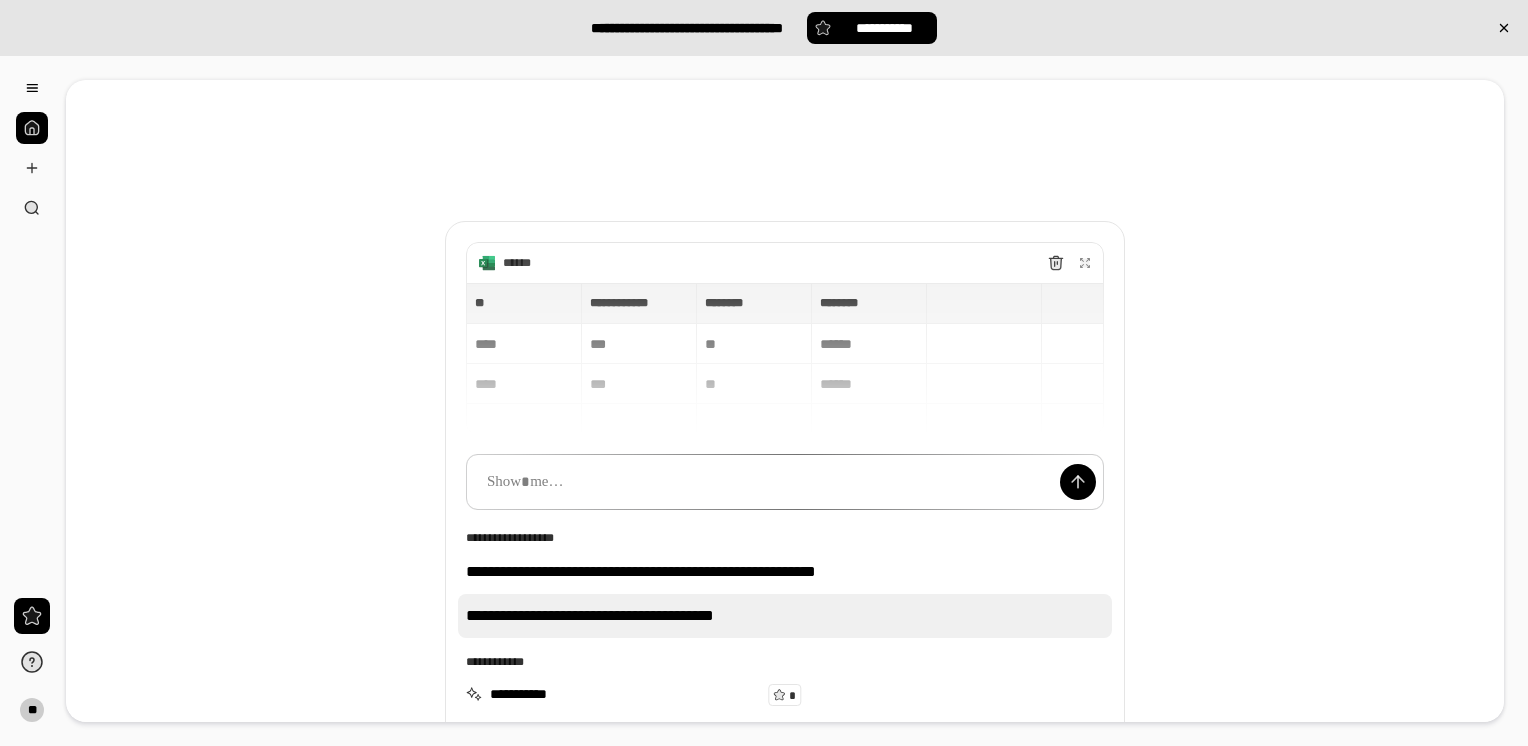click on "**********" at bounding box center (785, 616) 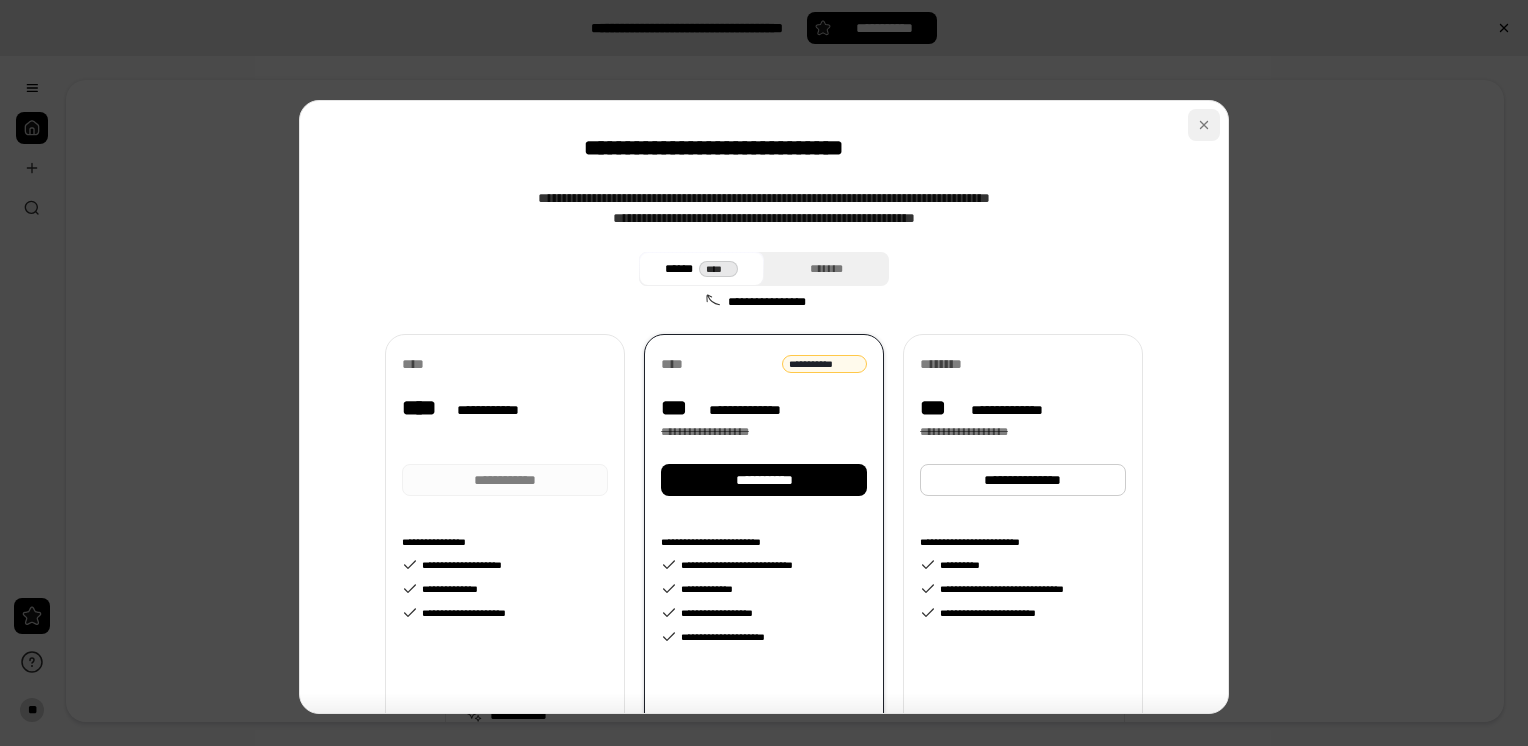 click at bounding box center (1204, 125) 